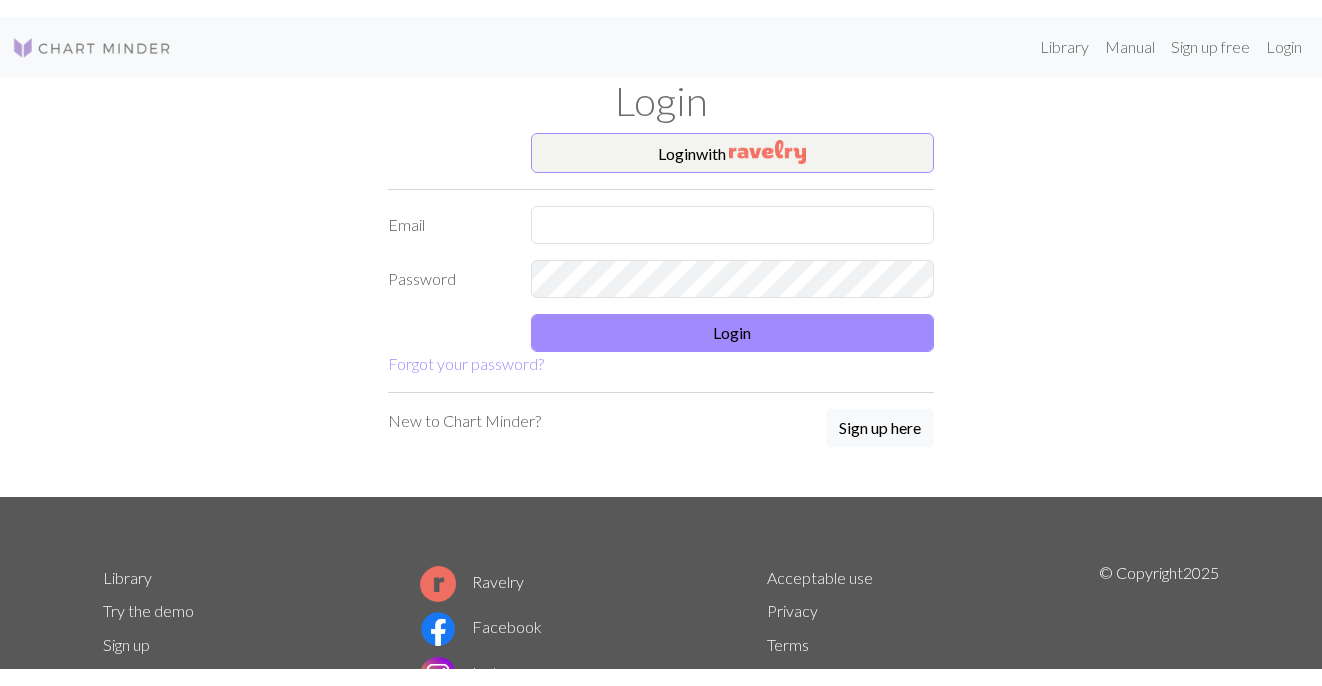 scroll, scrollTop: 0, scrollLeft: 0, axis: both 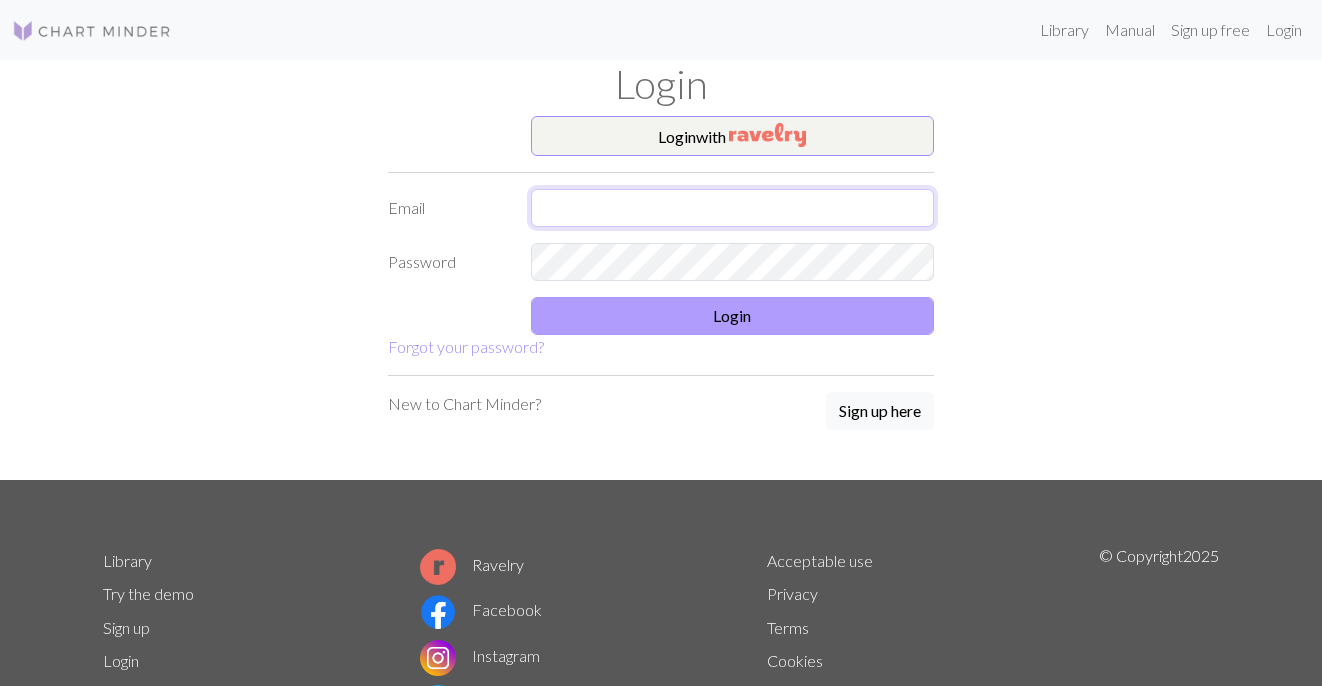 type on "[EMAIL]" 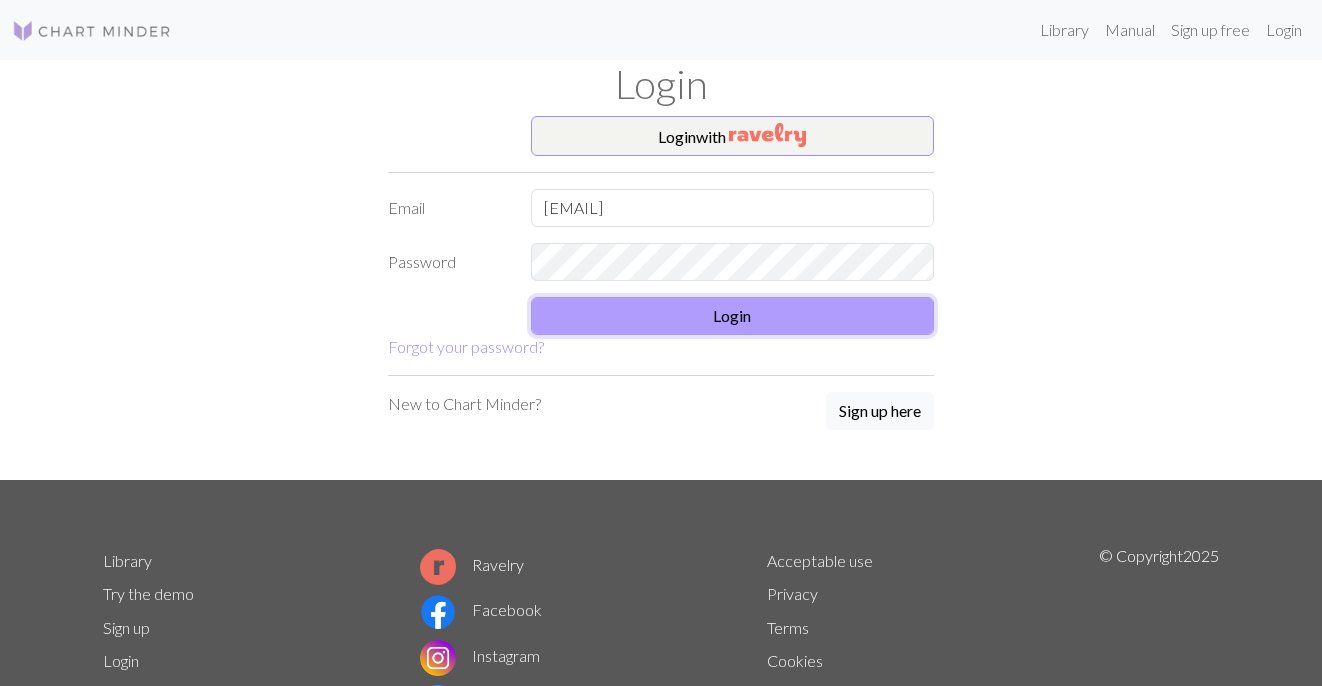 click on "Login" at bounding box center (733, 316) 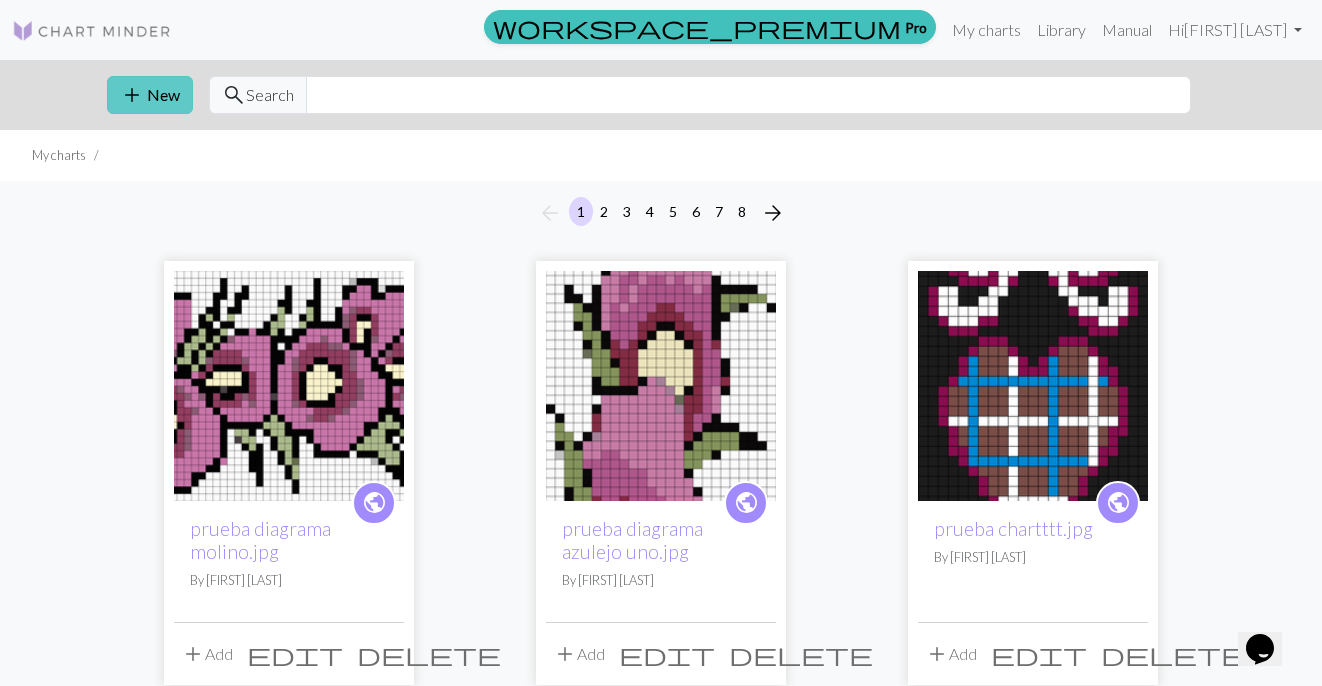 click on "add   New" at bounding box center (150, 95) 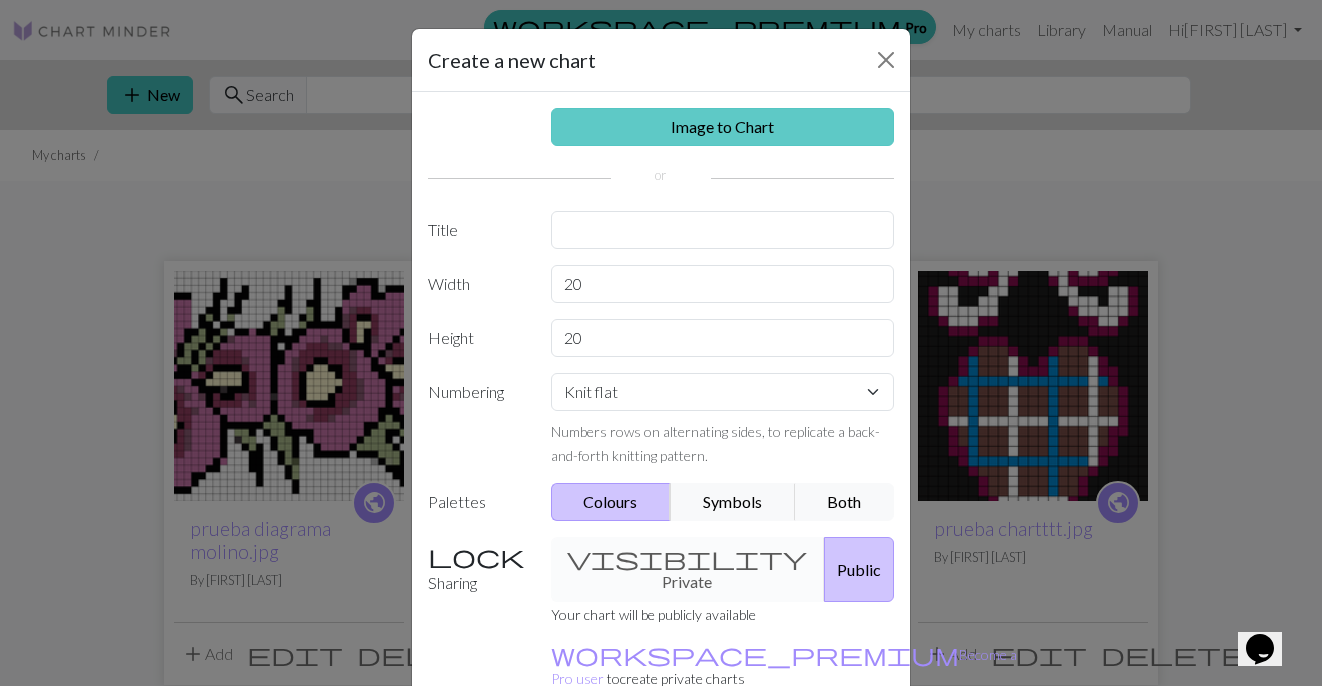 click on "Image to Chart" at bounding box center [723, 127] 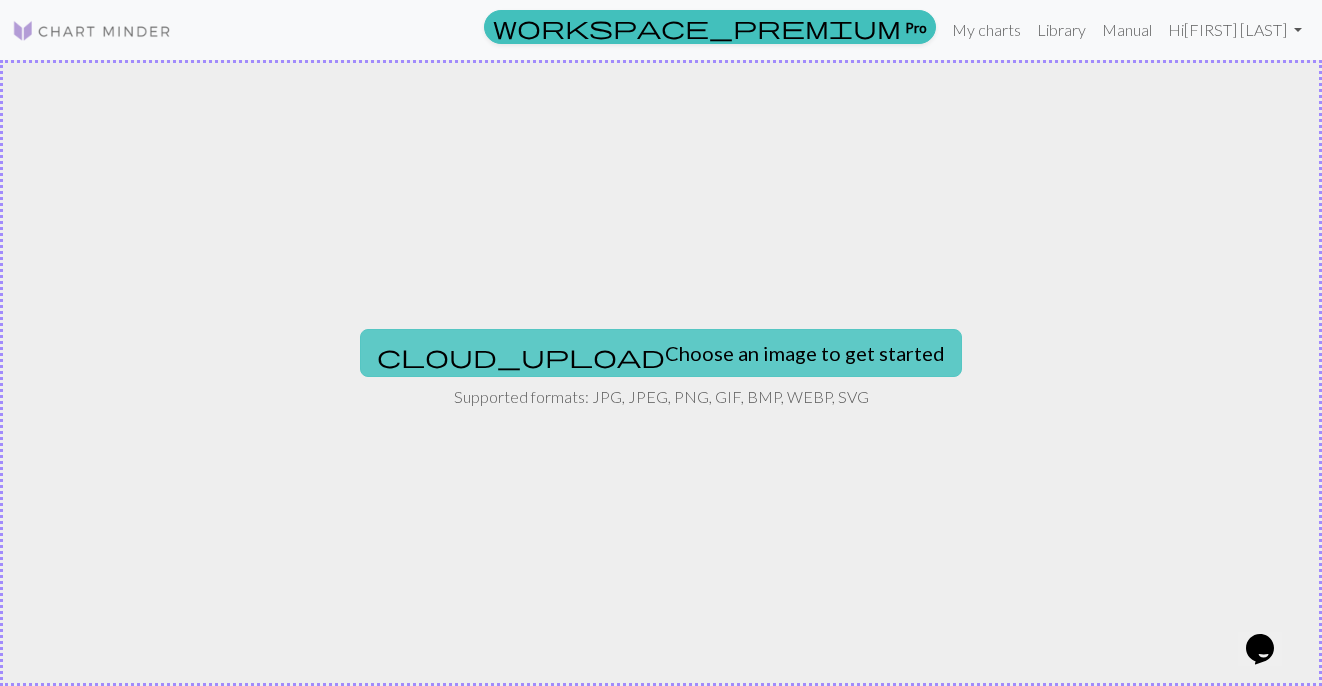 click on "cloud_upload  Choose an image to get started" at bounding box center [661, 353] 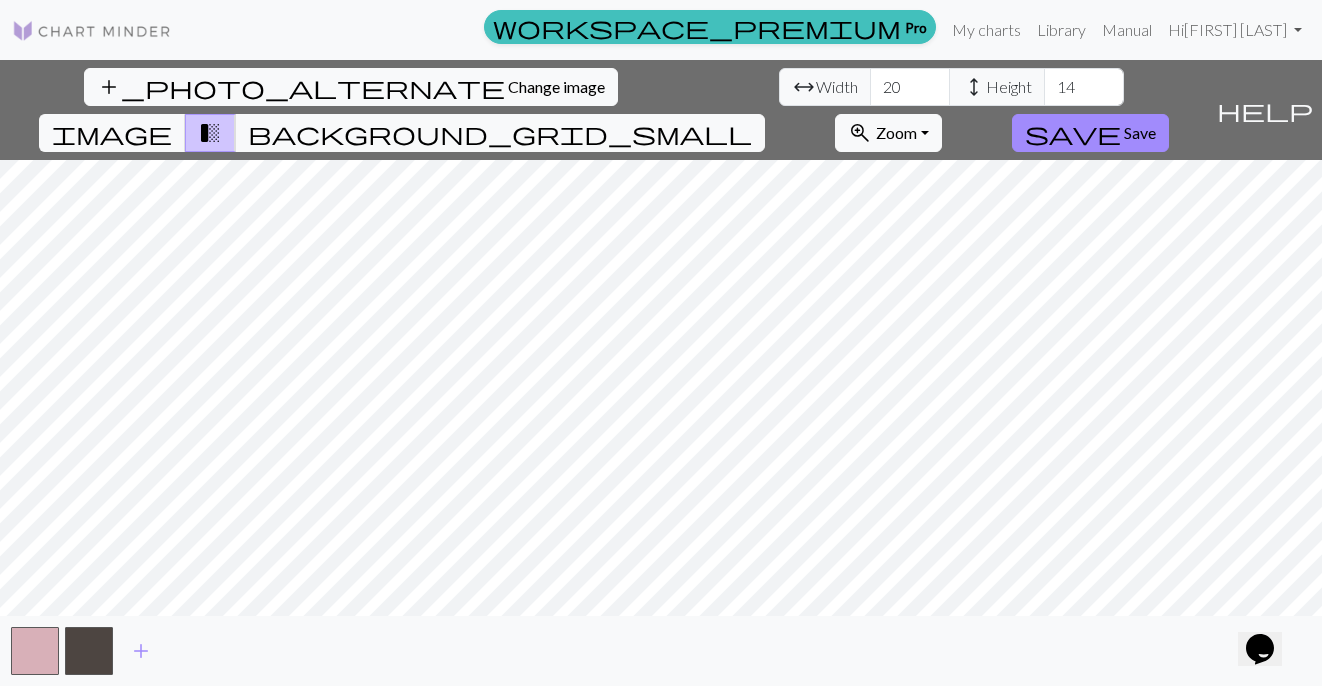 click on "add_photo_alternate   Change image arrow_range   Width 20 height   Height 14 image transition_fade background_grid_small zoom_in Zoom Zoom Fit all Fit width Fit height 50% 100% 150% 200% save   Save help Show me around add" at bounding box center (661, 373) 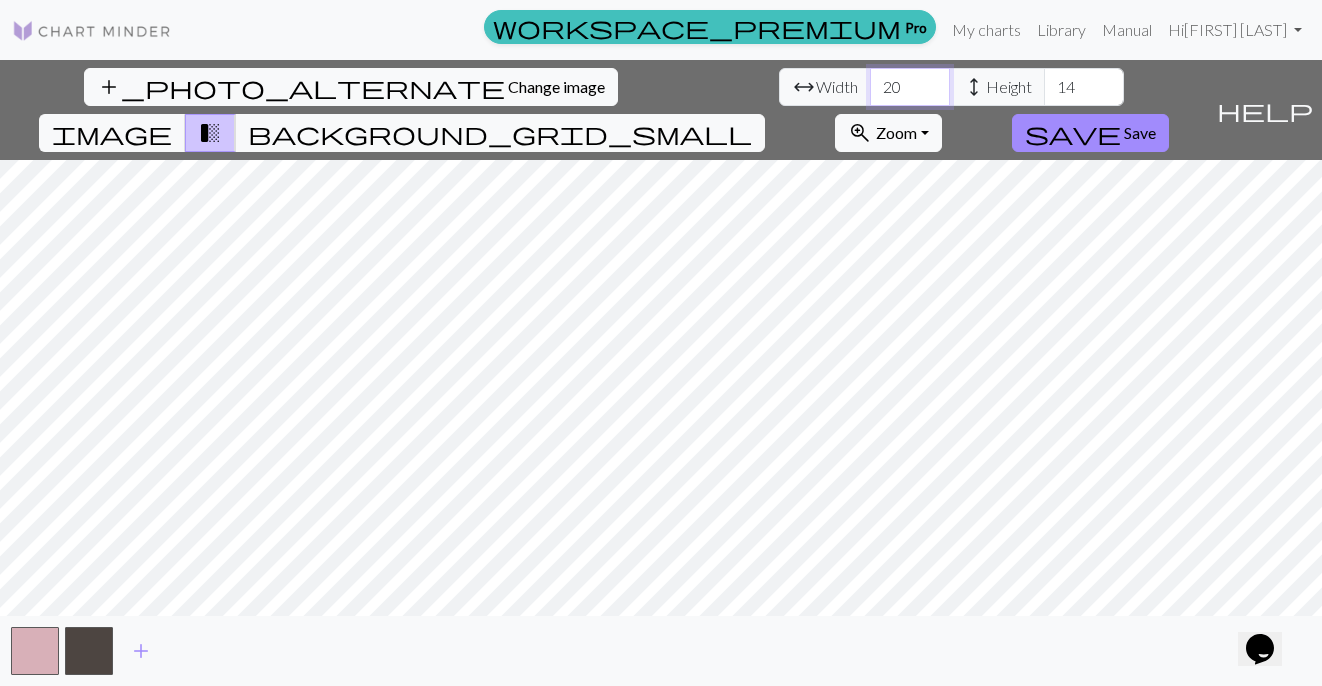 drag, startPoint x: 410, startPoint y: 89, endPoint x: 391, endPoint y: 89, distance: 19 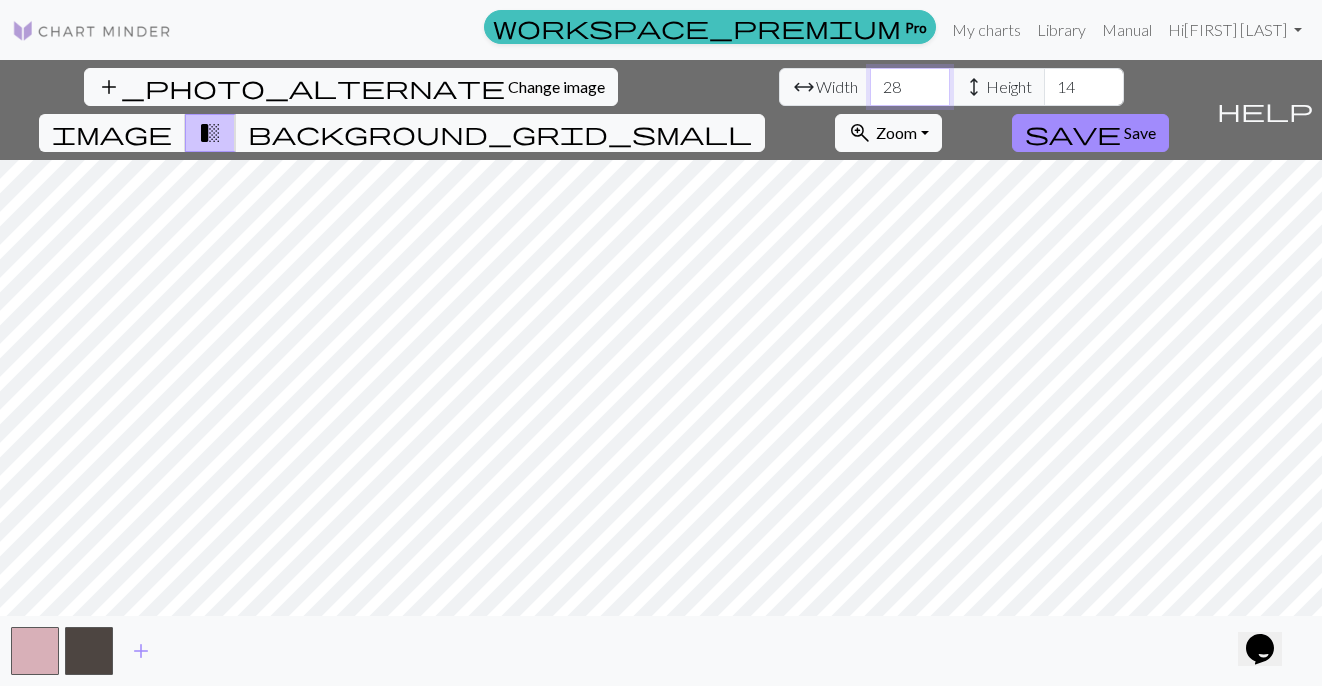 type on "28" 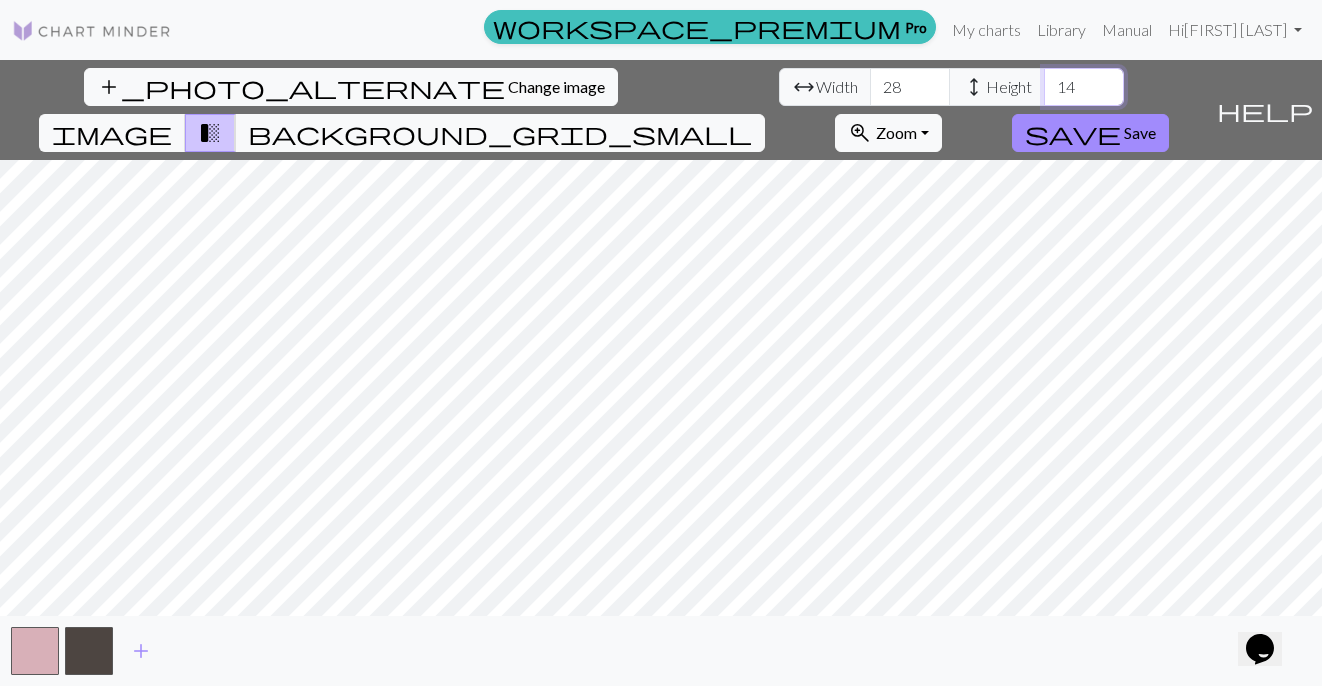 drag, startPoint x: 569, startPoint y: 91, endPoint x: 584, endPoint y: 91, distance: 15 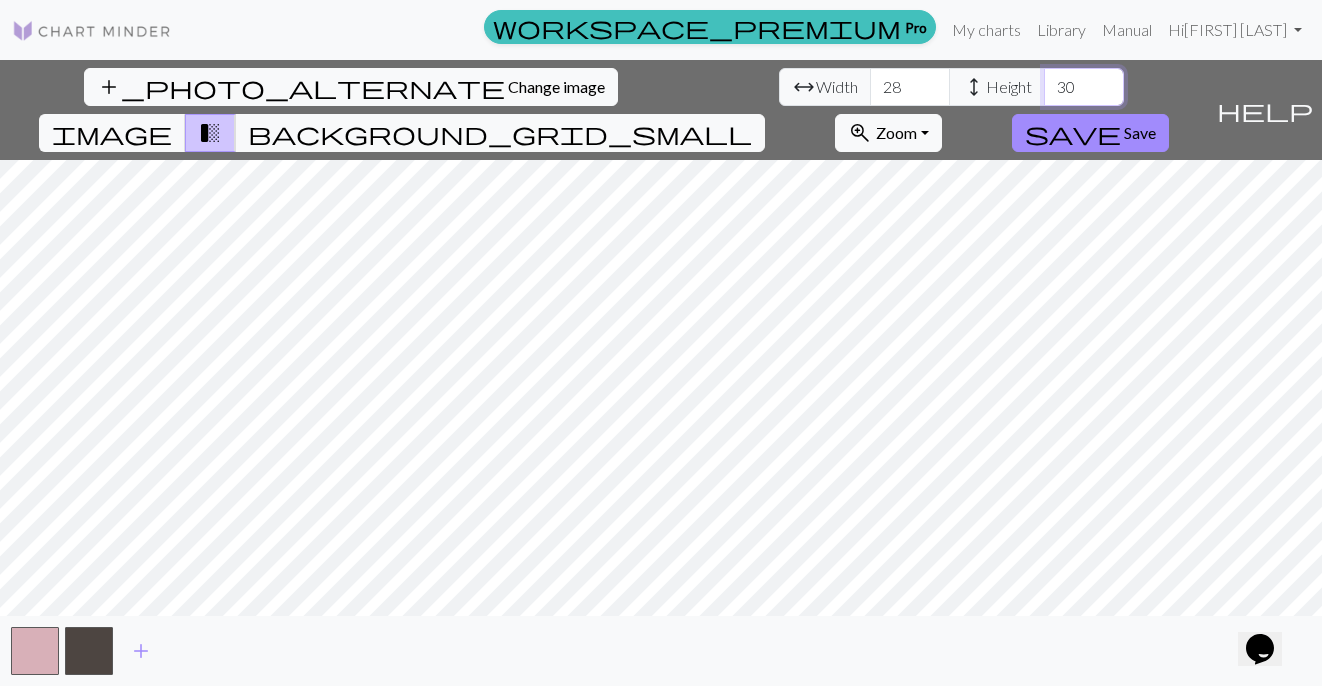 type on "30" 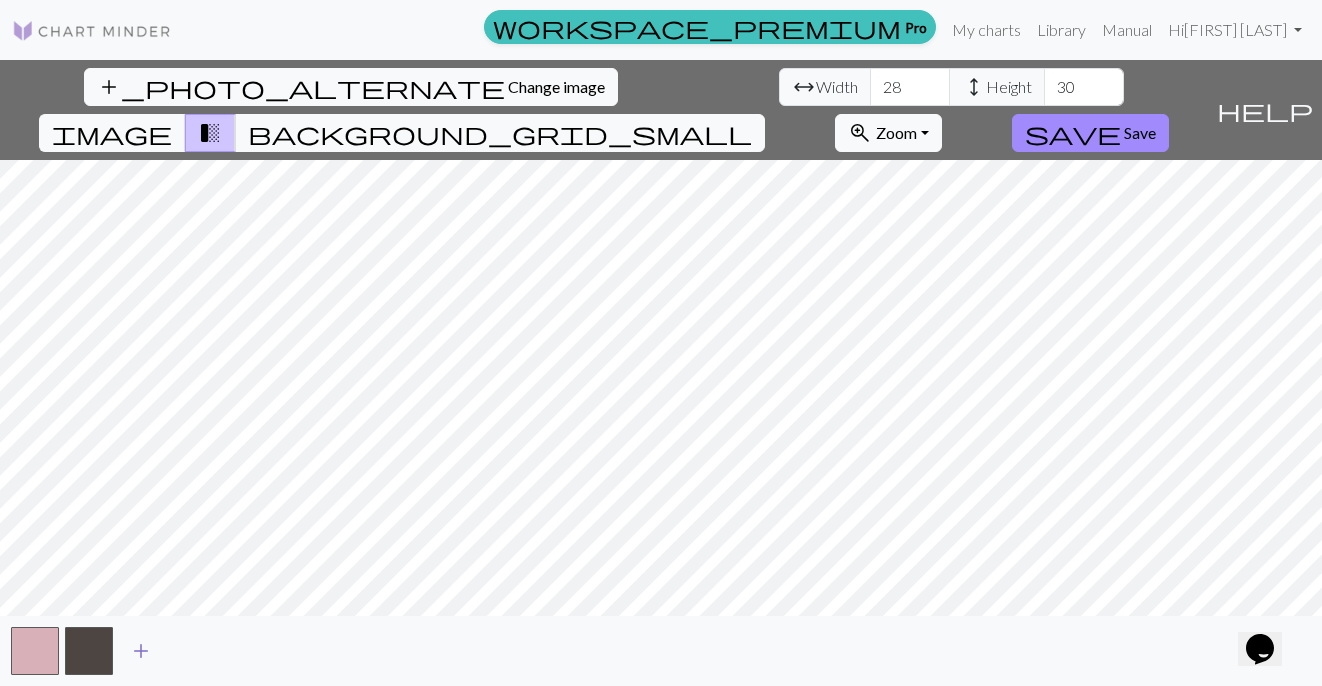 click on "add" at bounding box center (141, 651) 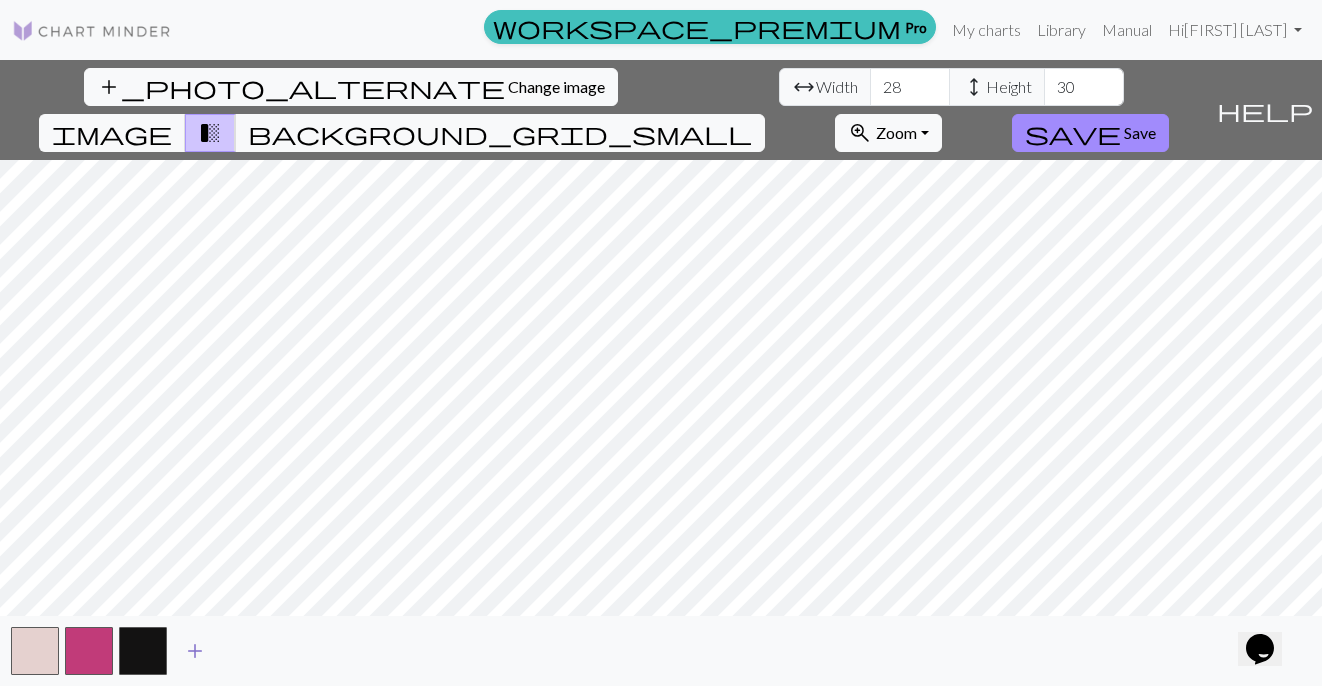 click on "add" at bounding box center [195, 651] 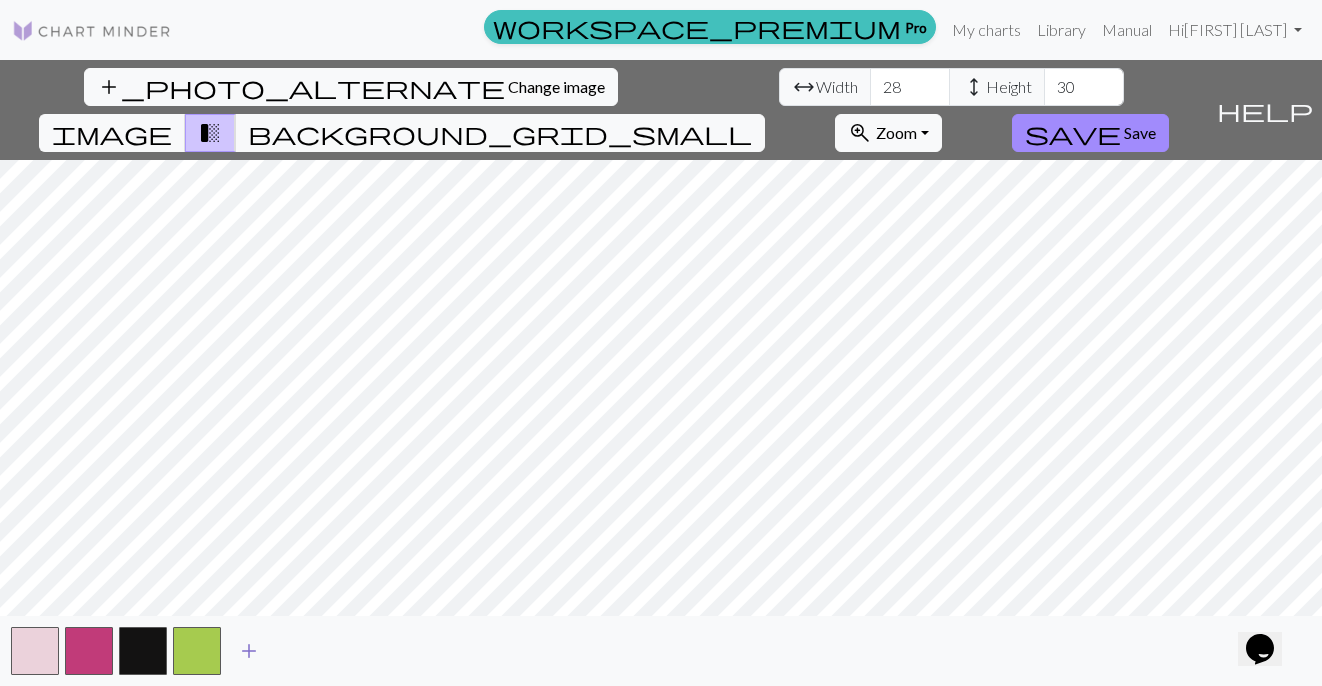 click at bounding box center [197, 651] 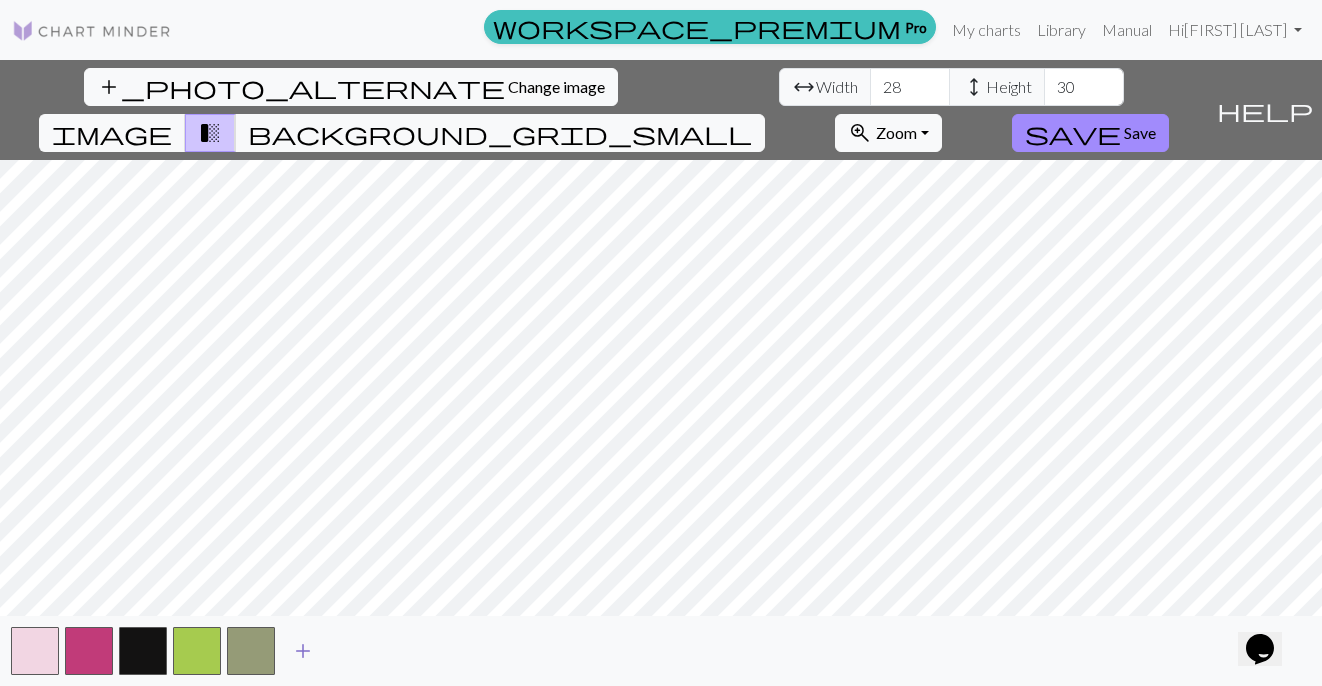 click on "add" at bounding box center (303, 651) 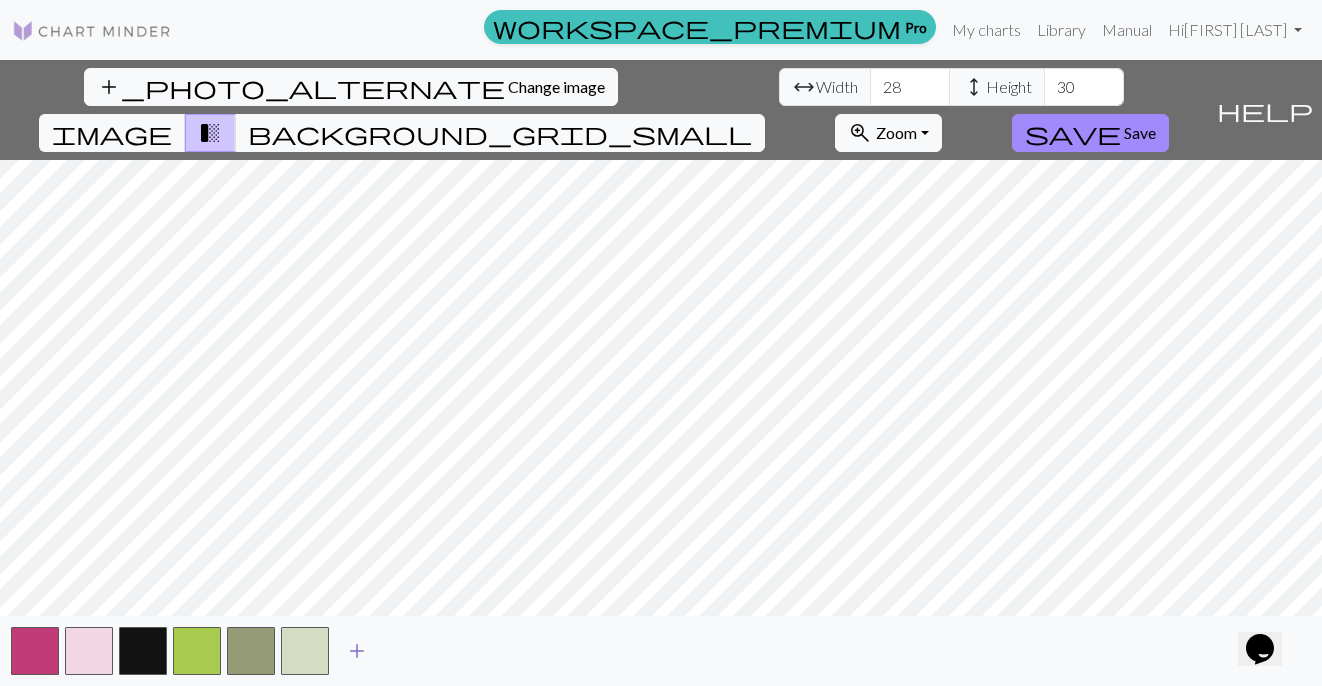 click on "add" at bounding box center (357, 651) 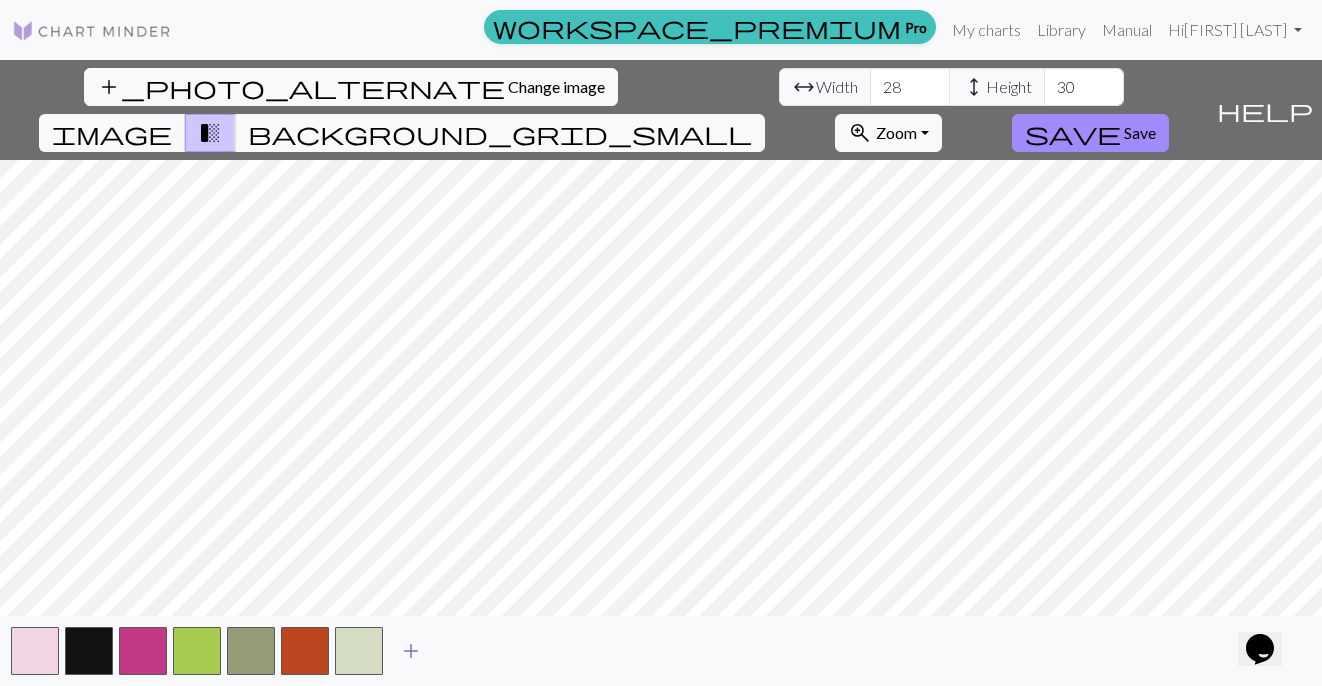 click on "add" at bounding box center [411, 651] 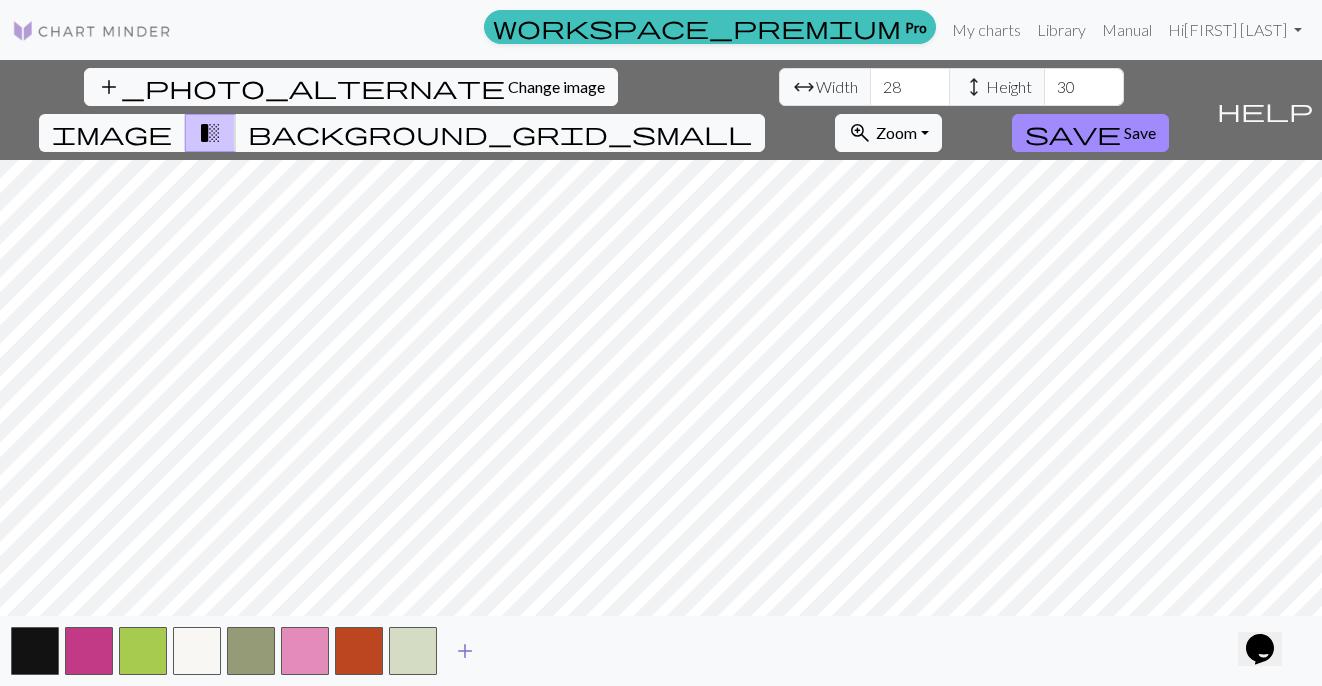 click on "add" at bounding box center (465, 651) 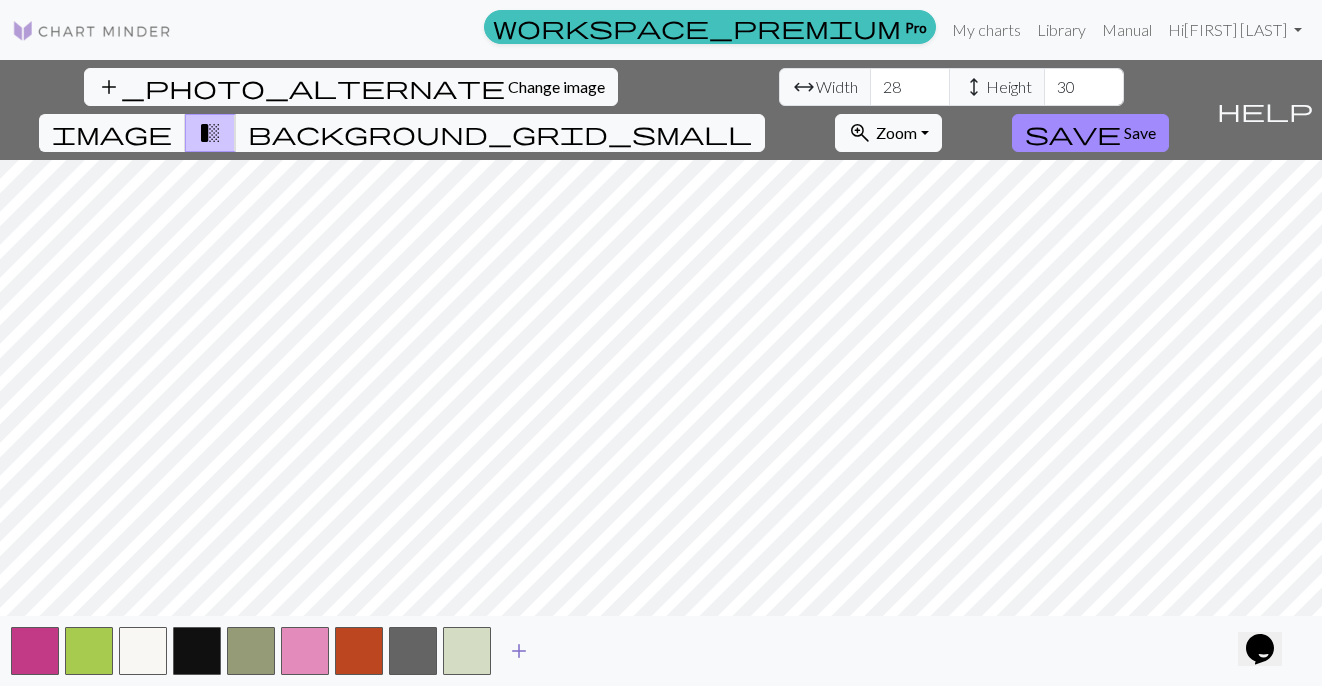click on "add" at bounding box center (519, 651) 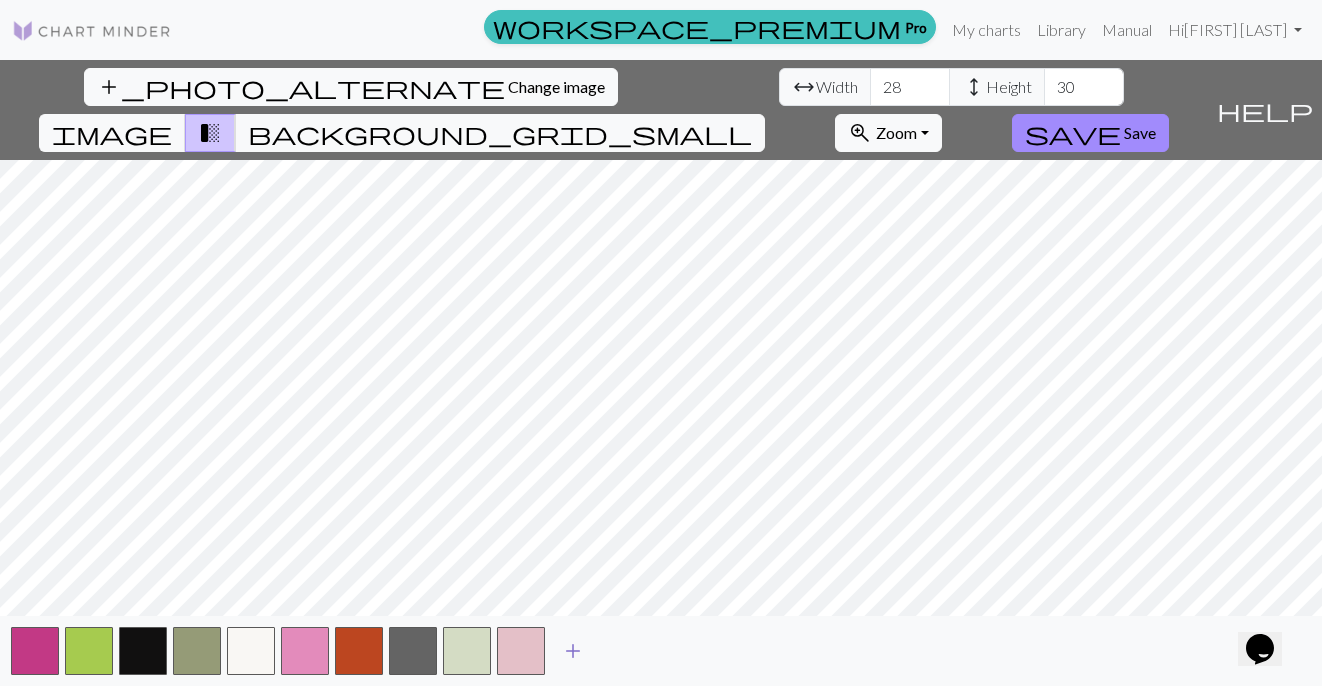 click on "add" at bounding box center (573, 651) 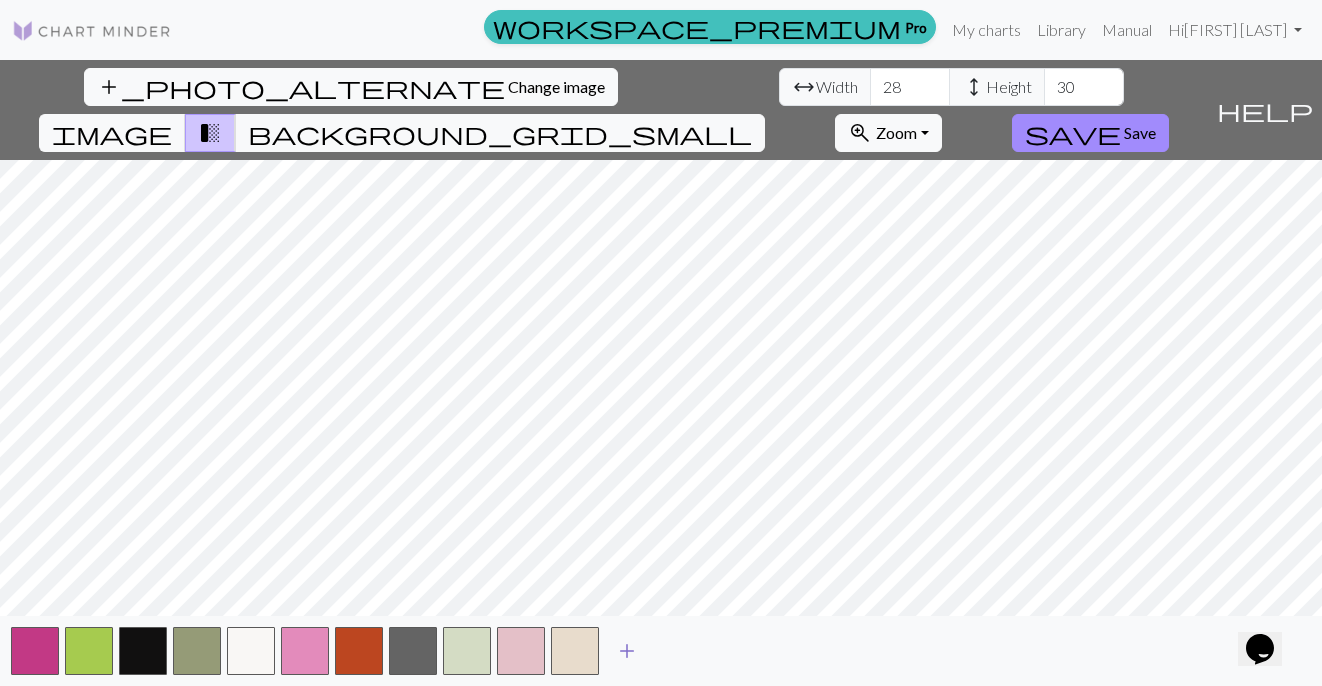 click on "add" at bounding box center (627, 651) 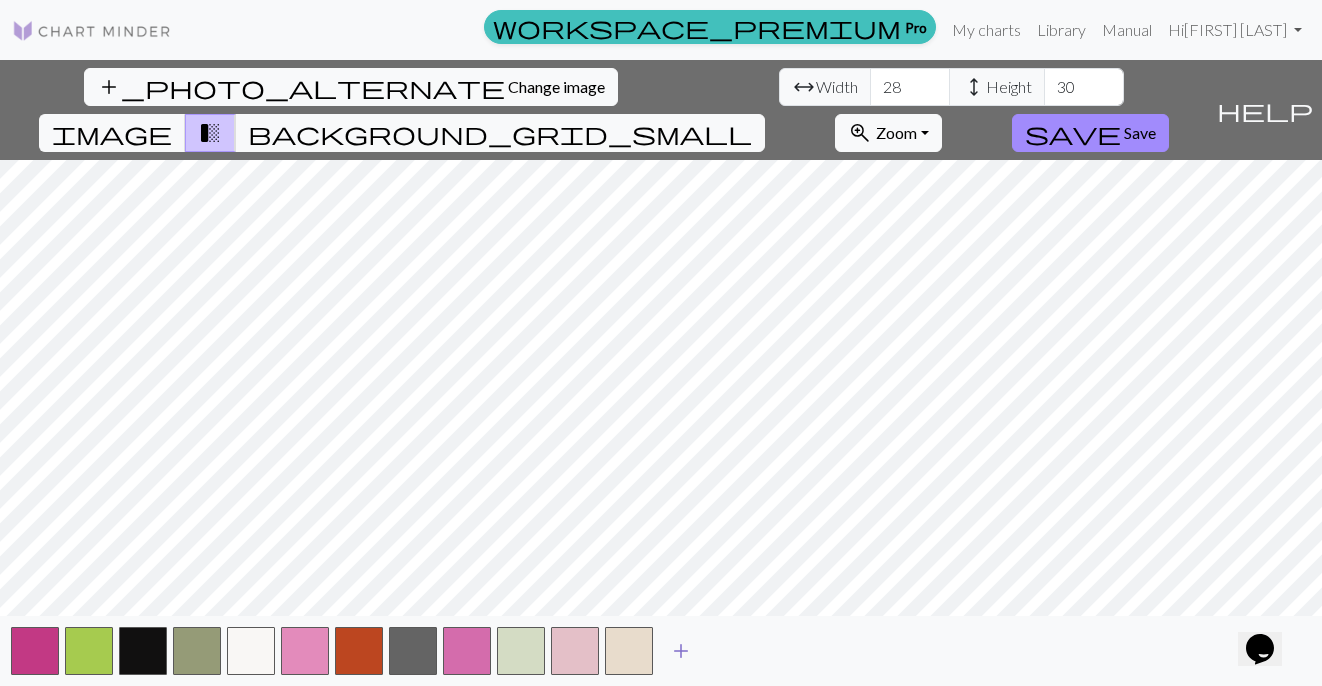 click on "add" at bounding box center [681, 651] 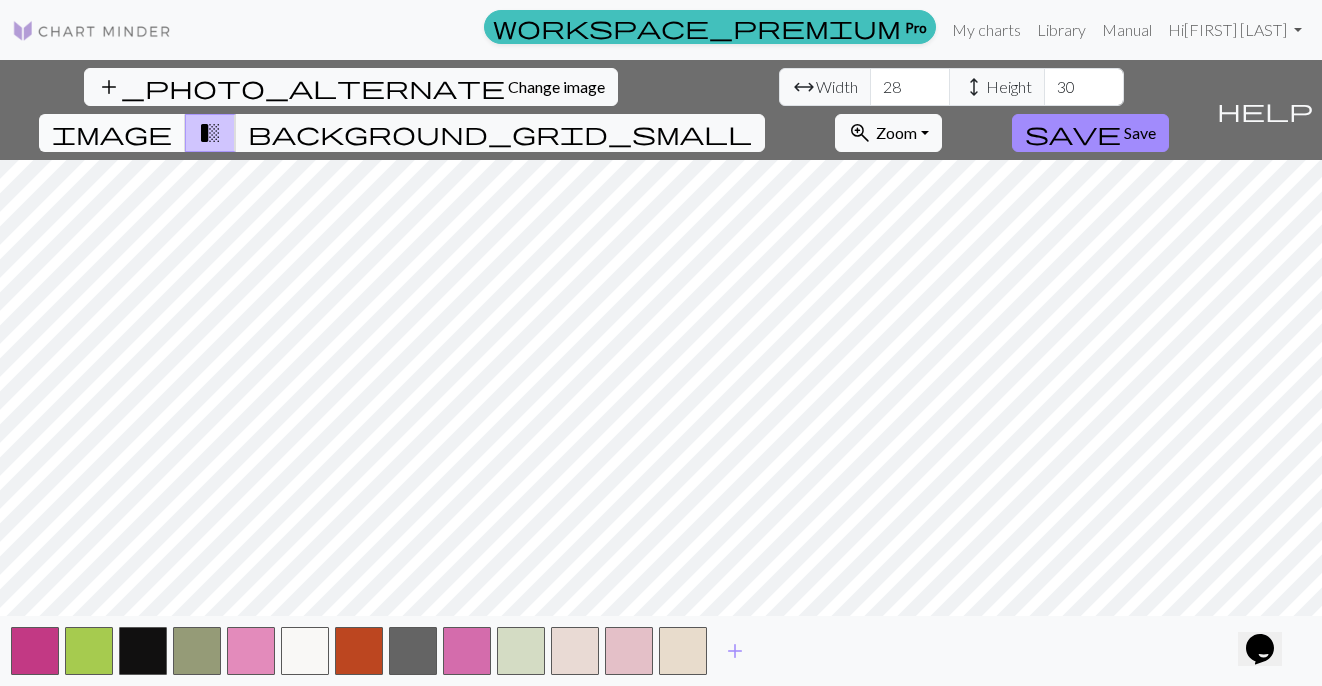 click on "image" at bounding box center (112, 133) 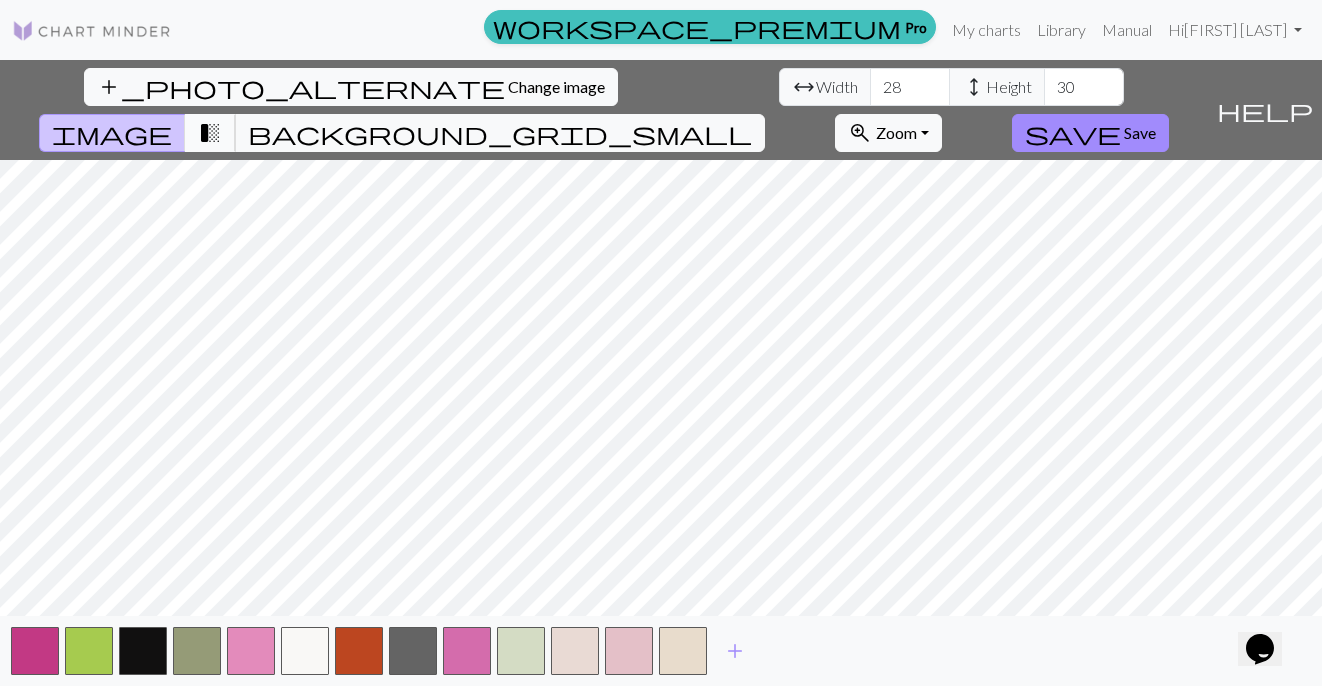 click on "transition_fade" at bounding box center [210, 133] 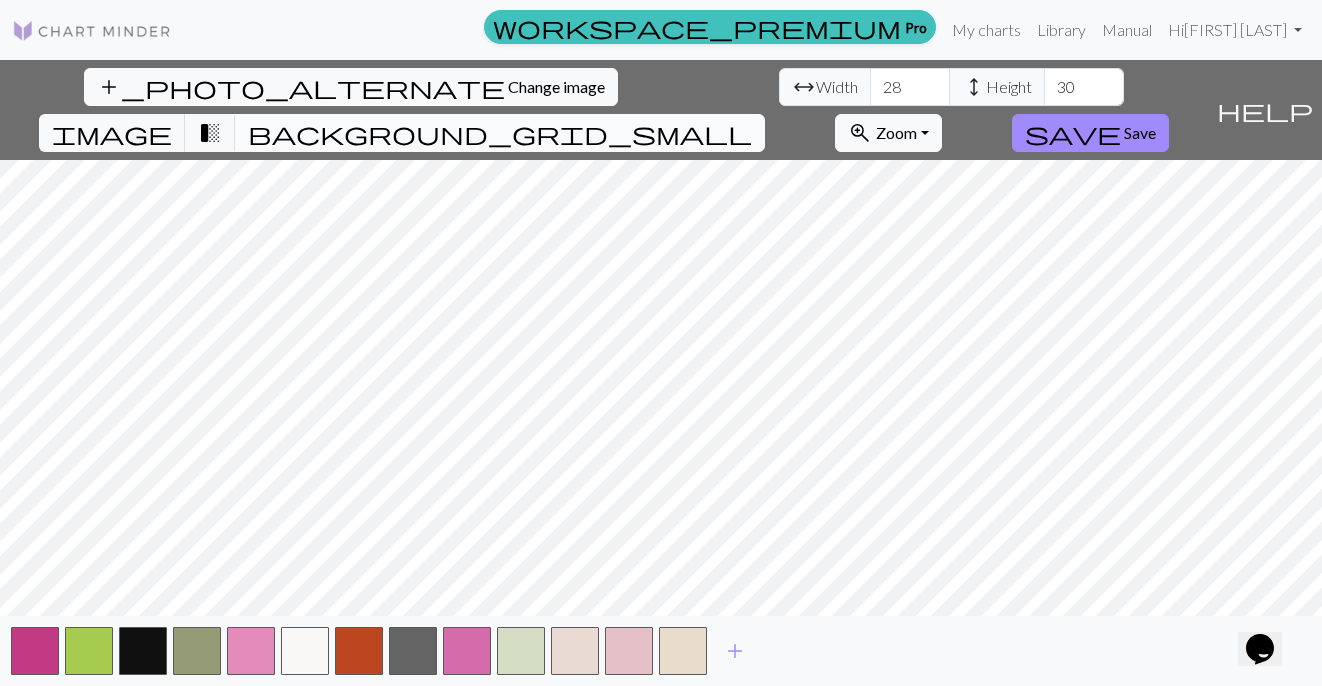 click on "background_grid_small" at bounding box center (500, 133) 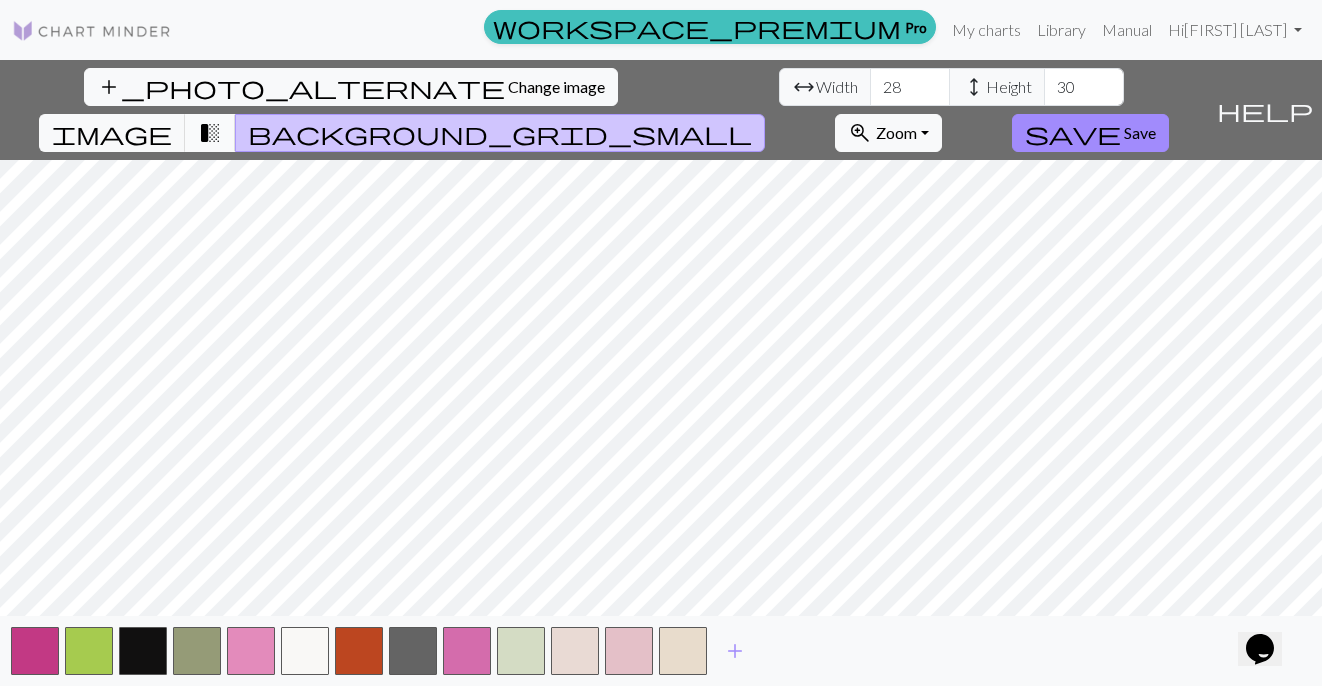 click on "transition_fade" at bounding box center (210, 133) 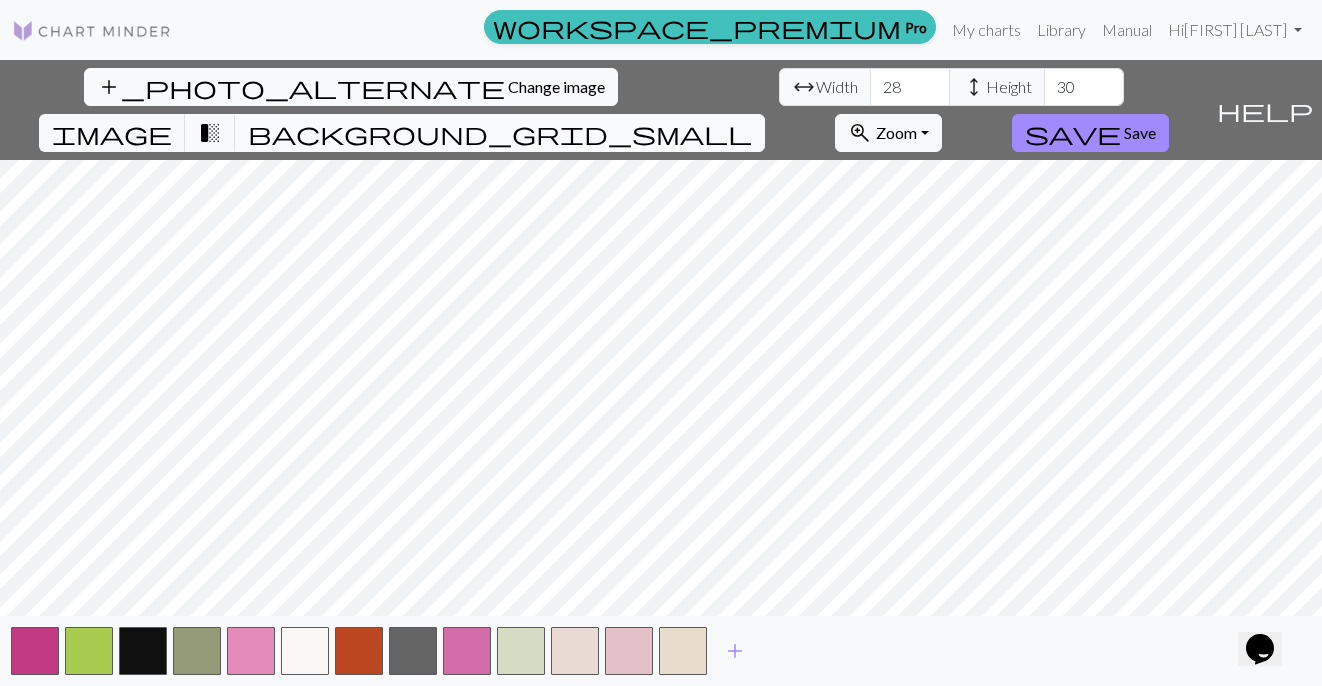 click on "background_grid_small" at bounding box center [500, 133] 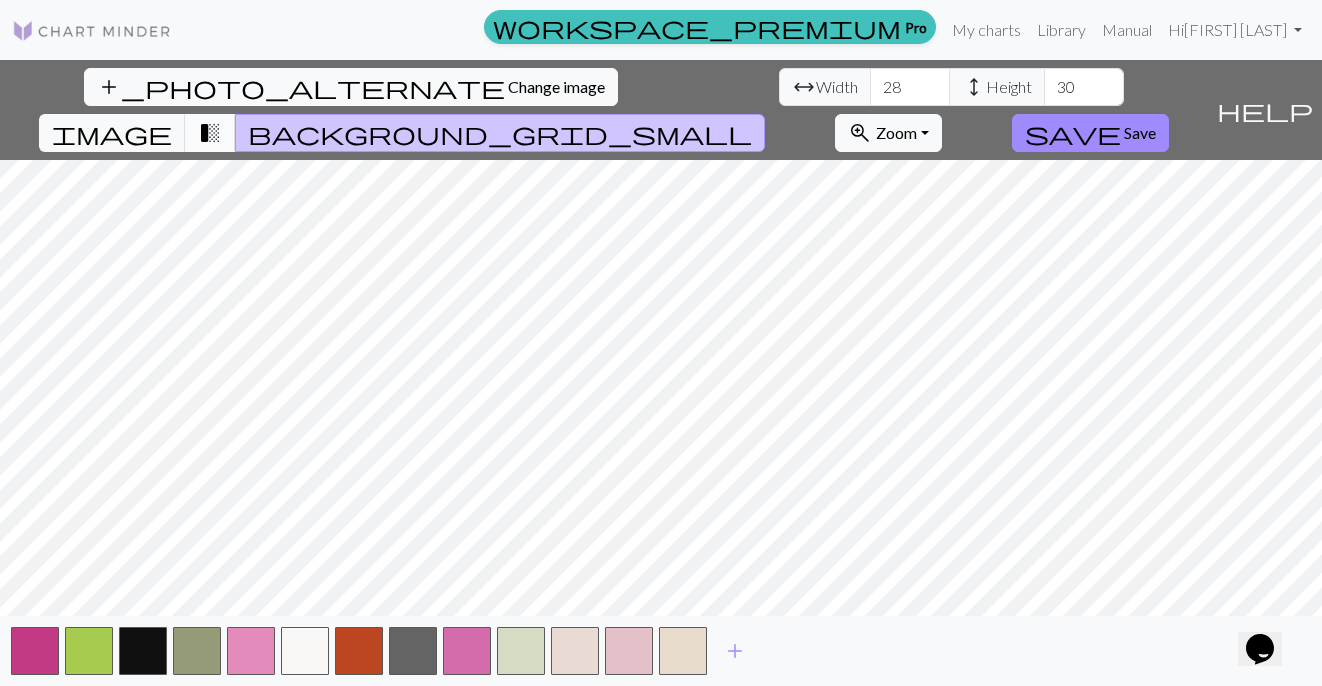 click on "transition_fade" at bounding box center (210, 133) 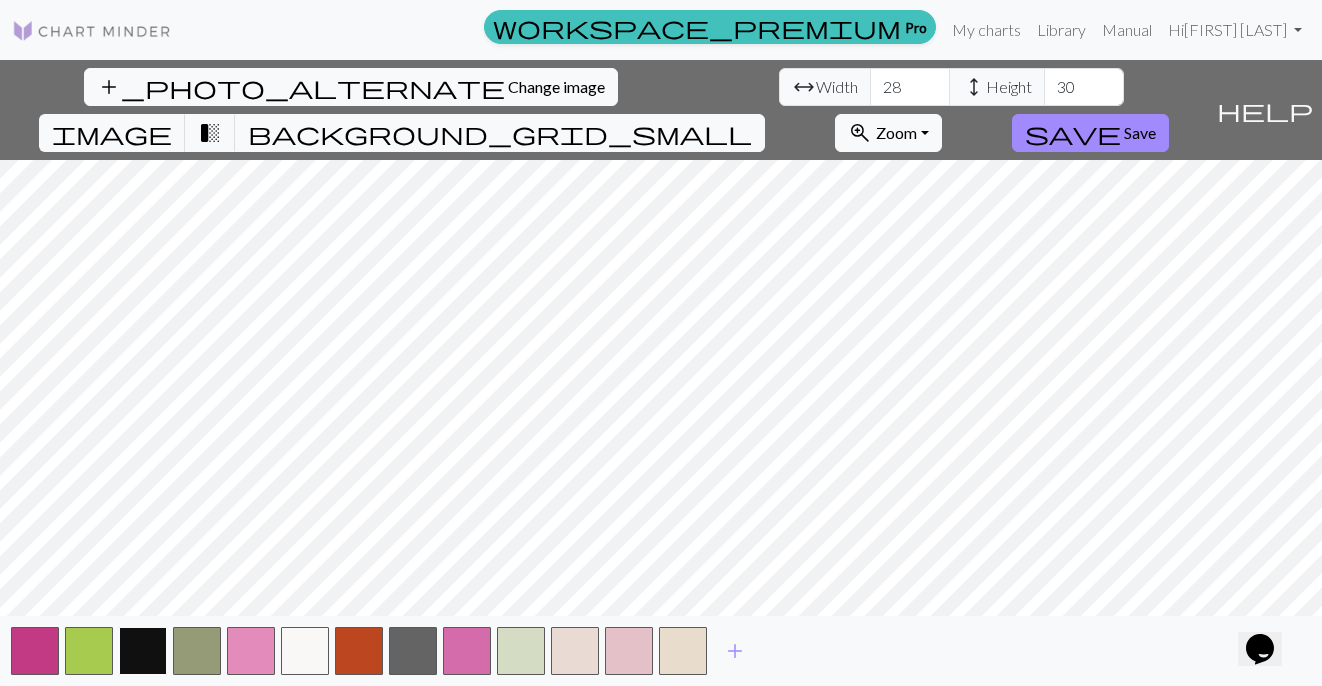 click at bounding box center (143, 651) 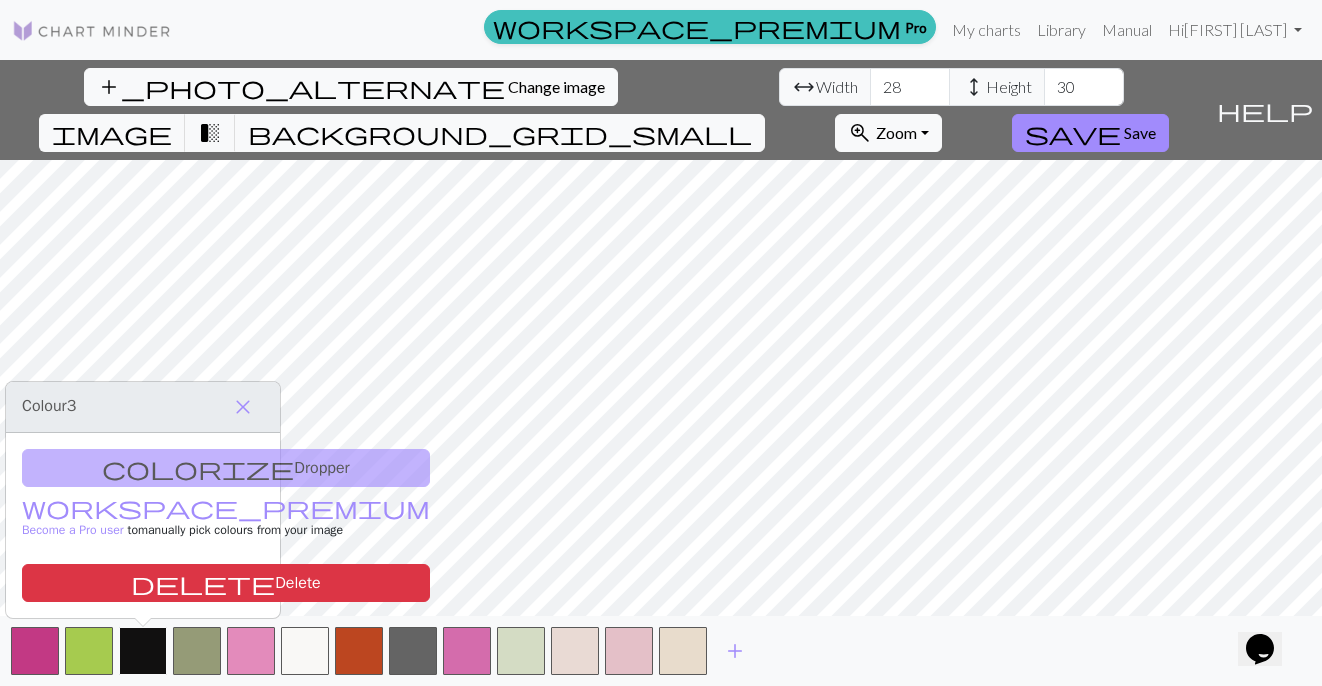 click at bounding box center [143, 651] 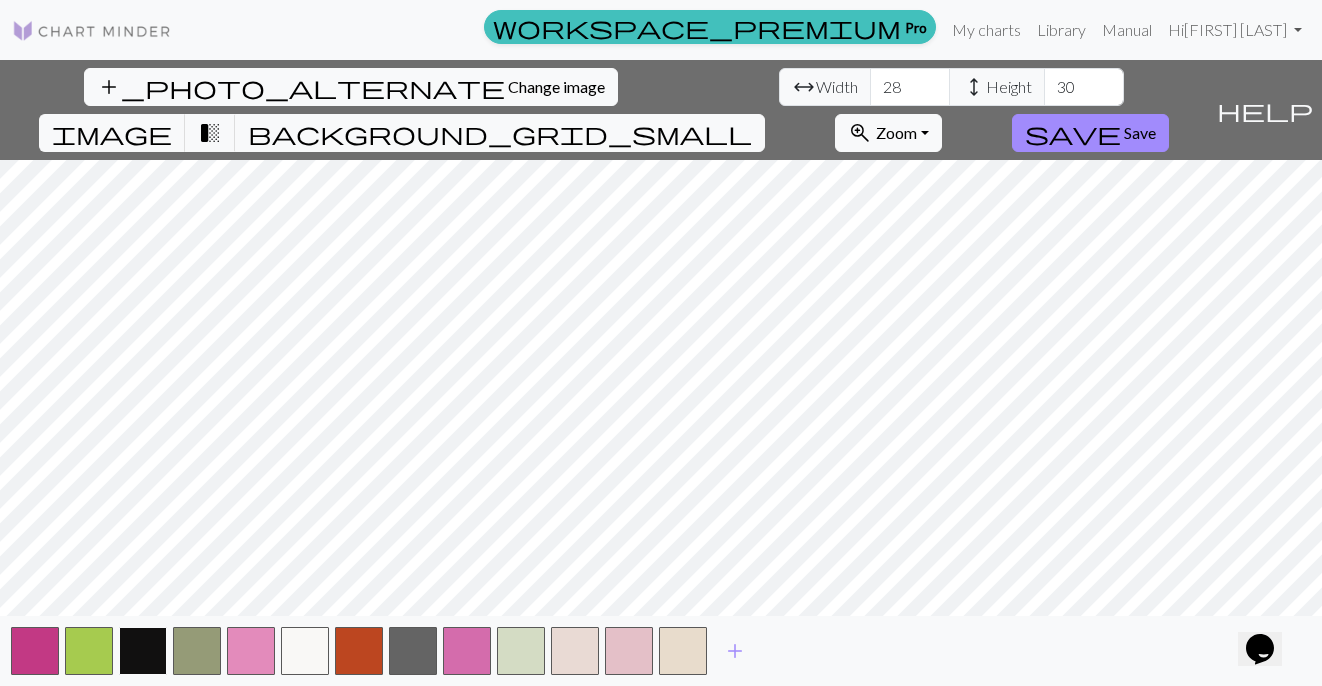 click at bounding box center [143, 651] 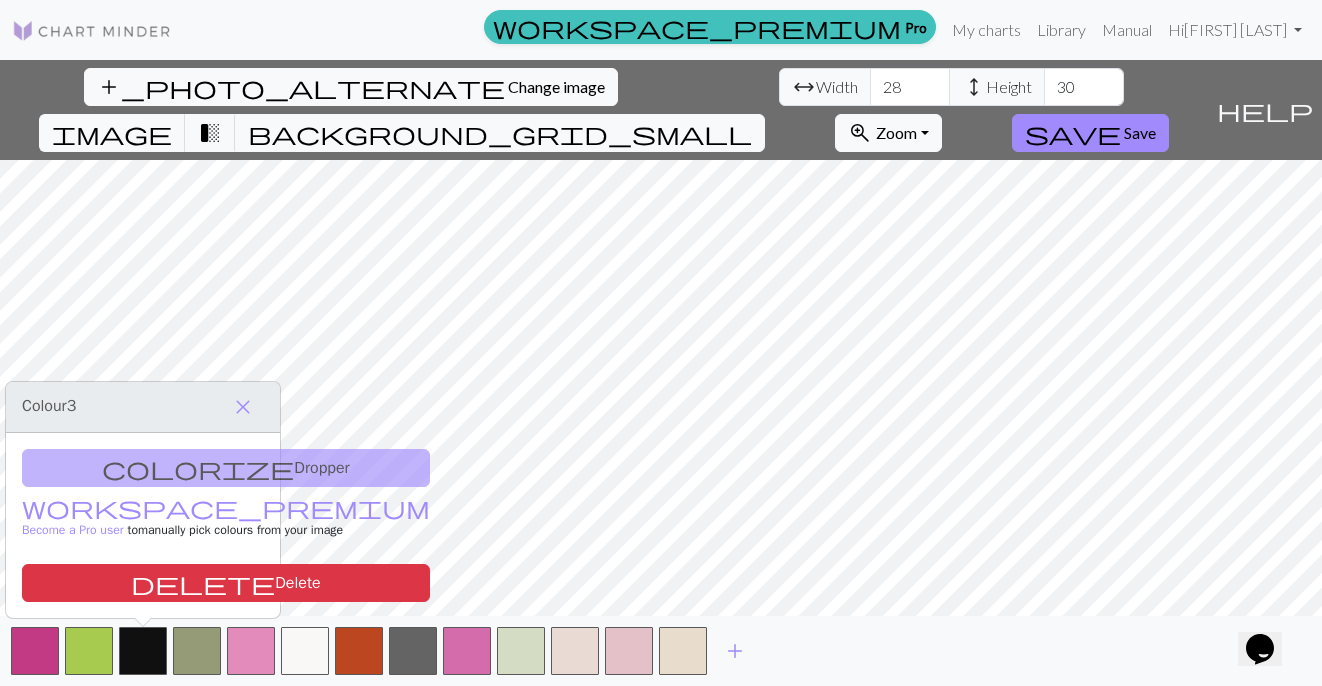 click on "colorize Dropper workspace_premium Become a Pro user   to  manually pick colours from your image delete Delete" at bounding box center [143, 525] 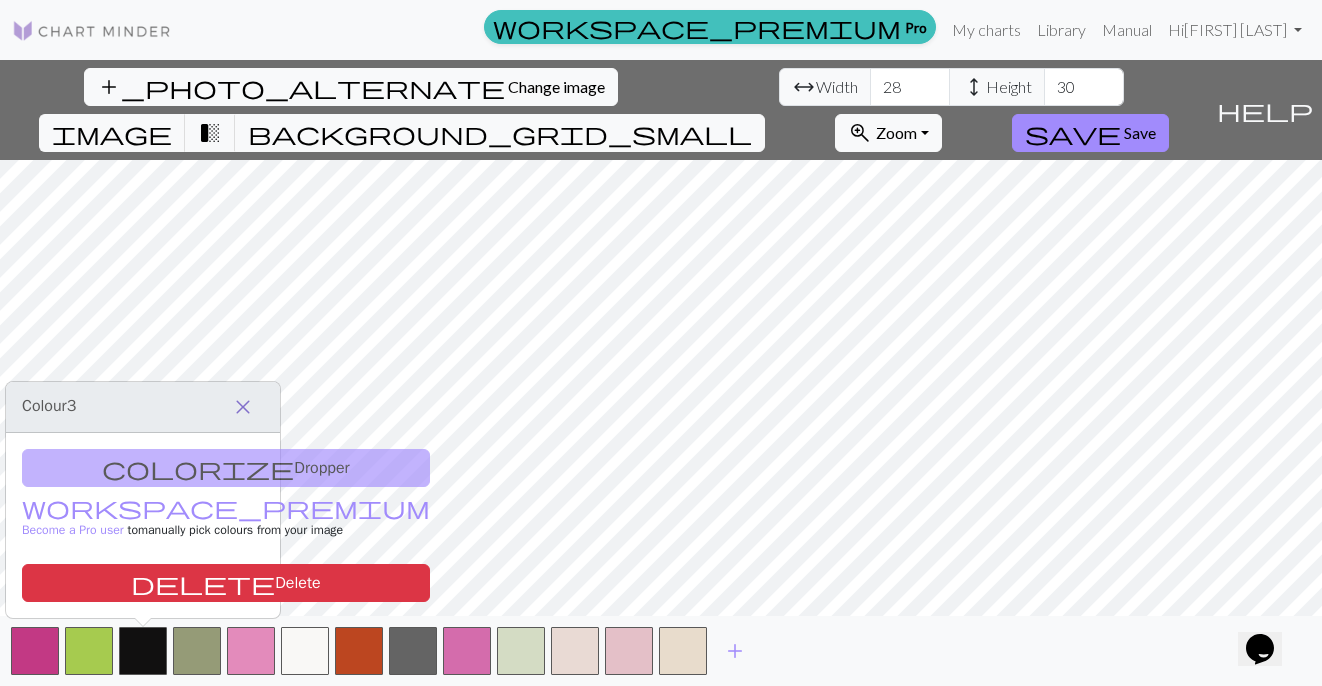 click on "close" at bounding box center (243, 407) 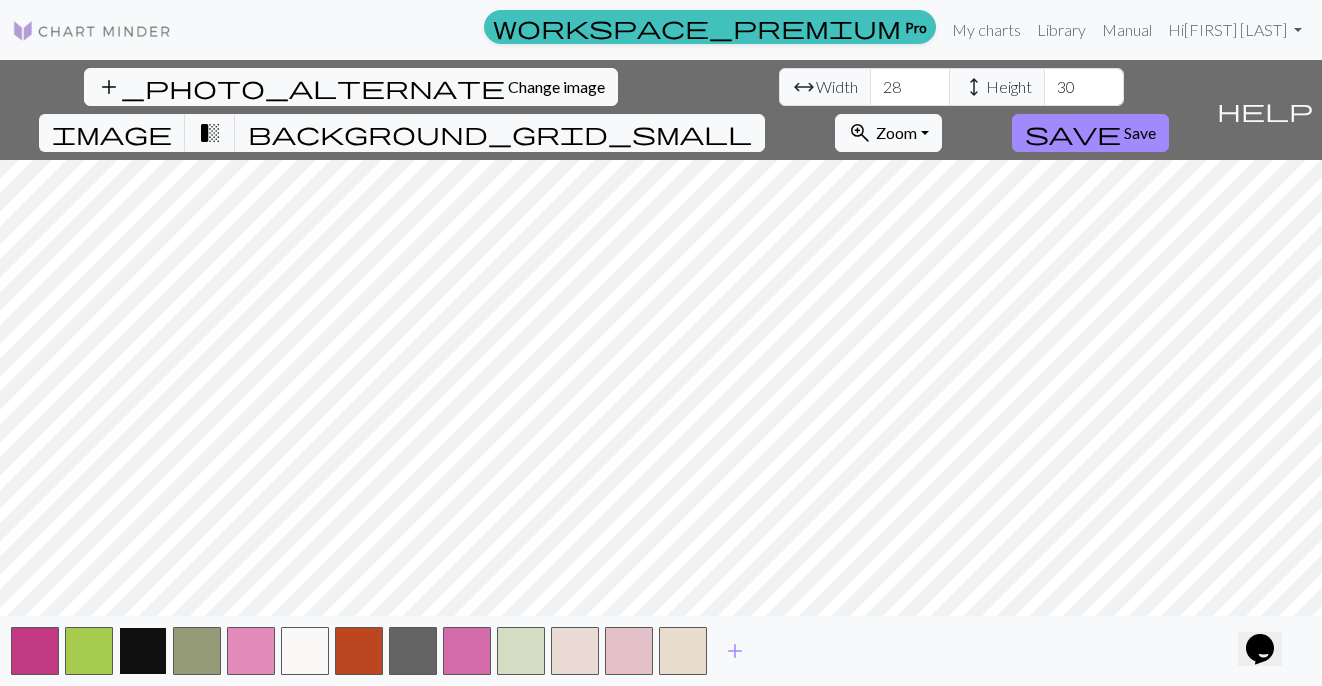 click at bounding box center [143, 651] 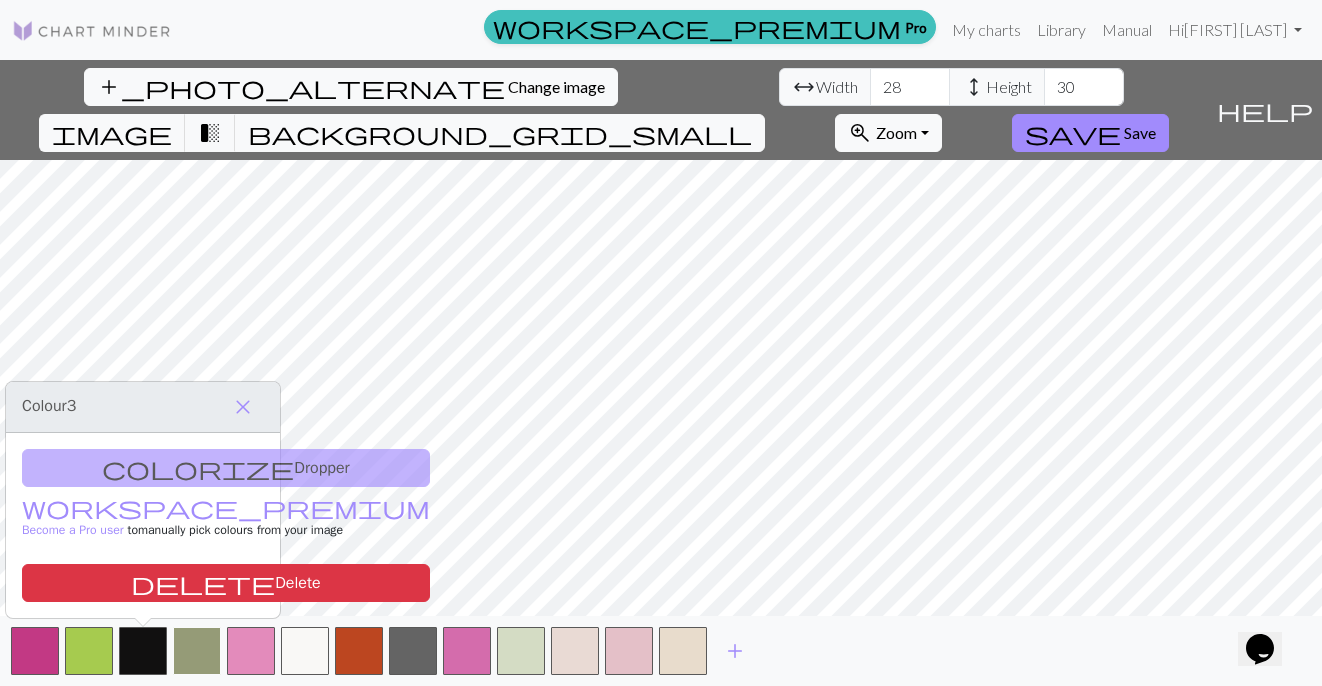 click at bounding box center [197, 651] 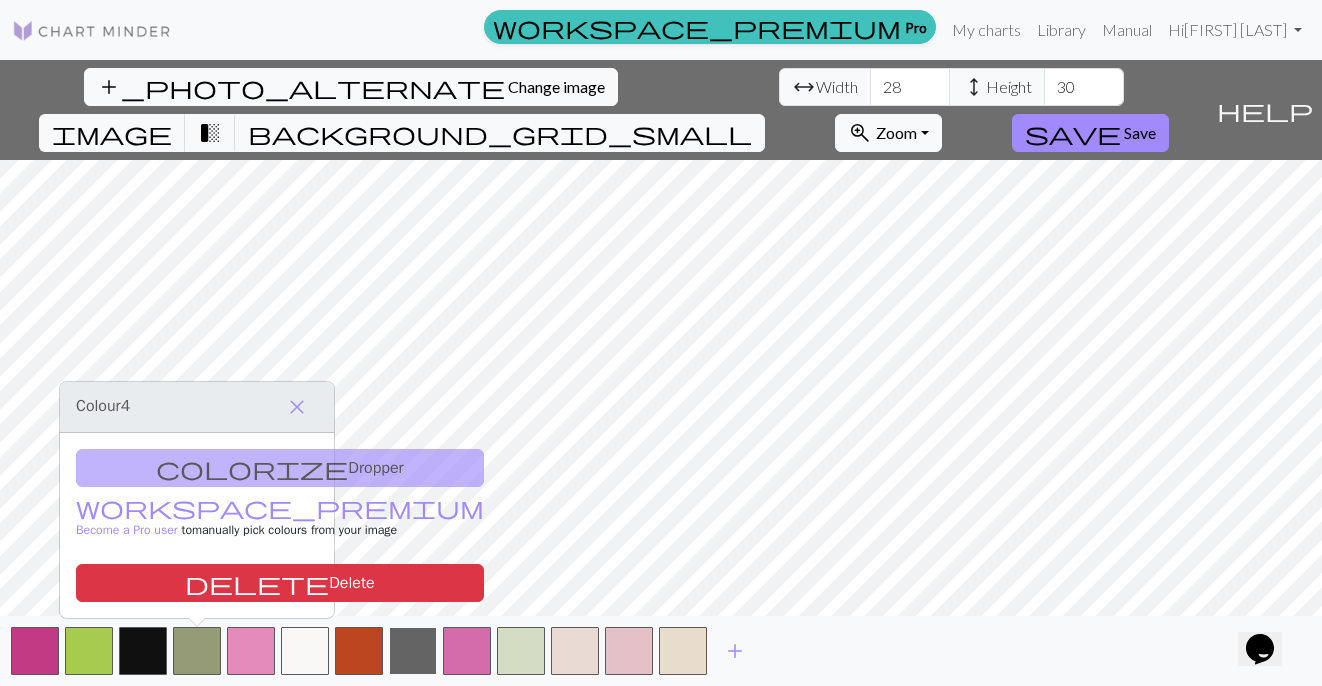 click at bounding box center (413, 651) 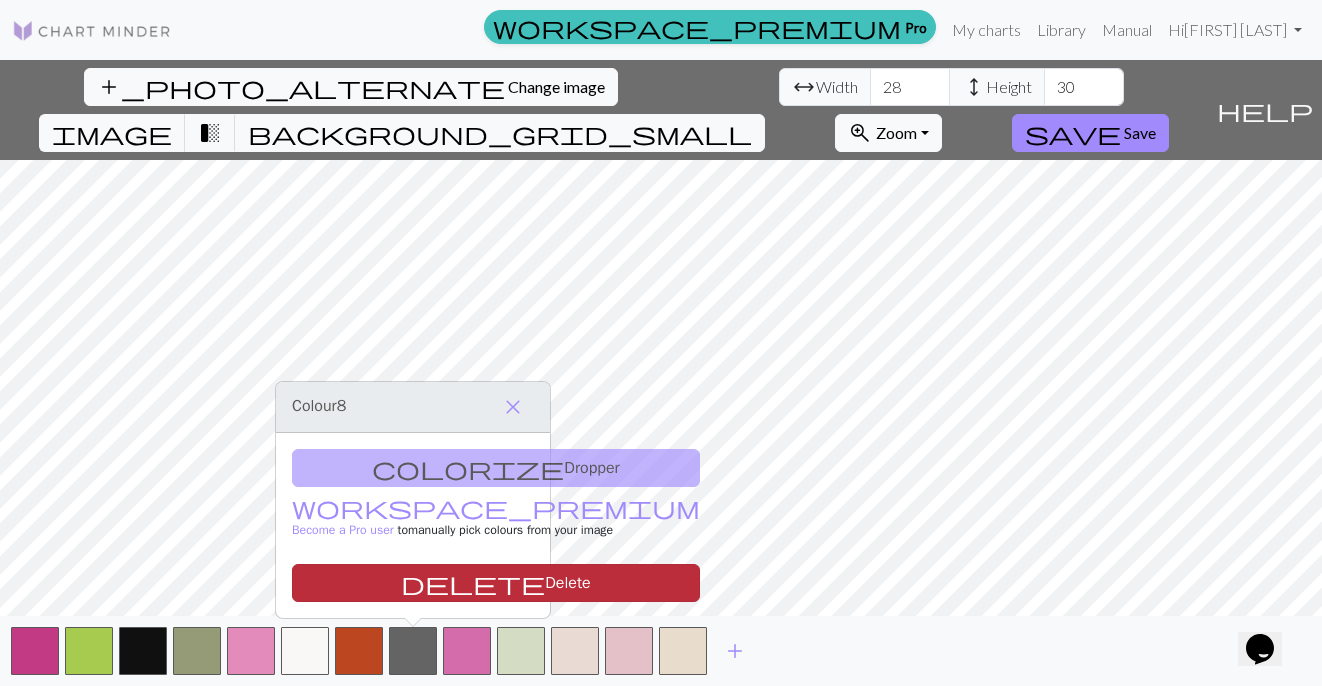 click on "delete" at bounding box center [473, 583] 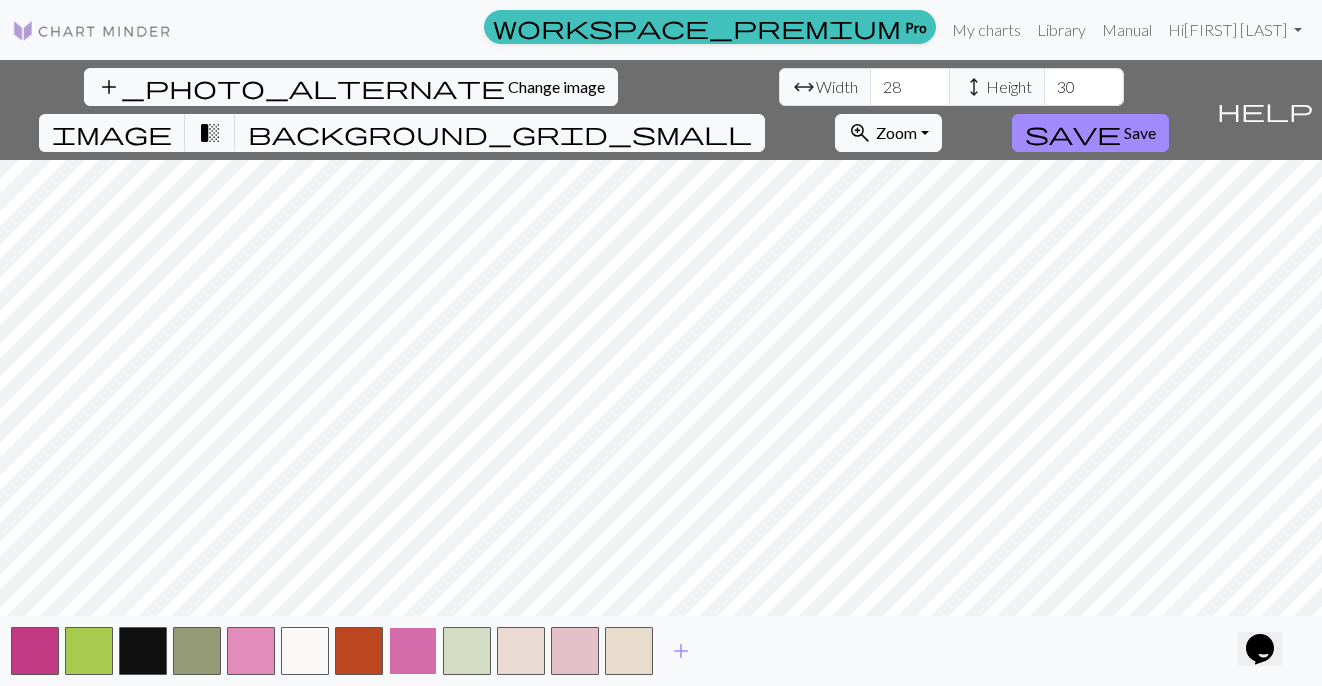 click at bounding box center (413, 651) 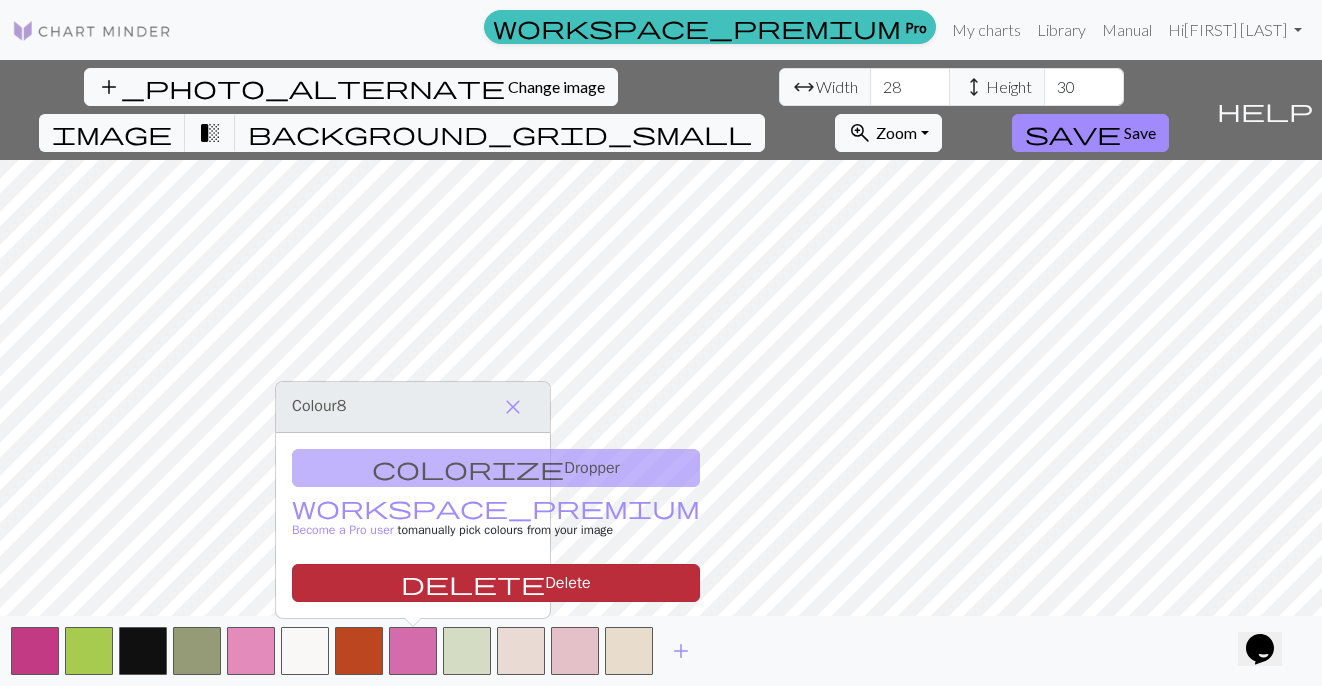 click on "delete Delete" at bounding box center [496, 583] 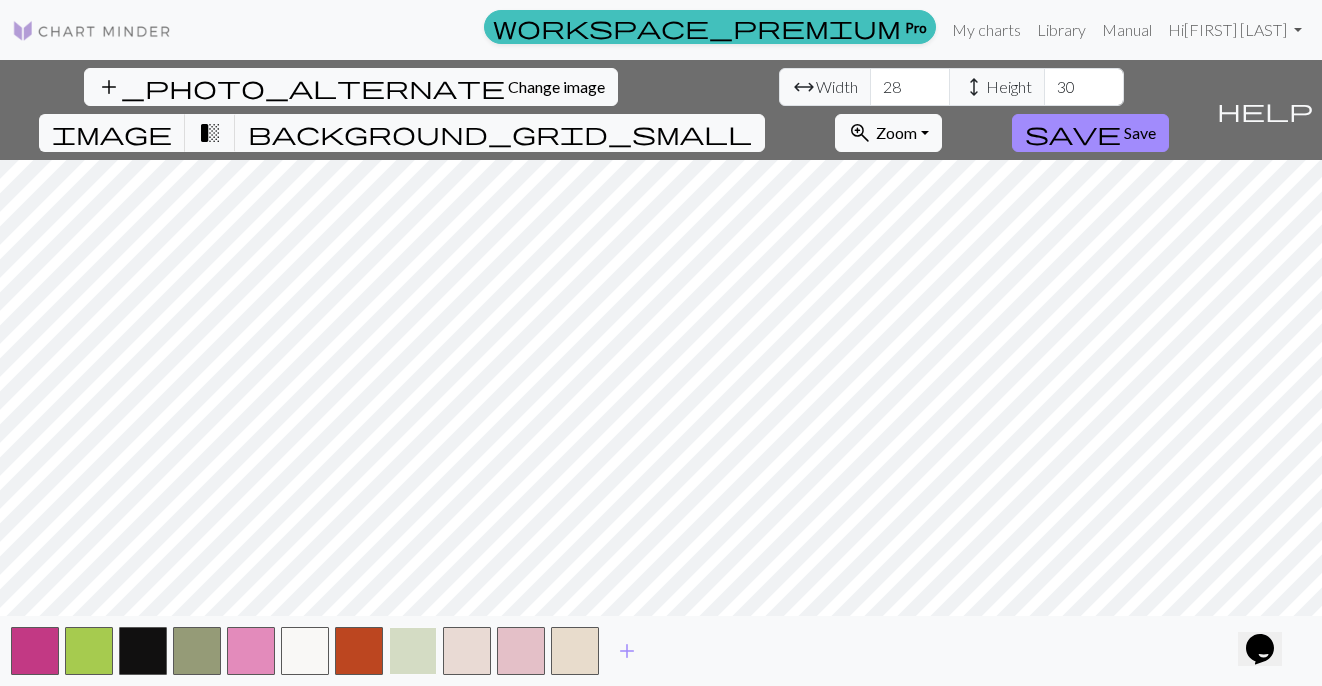 click at bounding box center (413, 651) 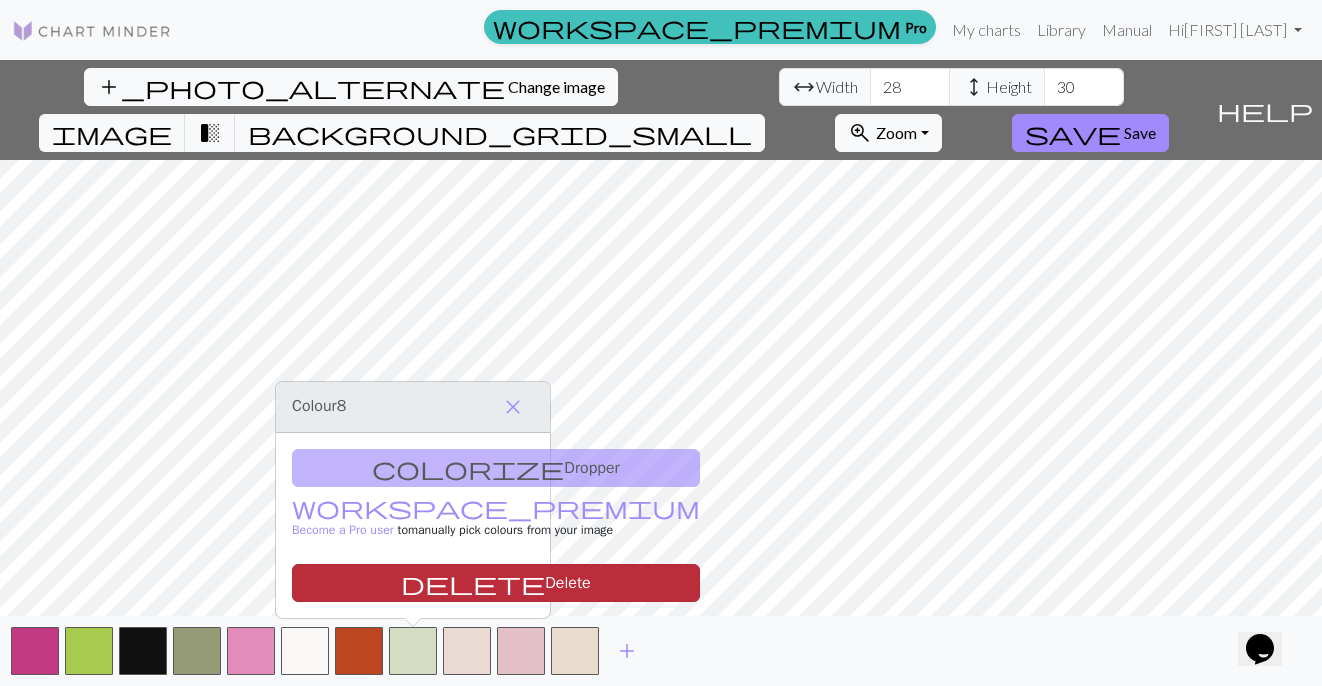 click on "delete Delete" at bounding box center [496, 583] 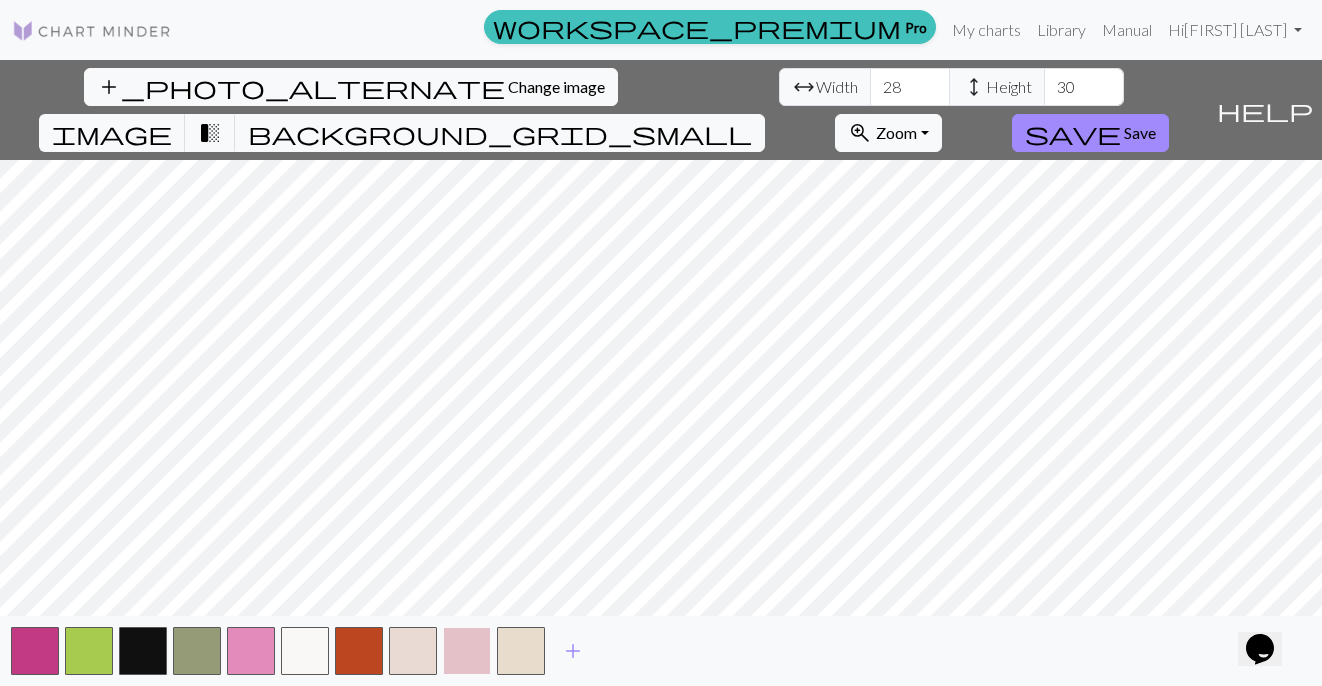 click at bounding box center [467, 651] 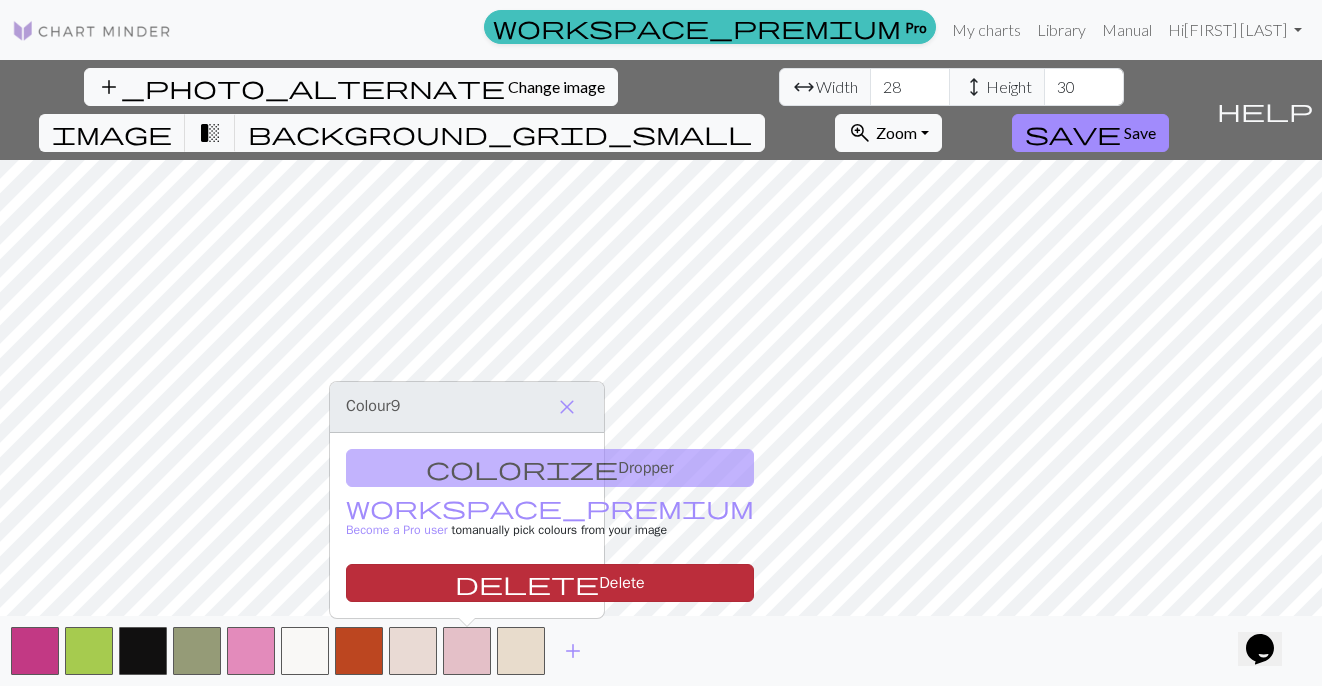 click on "delete" at bounding box center (527, 583) 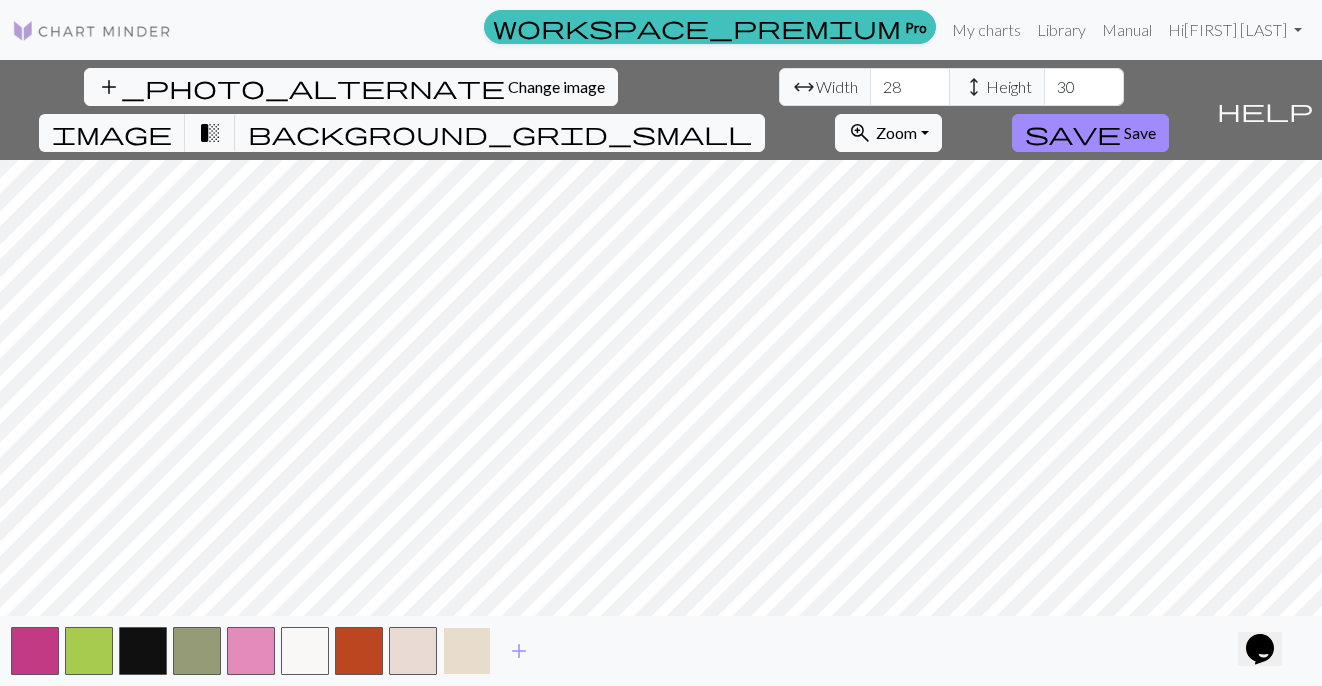 click at bounding box center [467, 651] 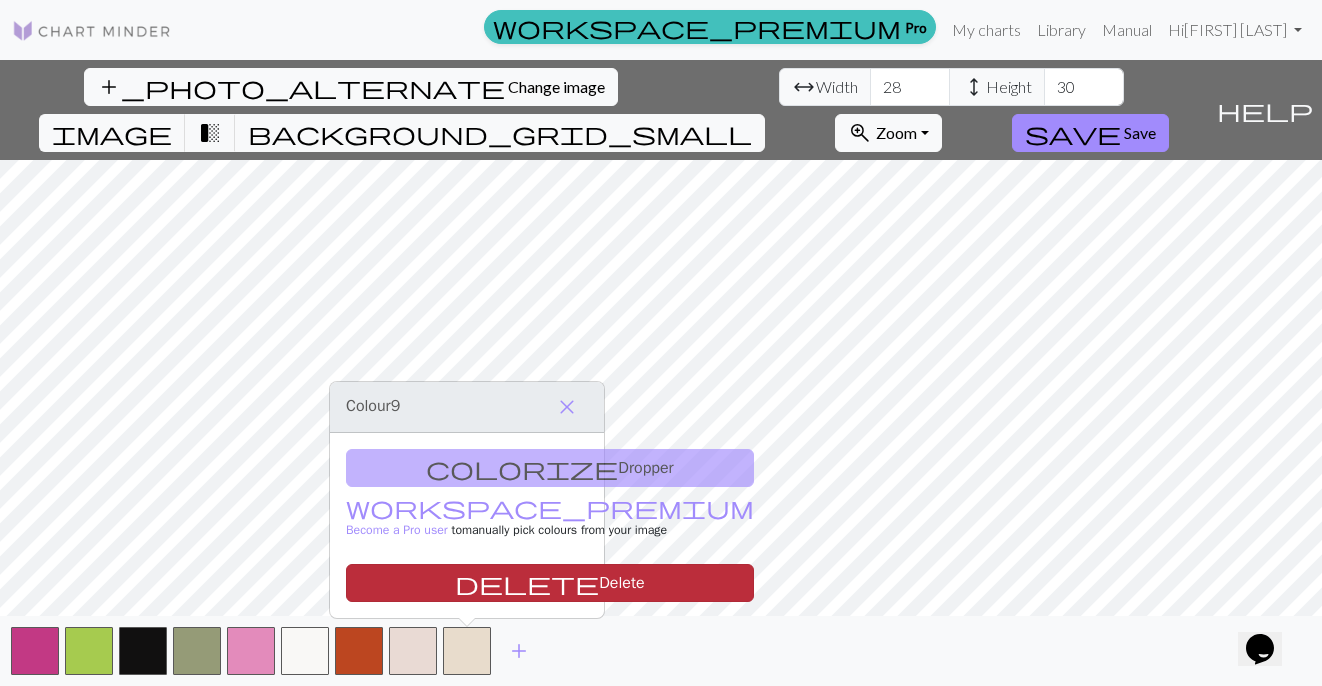 click on "delete" at bounding box center [527, 583] 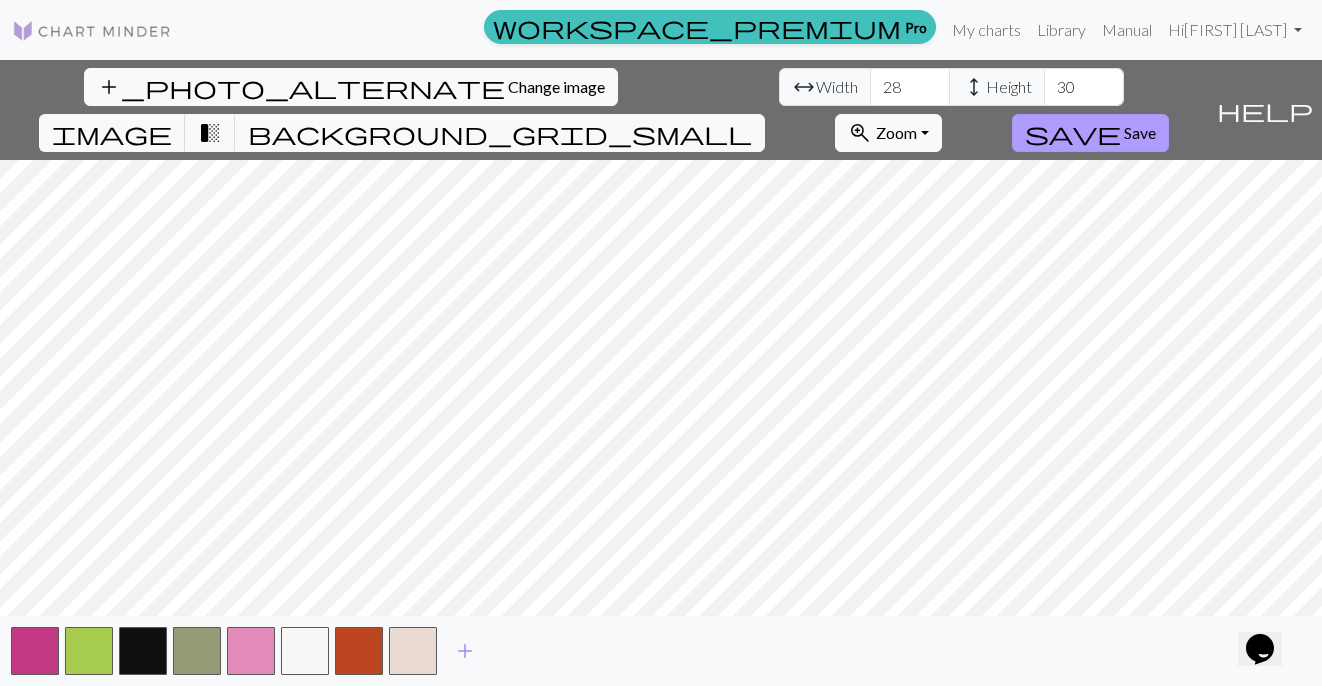 click on "save" at bounding box center (1073, 133) 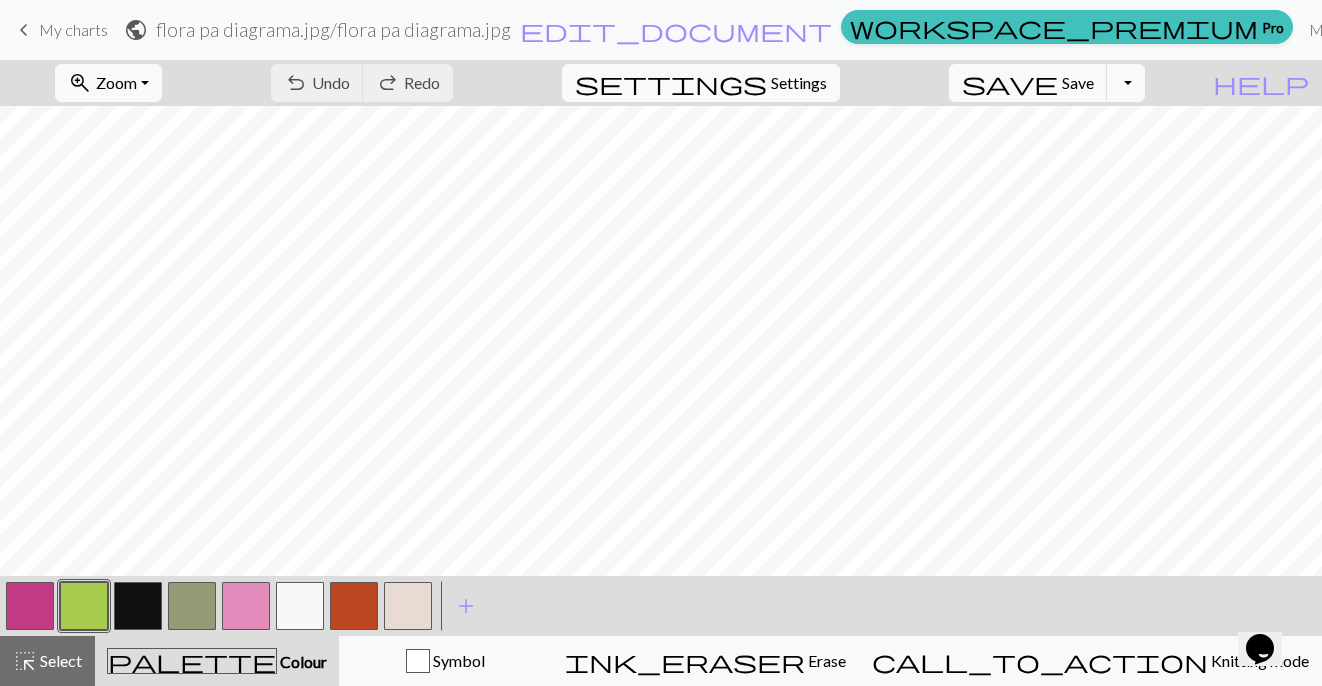 scroll, scrollTop: 28, scrollLeft: 0, axis: vertical 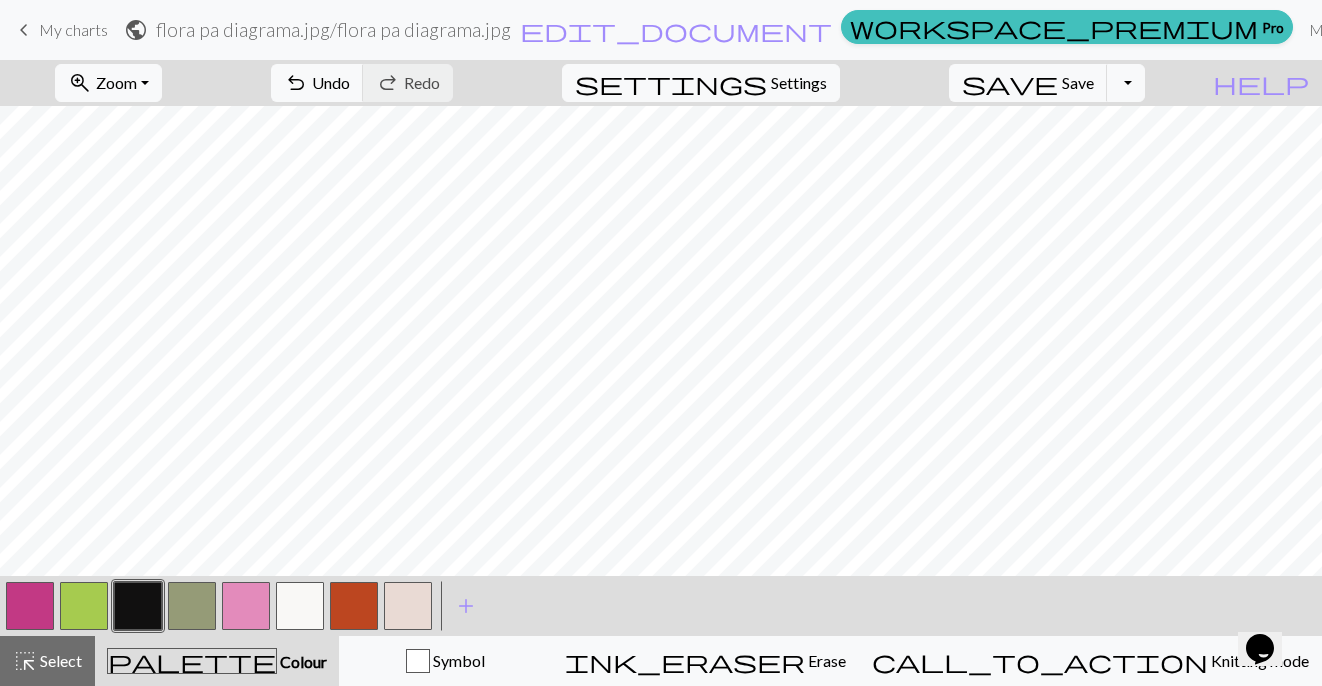 click at bounding box center (300, 606) 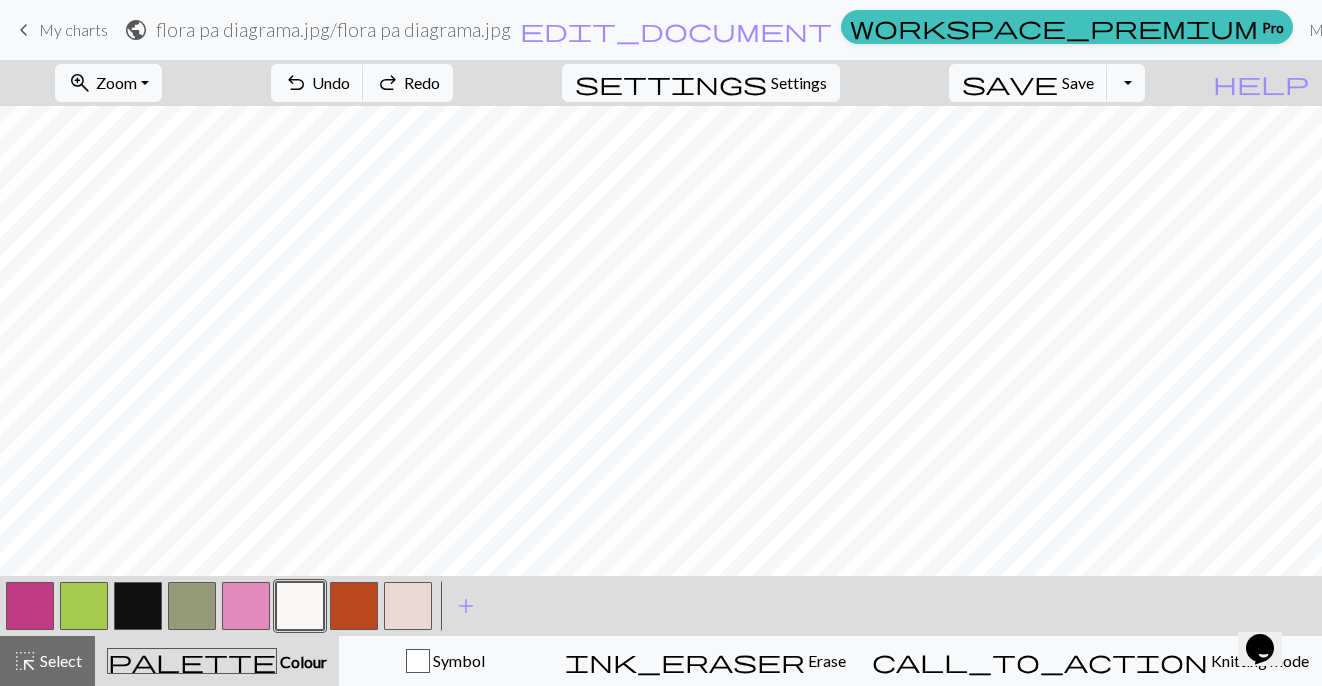 click at bounding box center [408, 606] 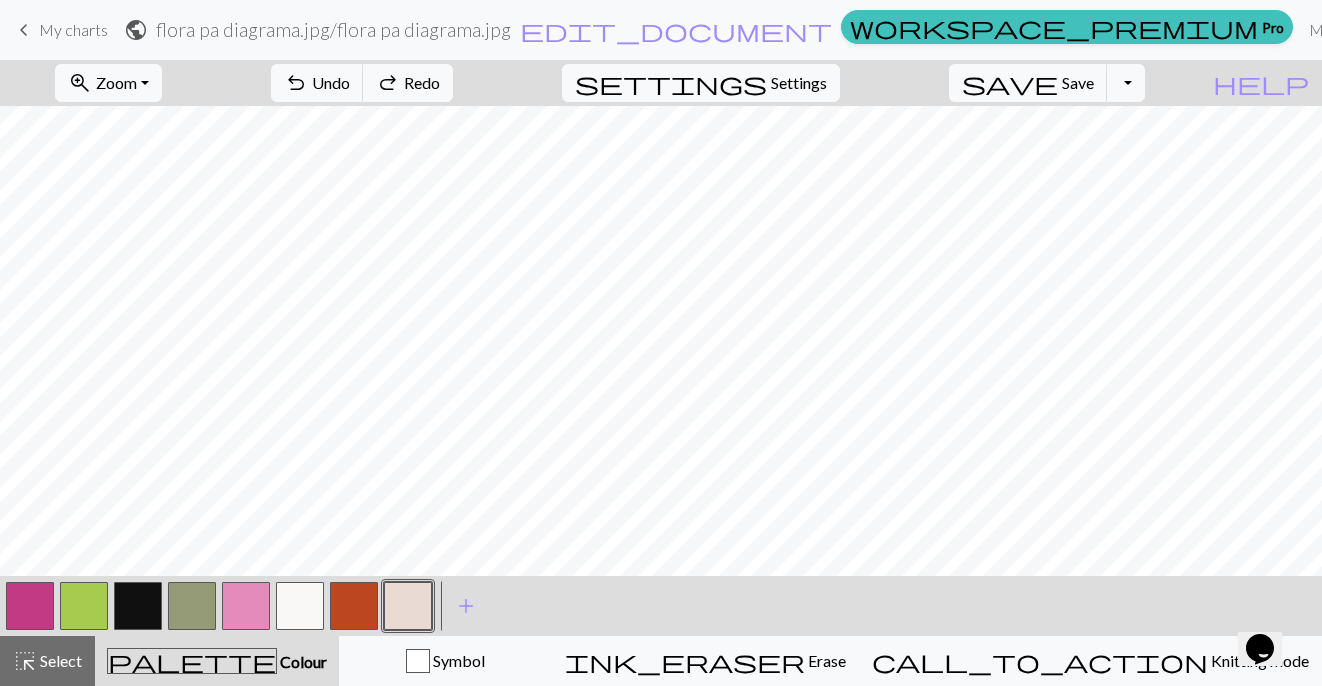 click at bounding box center (408, 606) 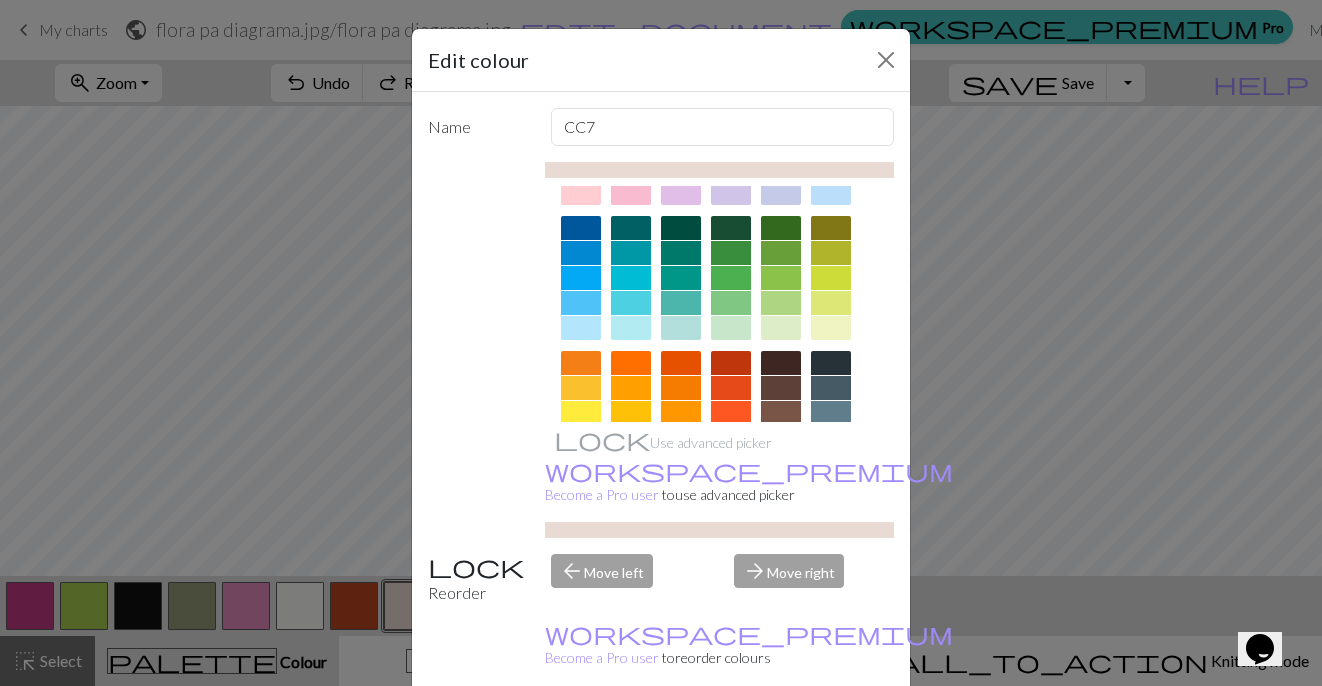 scroll, scrollTop: 332, scrollLeft: 0, axis: vertical 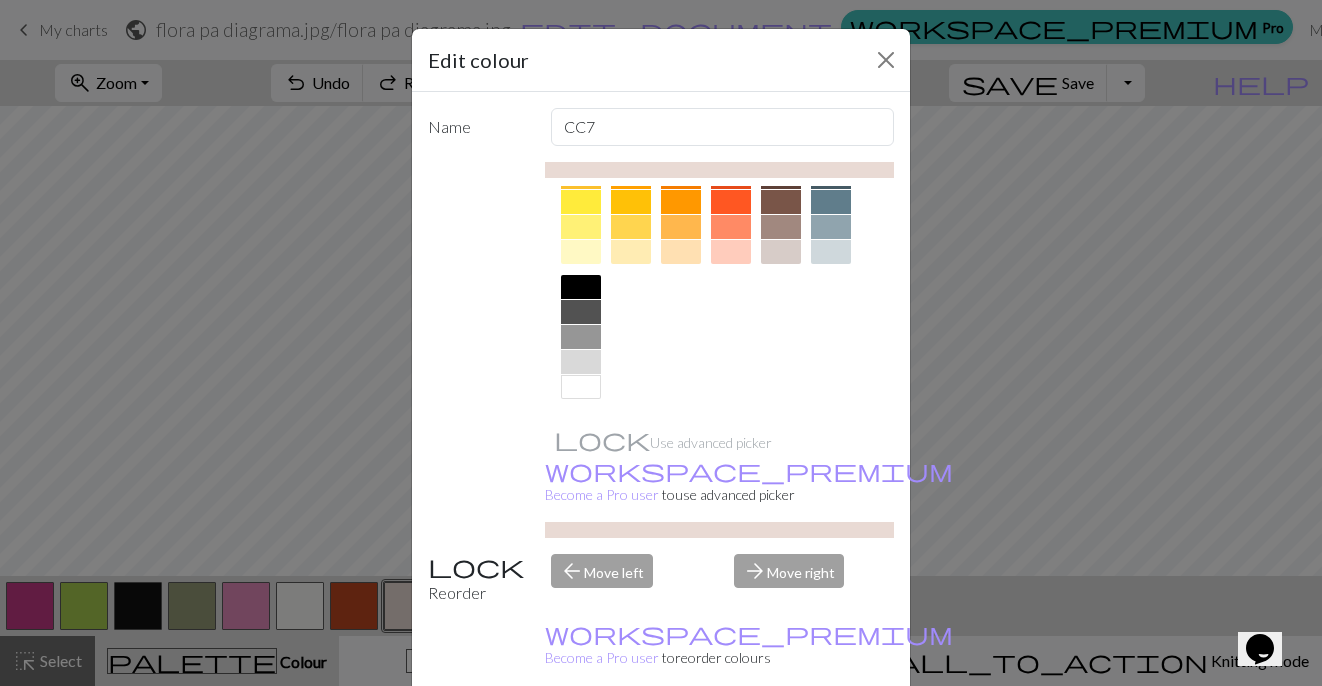 click at bounding box center (581, 387) 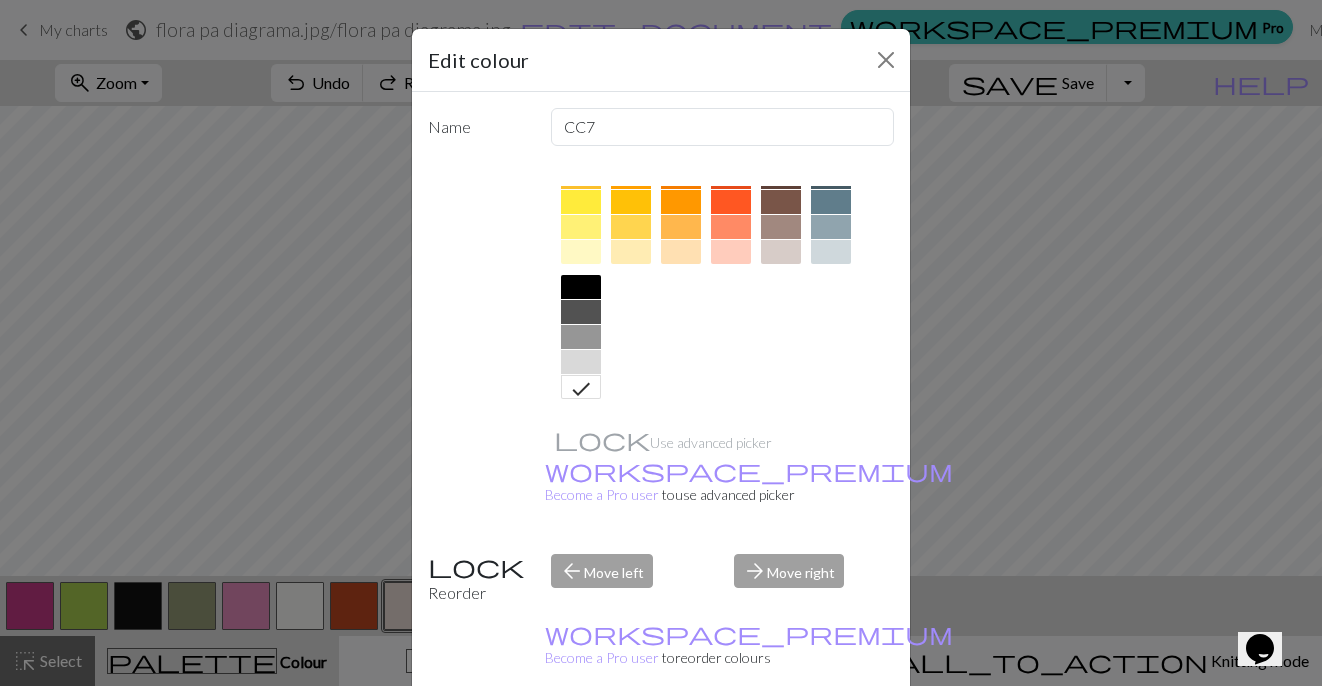 click on "Done" at bounding box center [781, 737] 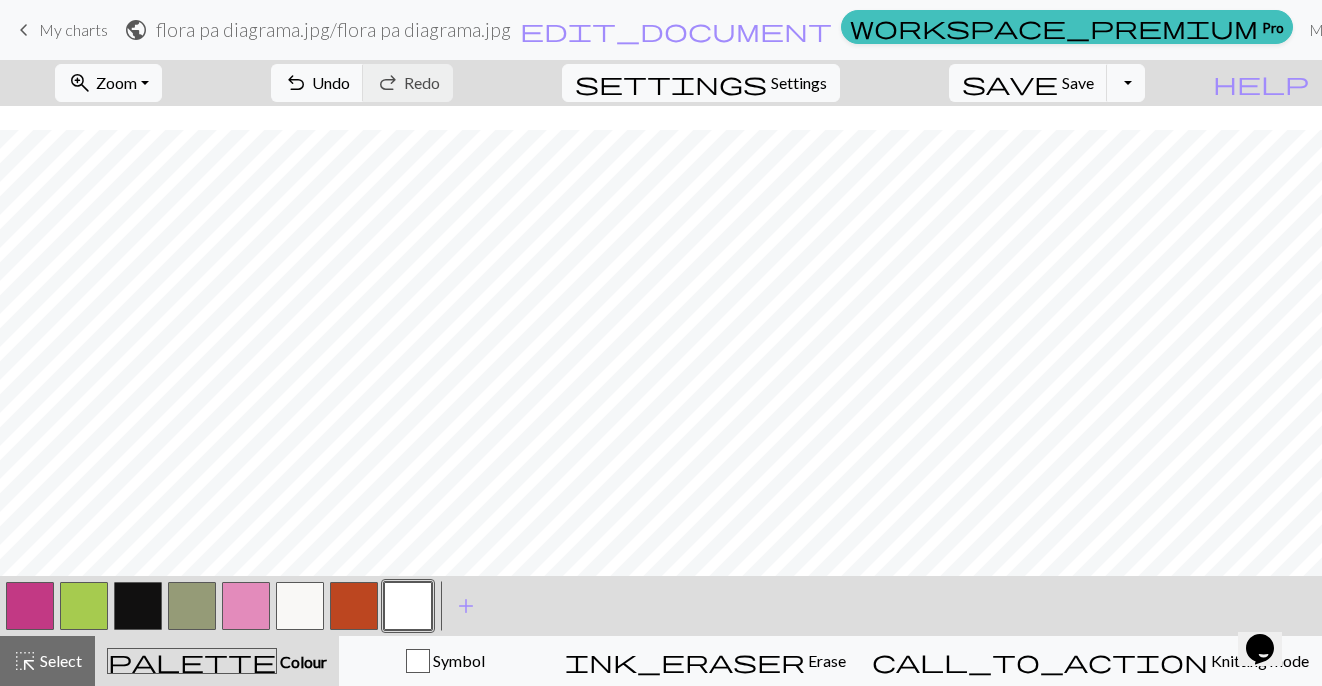 scroll, scrollTop: 66, scrollLeft: 0, axis: vertical 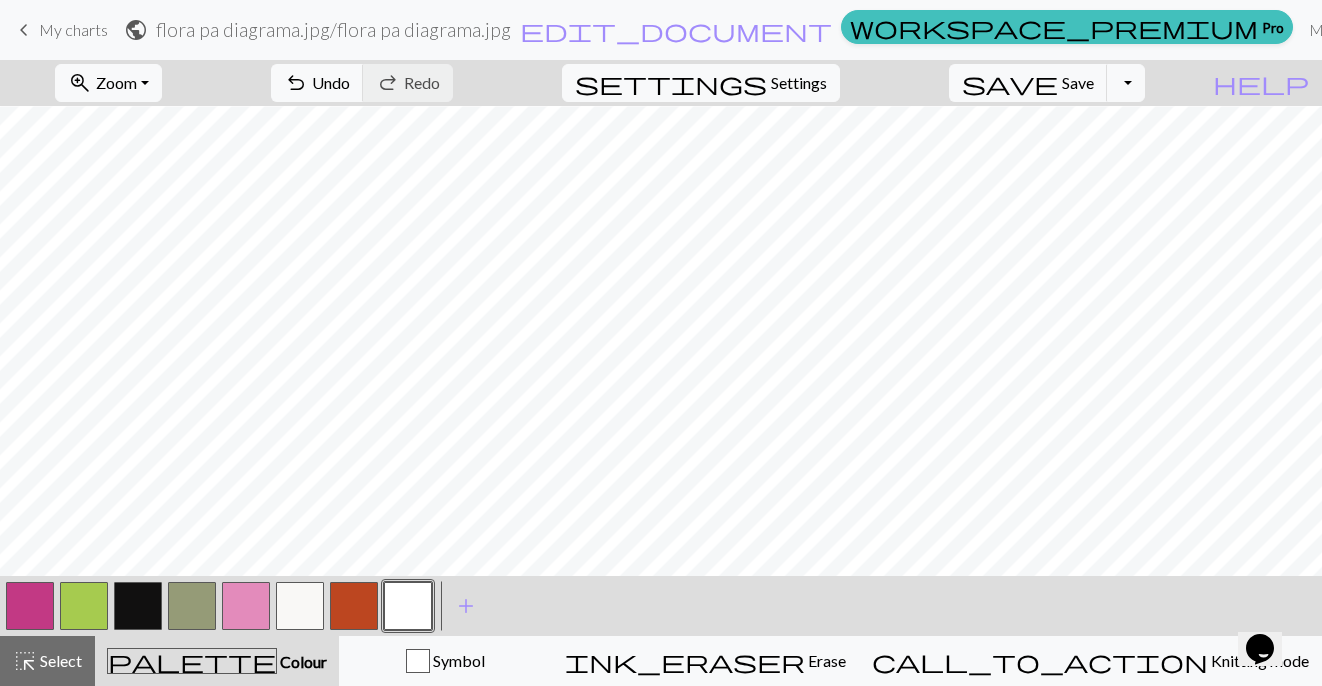 click at bounding box center [138, 606] 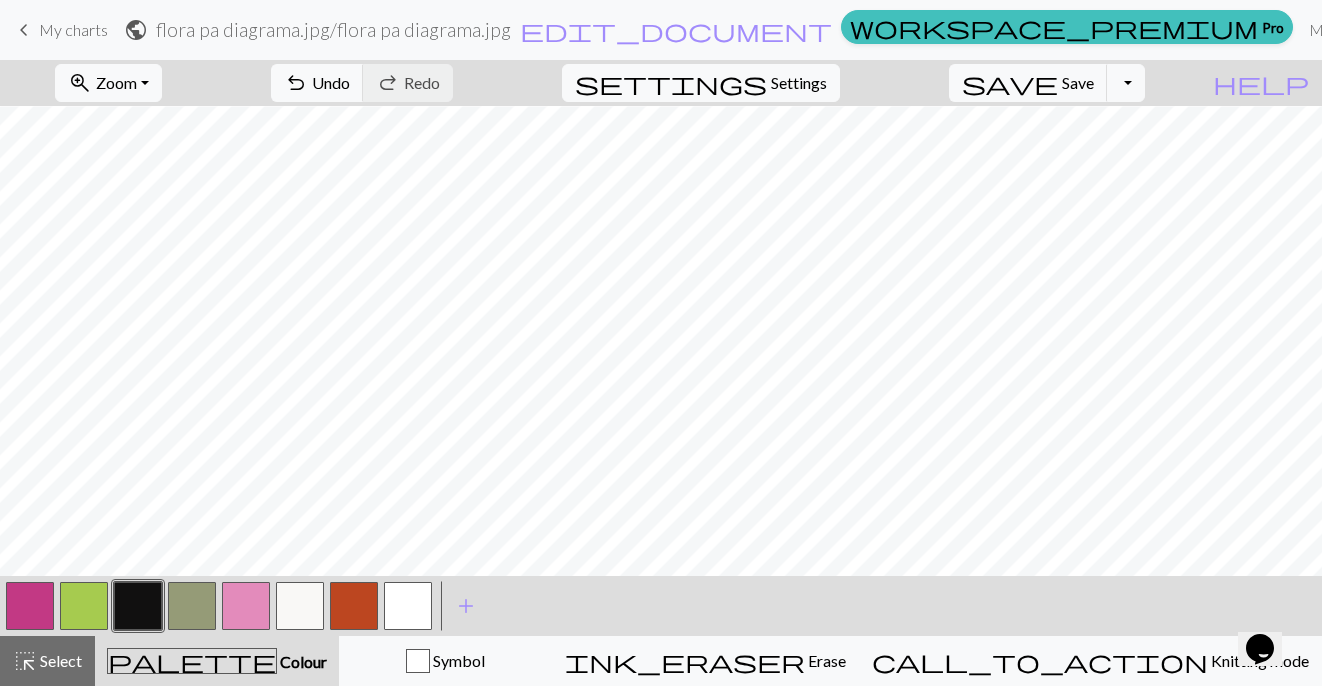 click at bounding box center (192, 606) 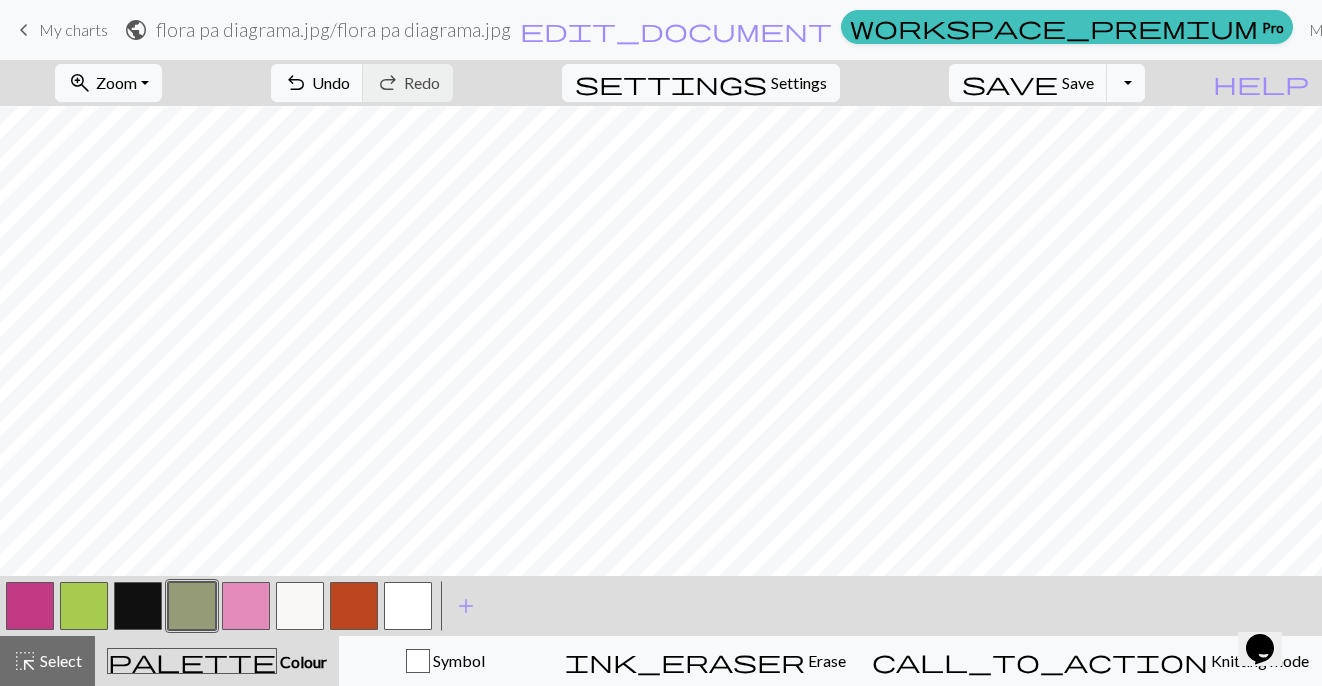 click at bounding box center [138, 606] 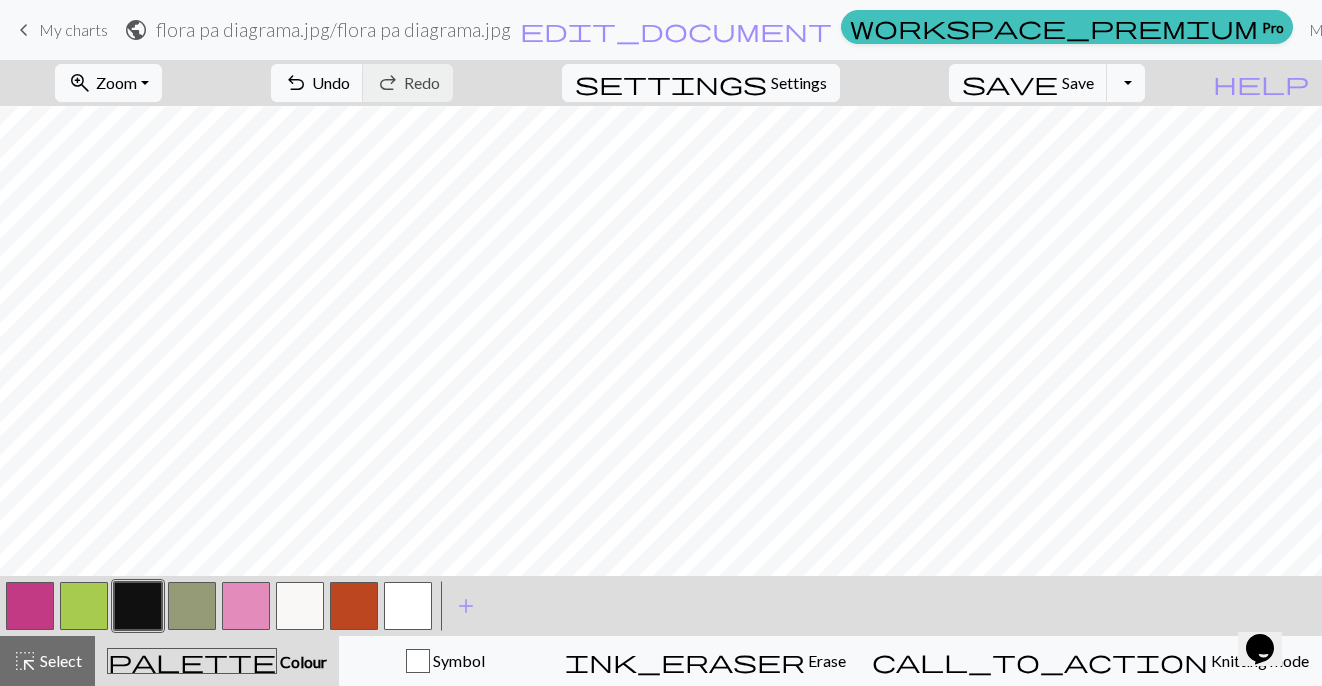 click at bounding box center [408, 606] 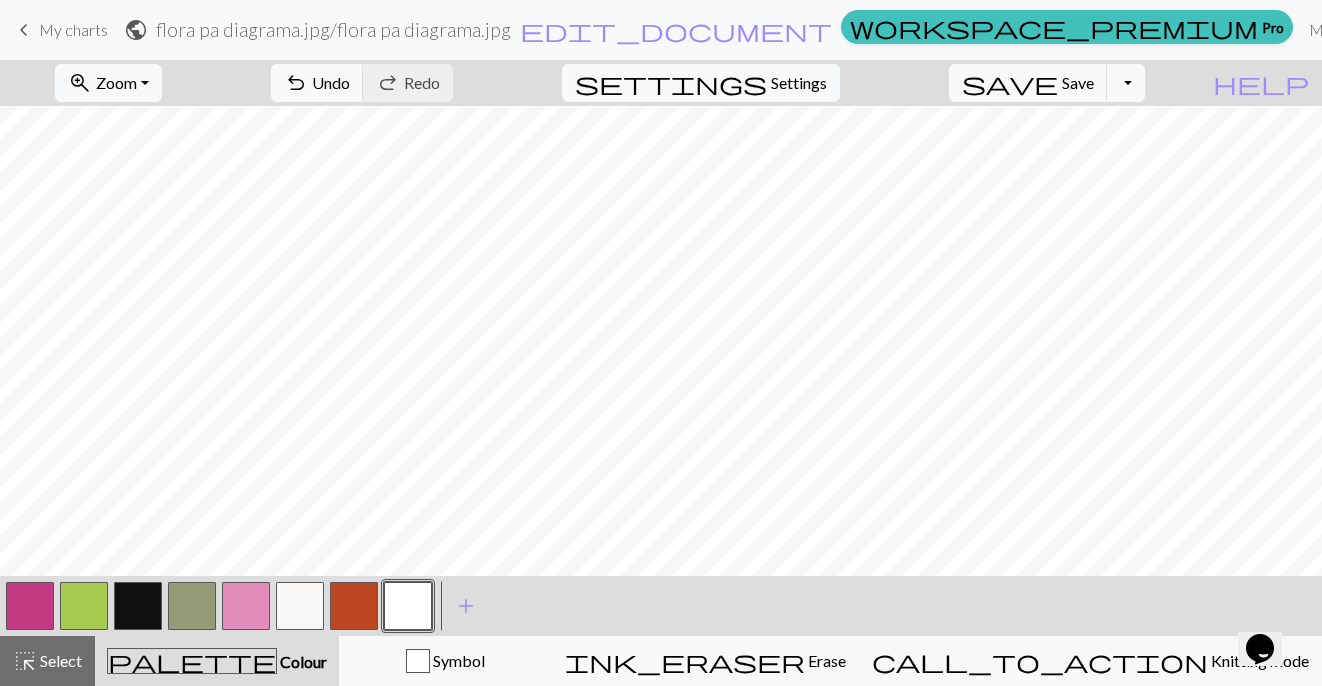 click at bounding box center (192, 606) 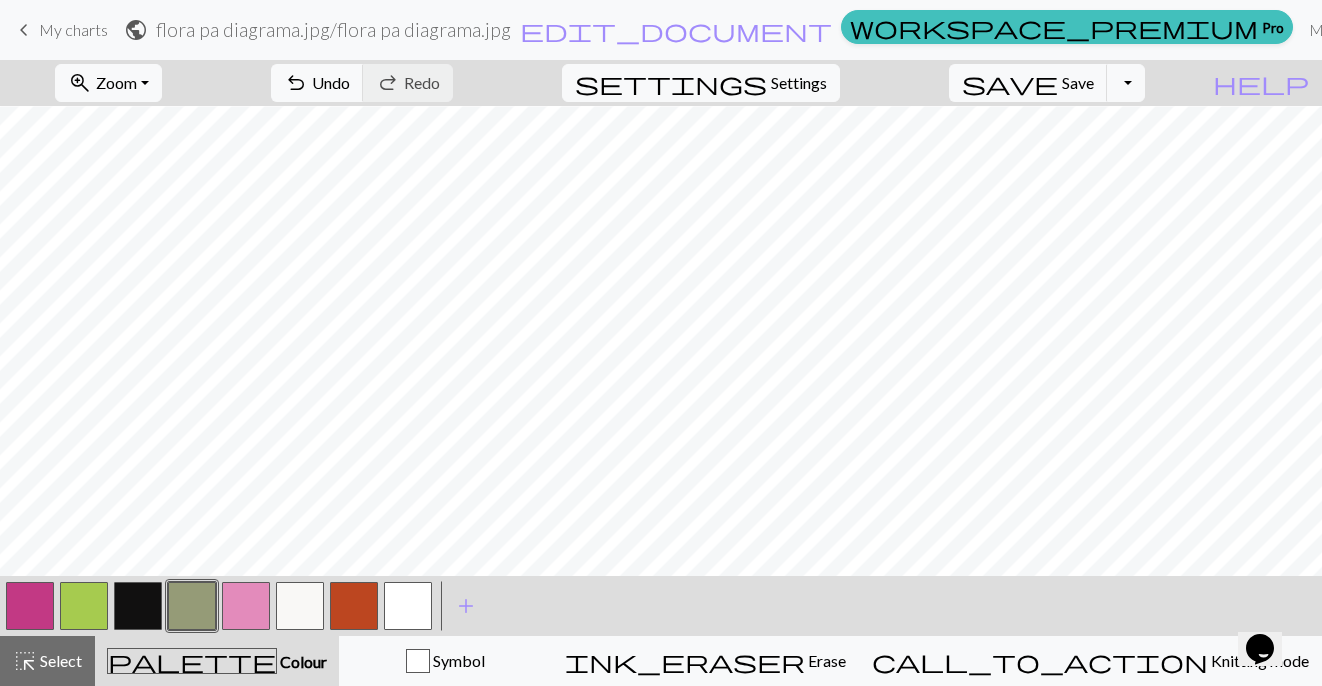 click at bounding box center [300, 606] 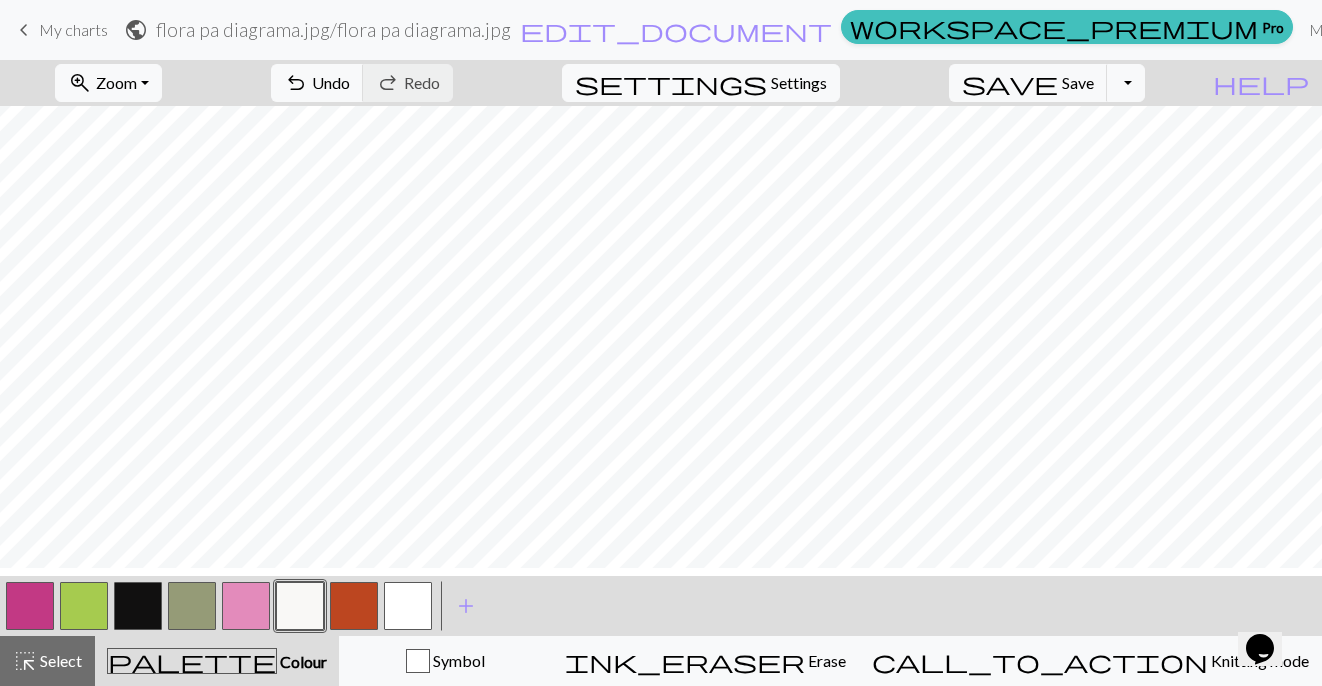scroll, scrollTop: 0, scrollLeft: 0, axis: both 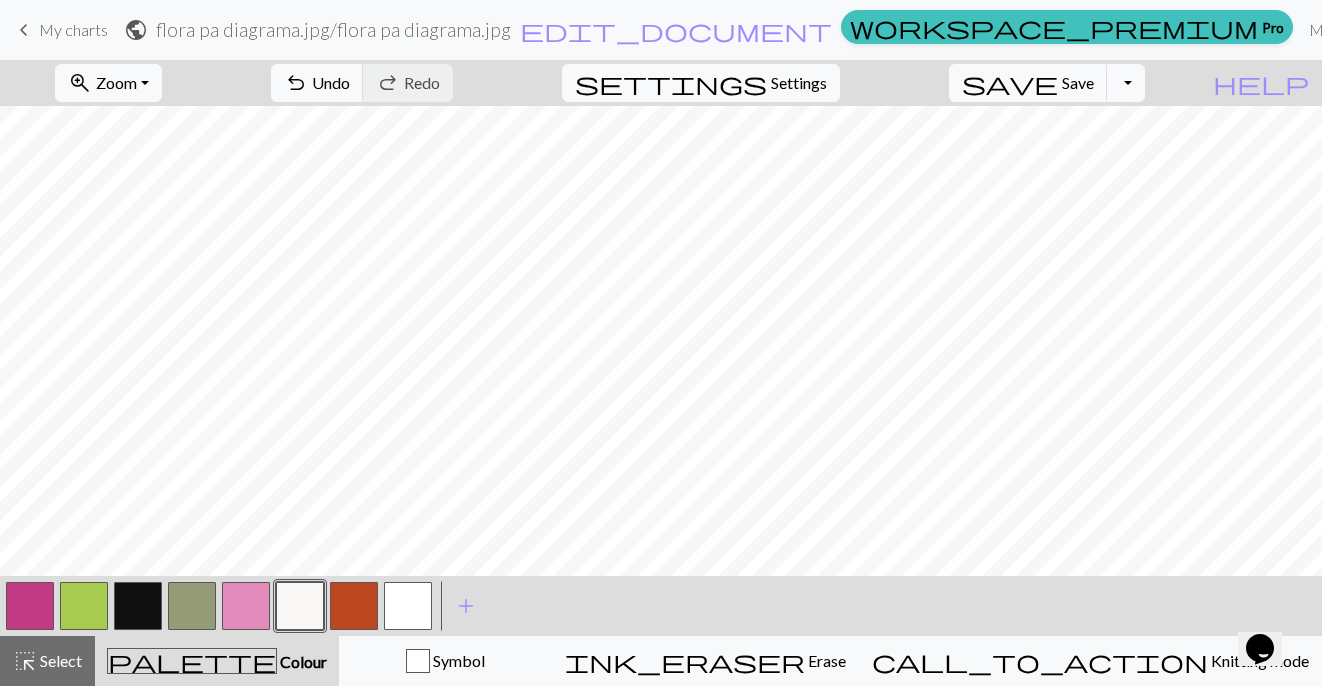 click at bounding box center [138, 606] 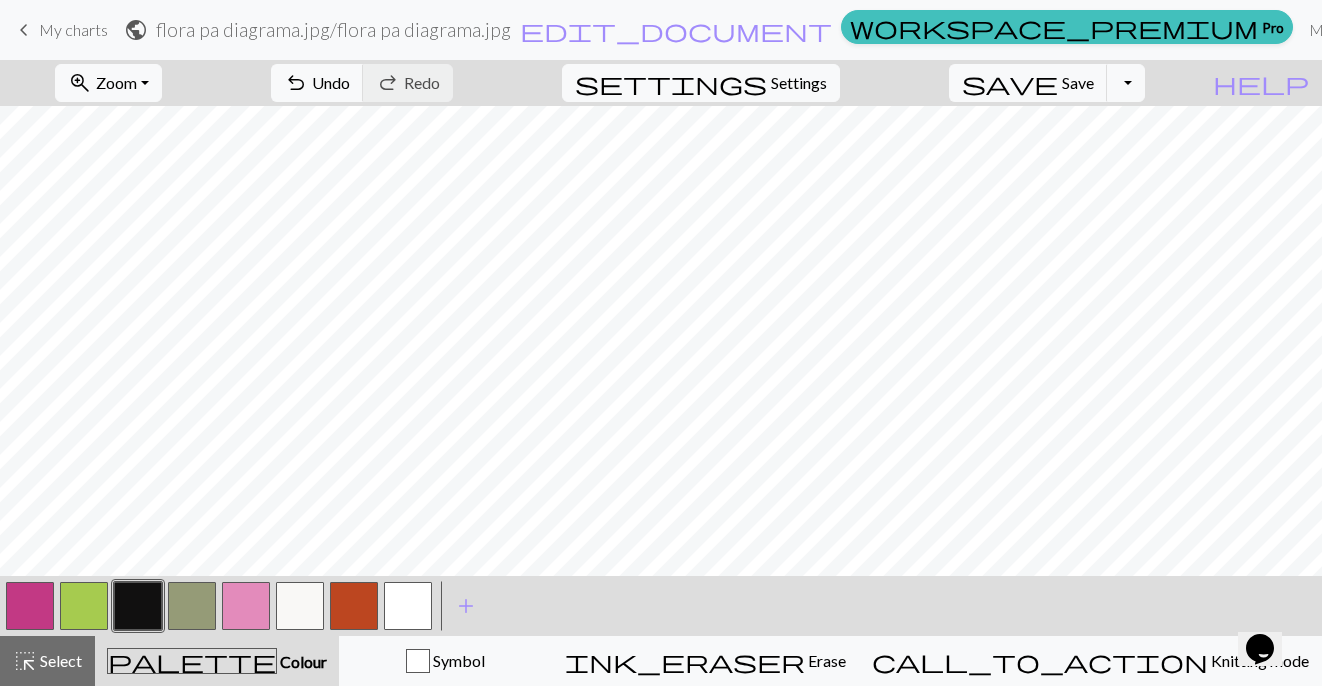 click at bounding box center (408, 606) 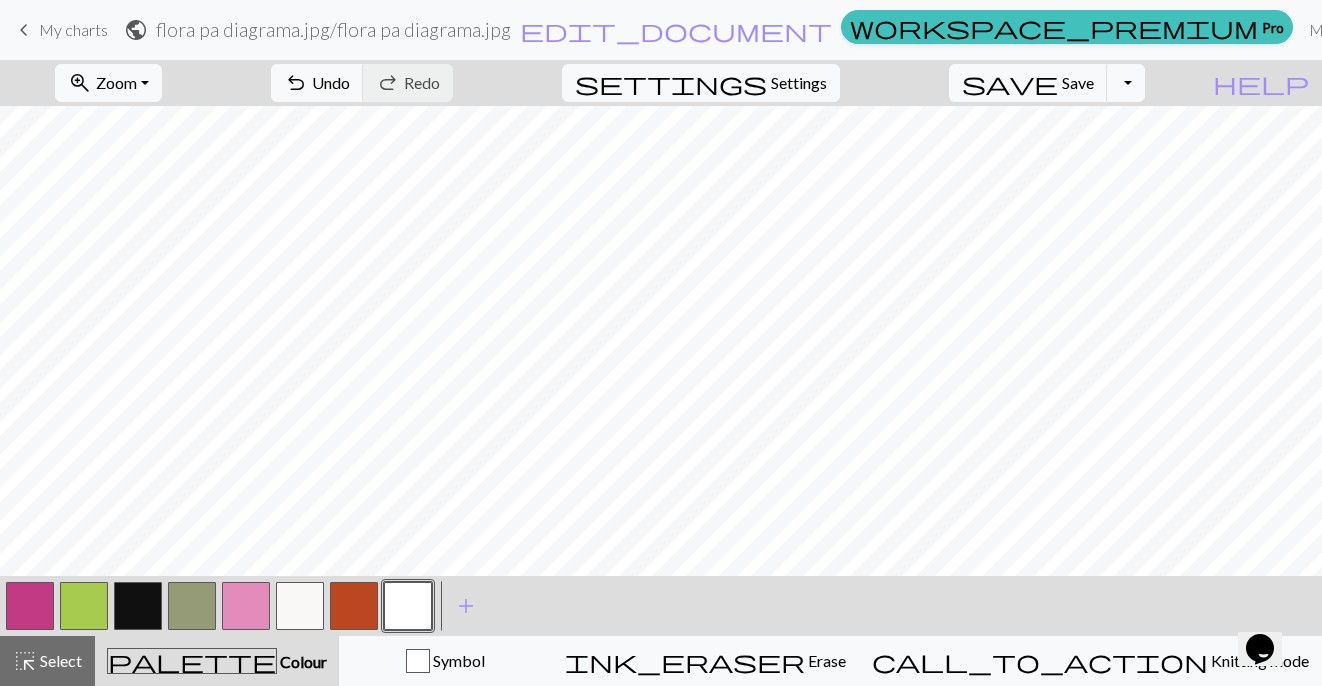 click at bounding box center (138, 606) 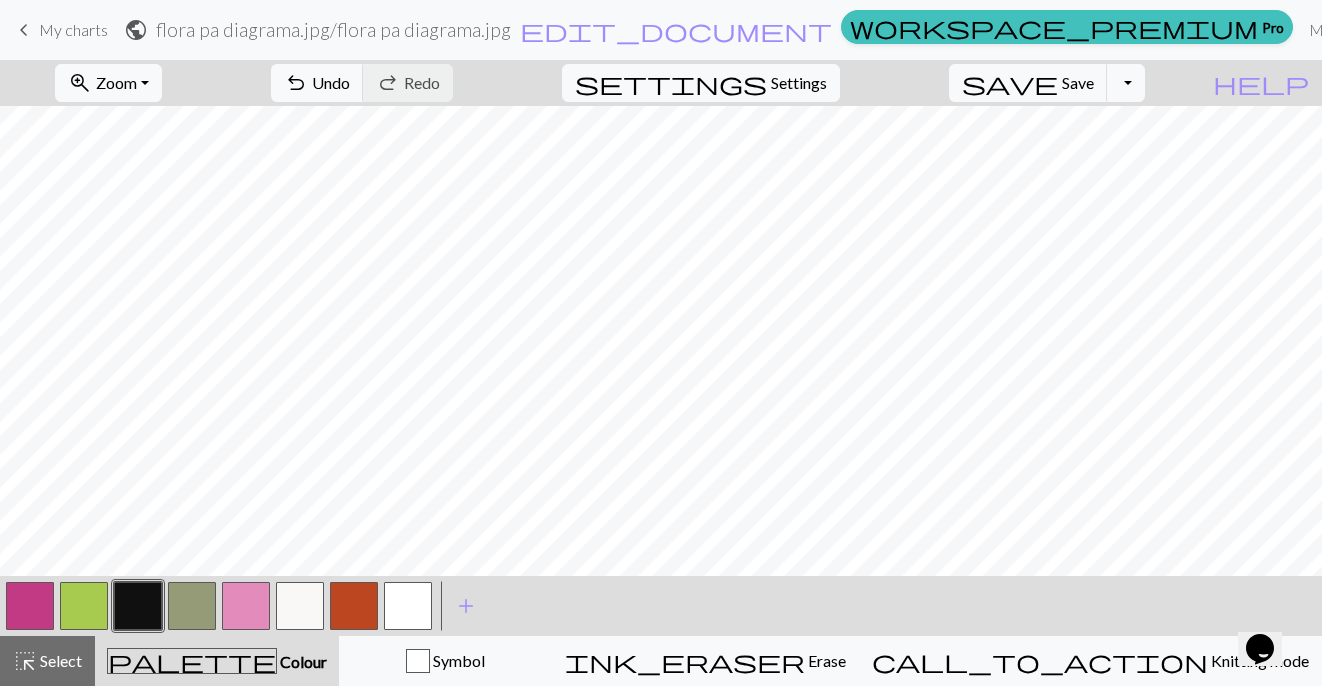 click at bounding box center (408, 606) 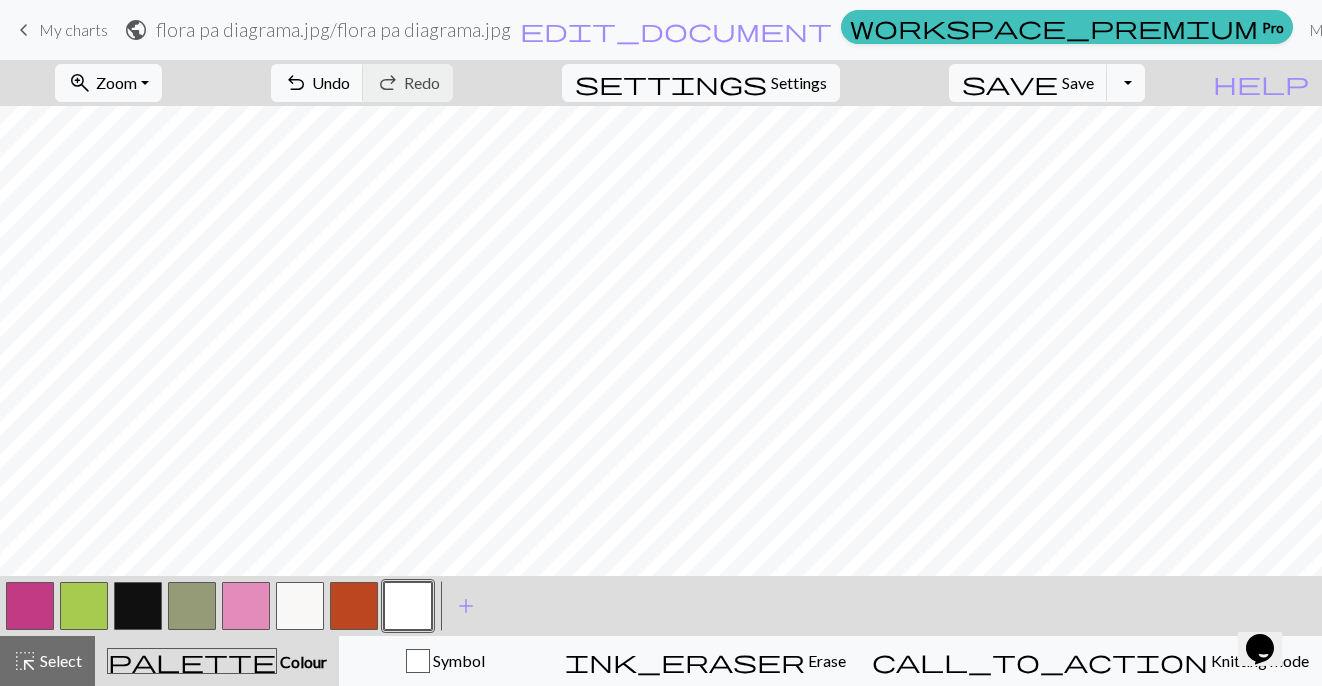 click at bounding box center [138, 606] 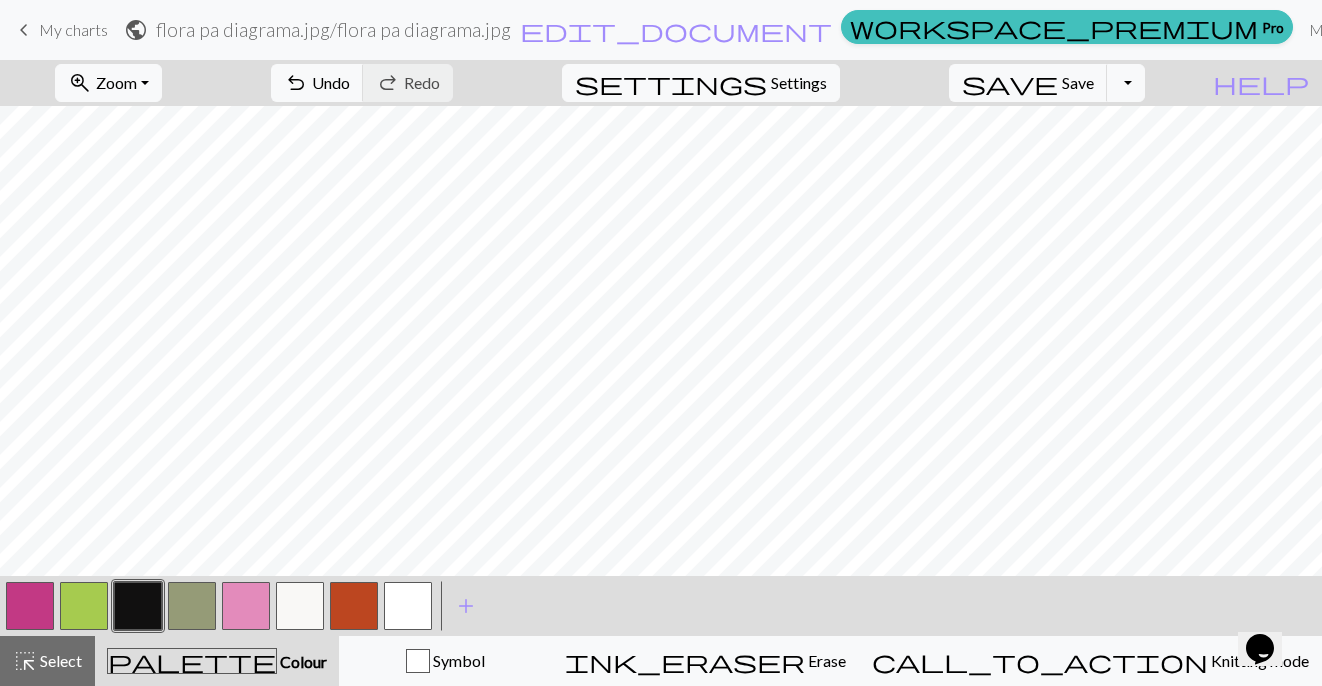 click at bounding box center [408, 606] 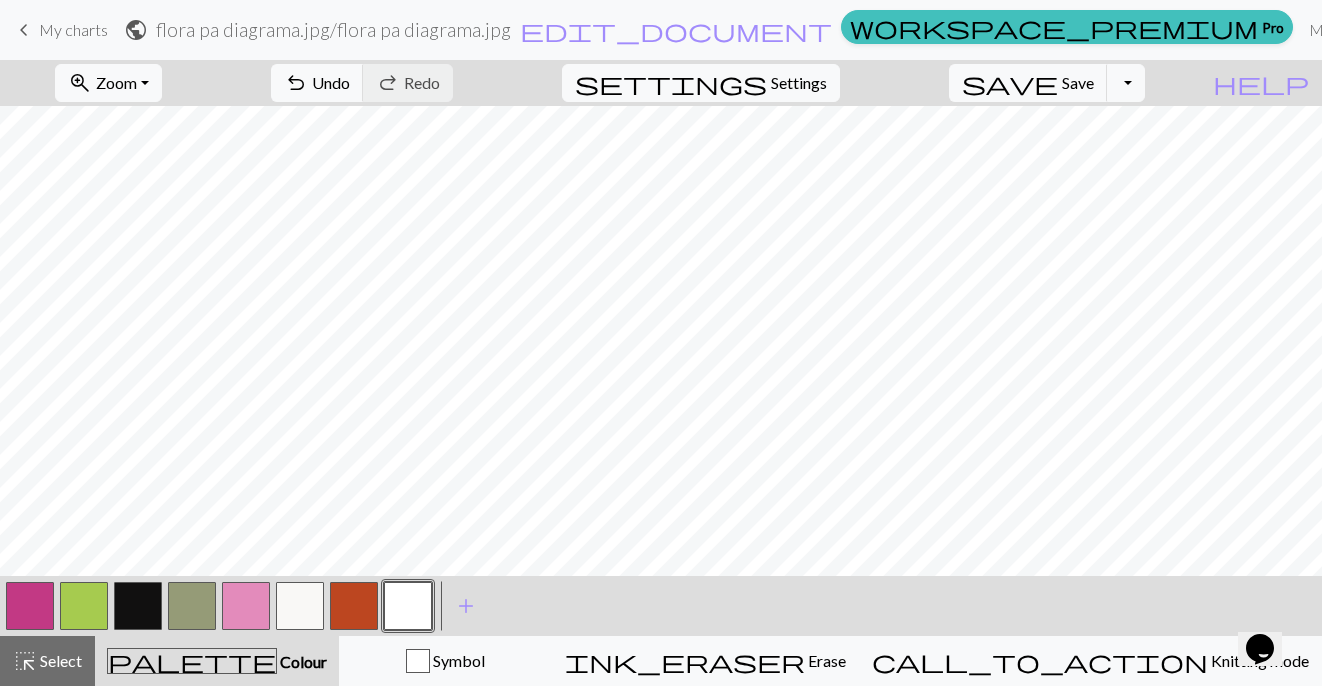 click at bounding box center [30, 606] 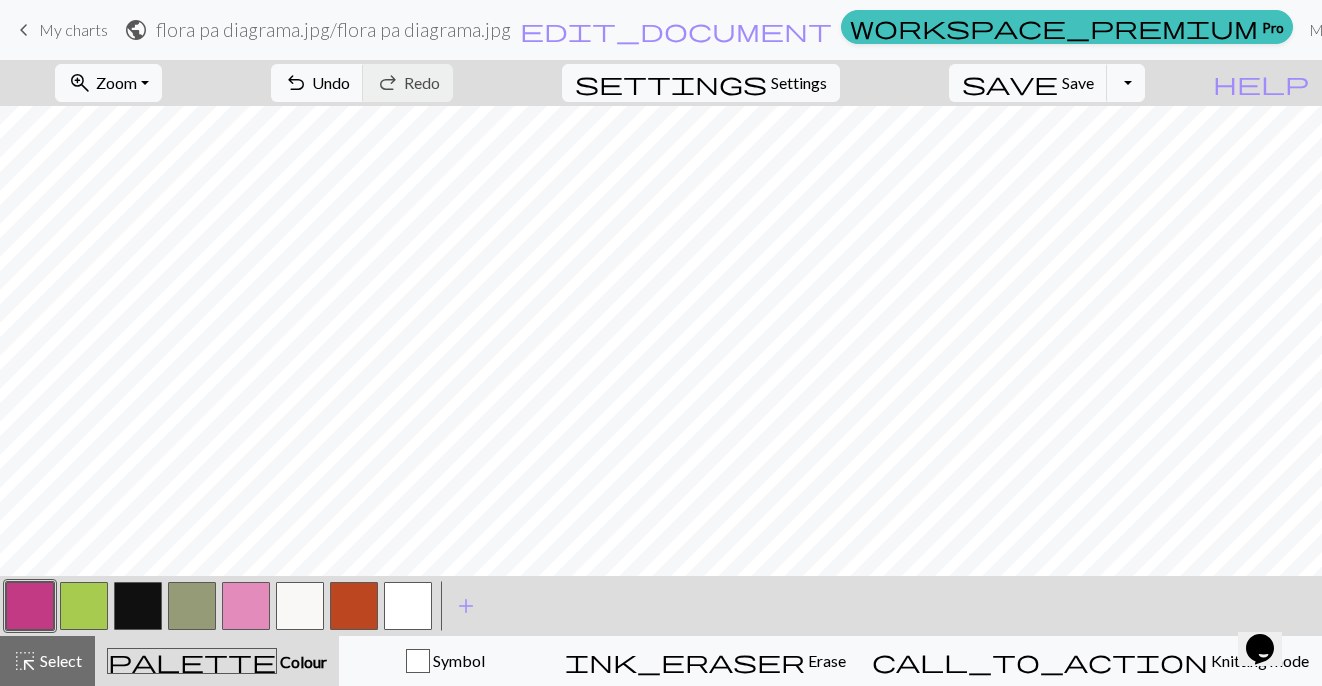 click at bounding box center (408, 606) 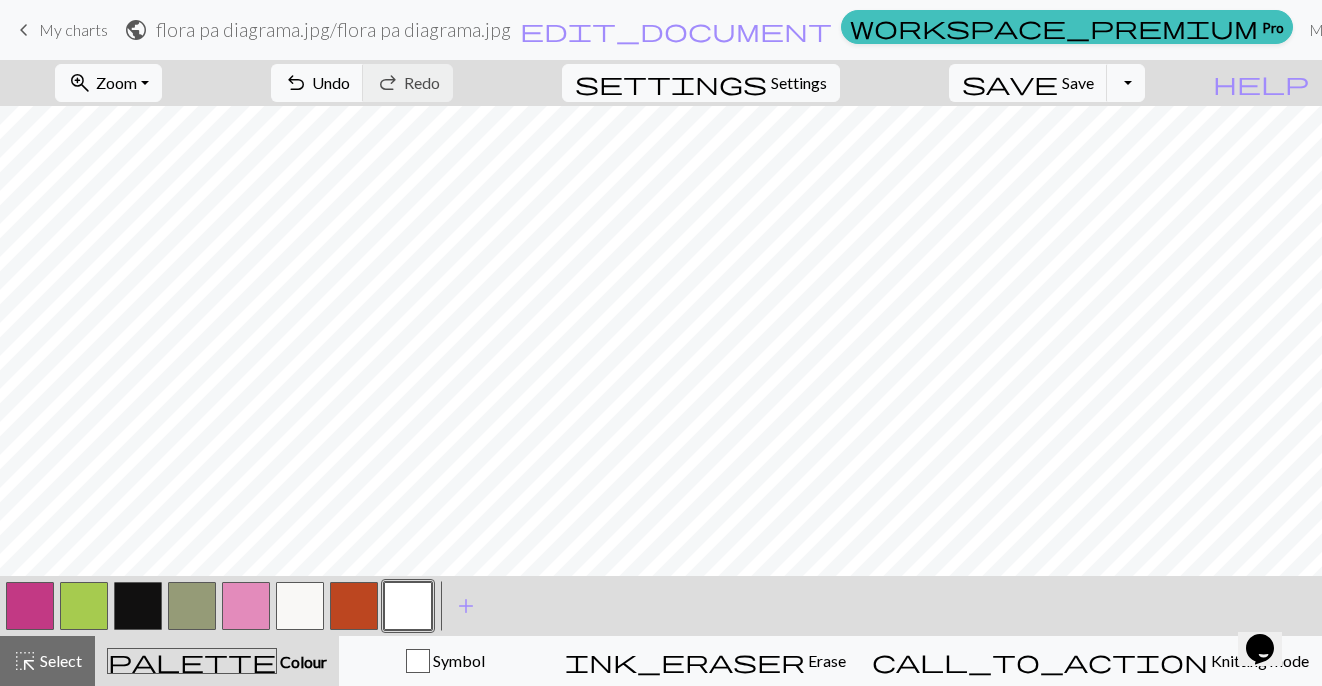 click at bounding box center [138, 606] 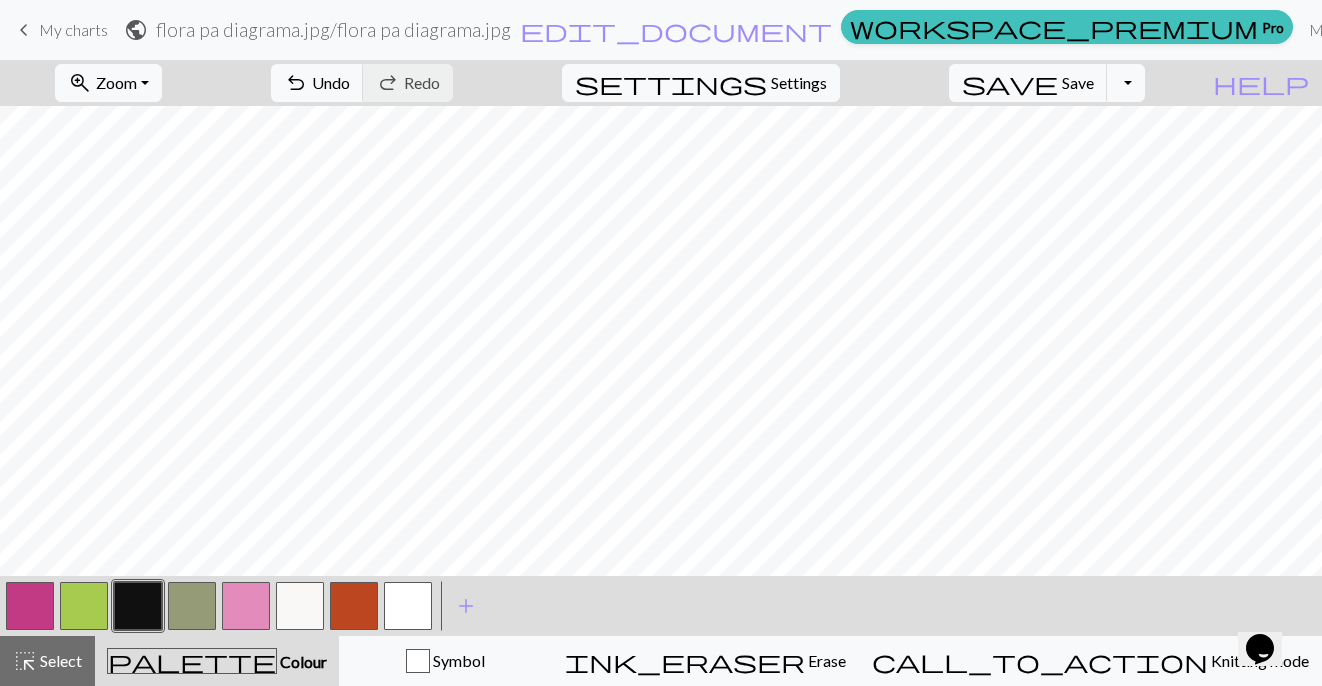 click at bounding box center [30, 606] 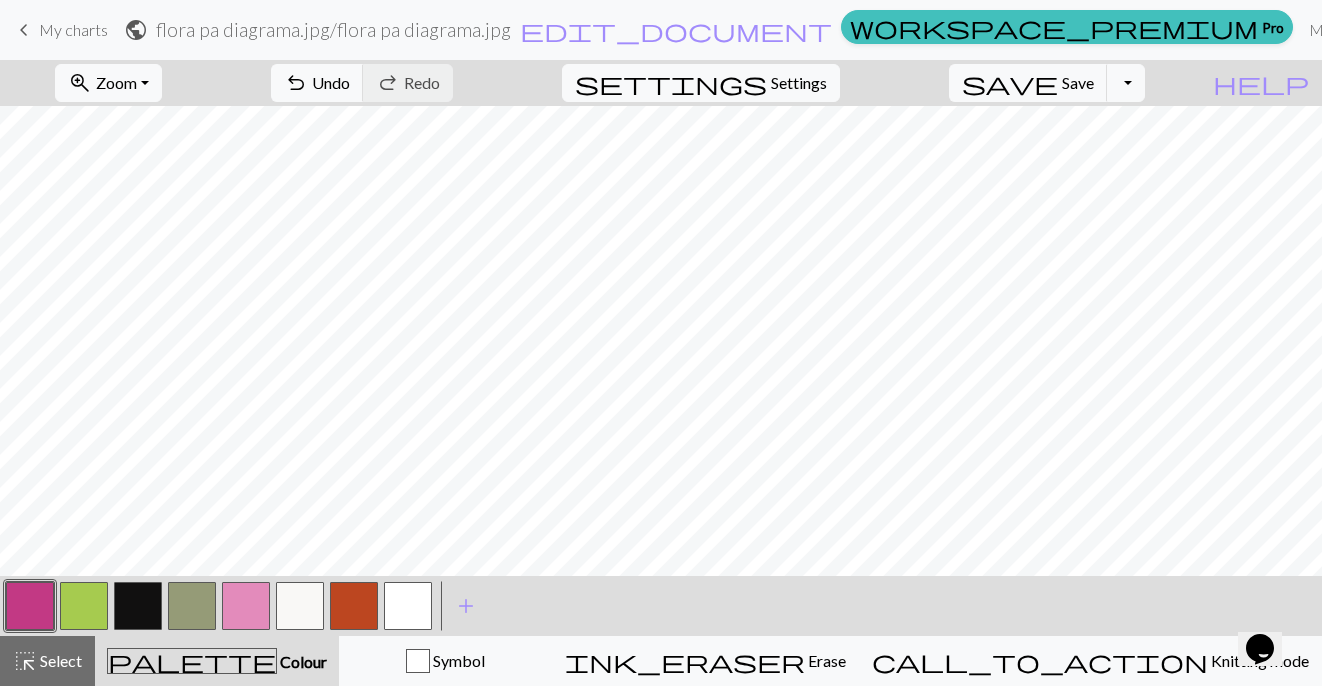 click at bounding box center (246, 606) 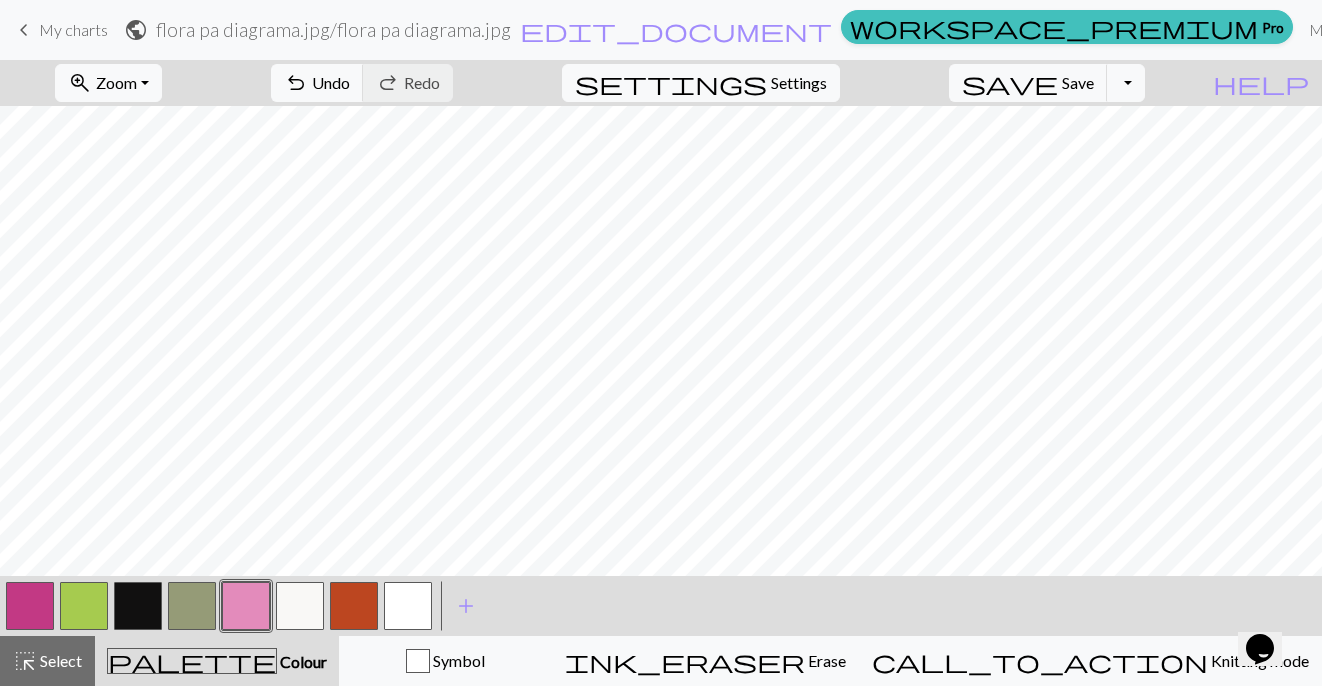 click at bounding box center (30, 606) 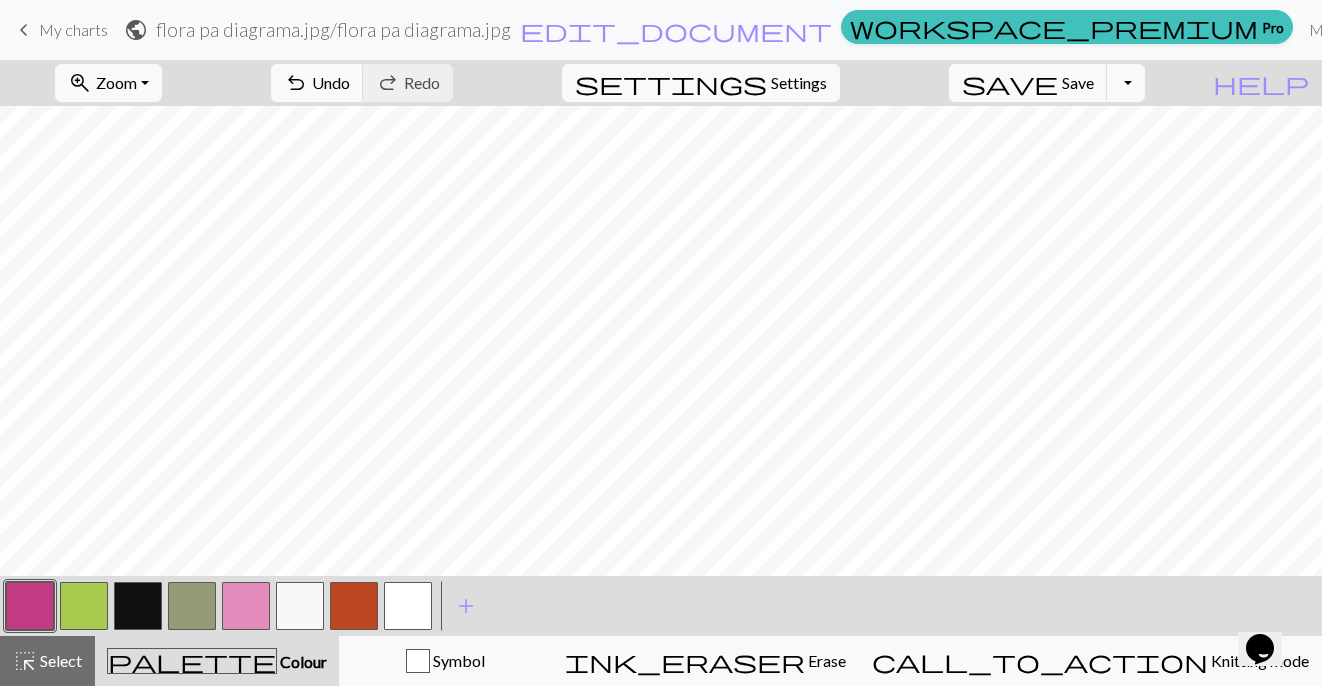 click at bounding box center [300, 606] 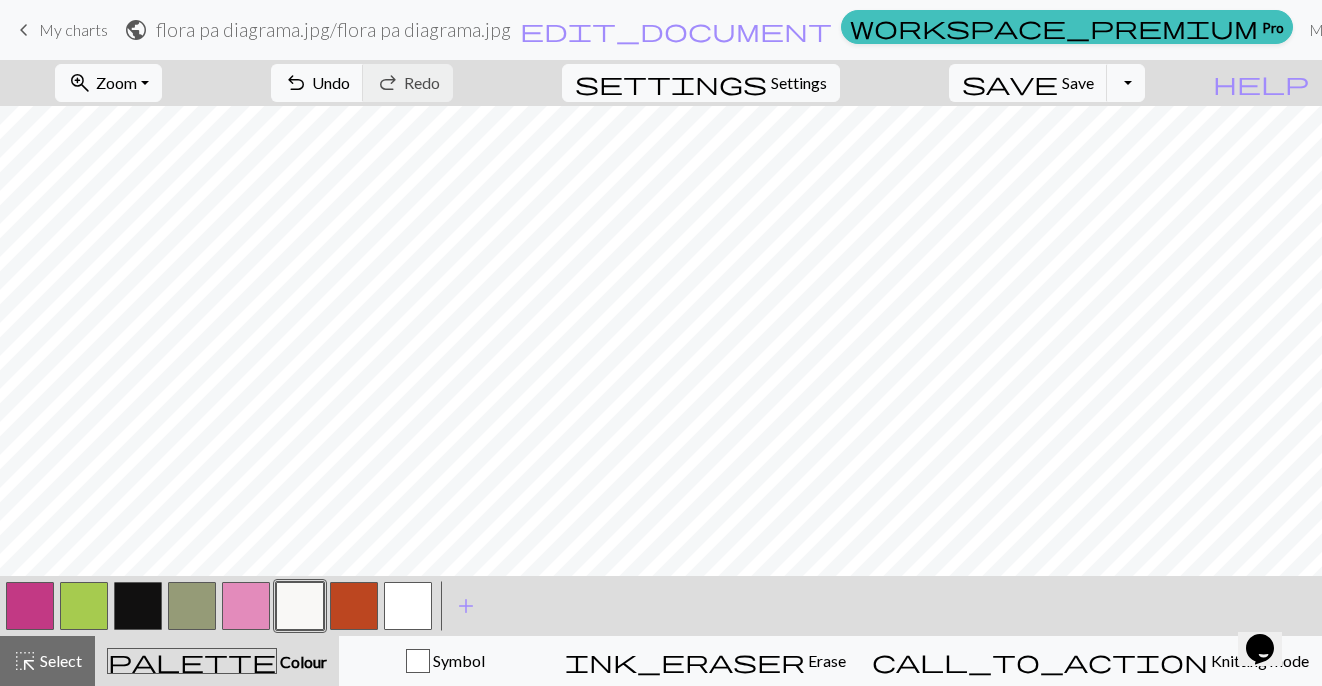 click at bounding box center (138, 606) 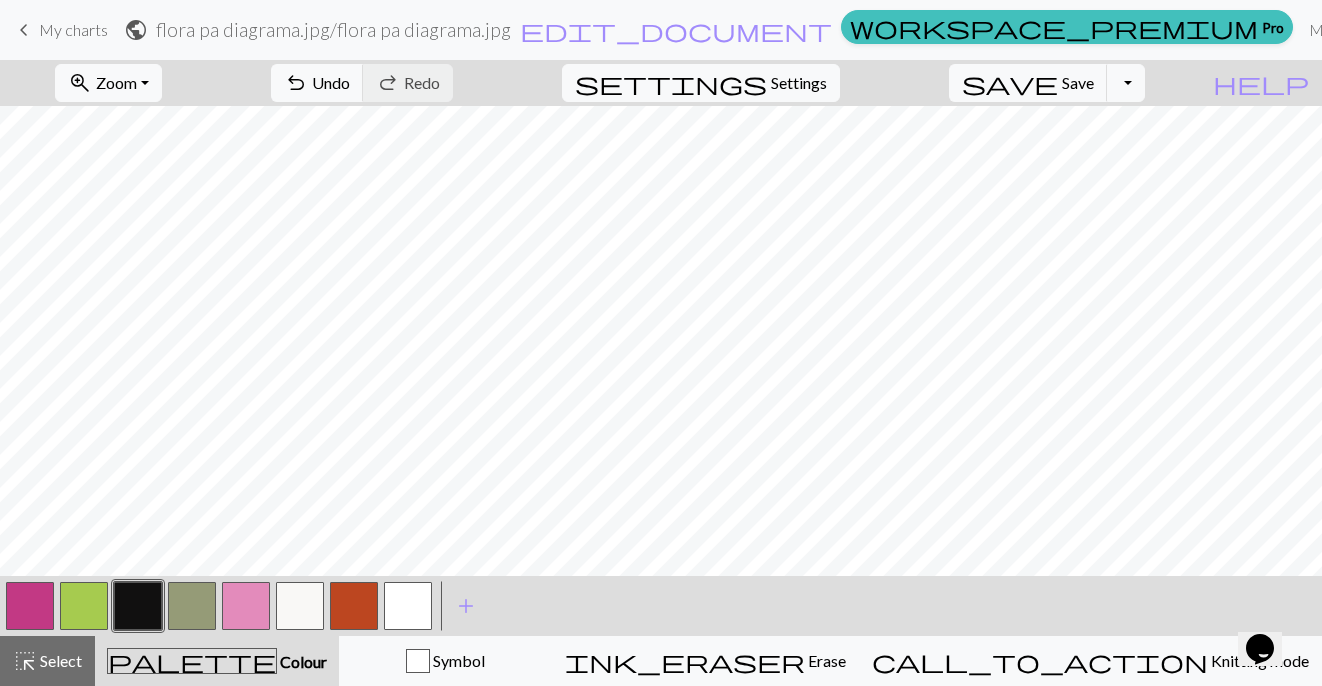 click at bounding box center [300, 606] 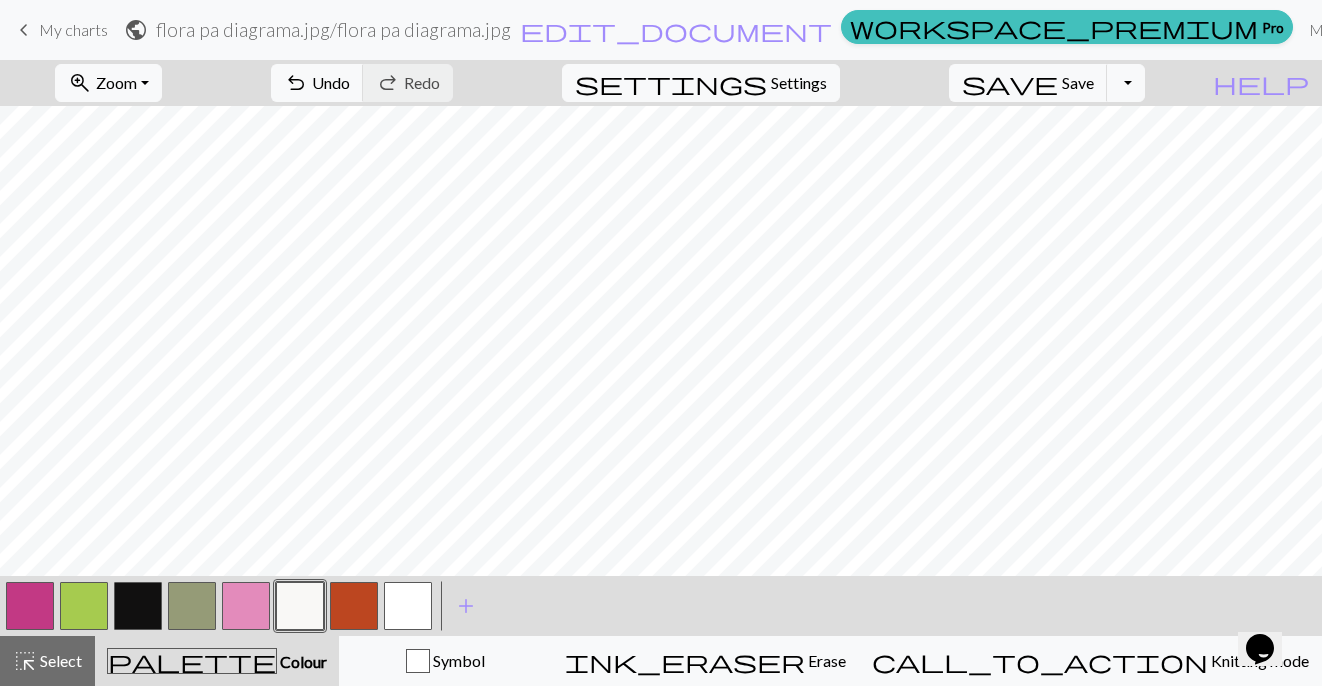 click at bounding box center [138, 606] 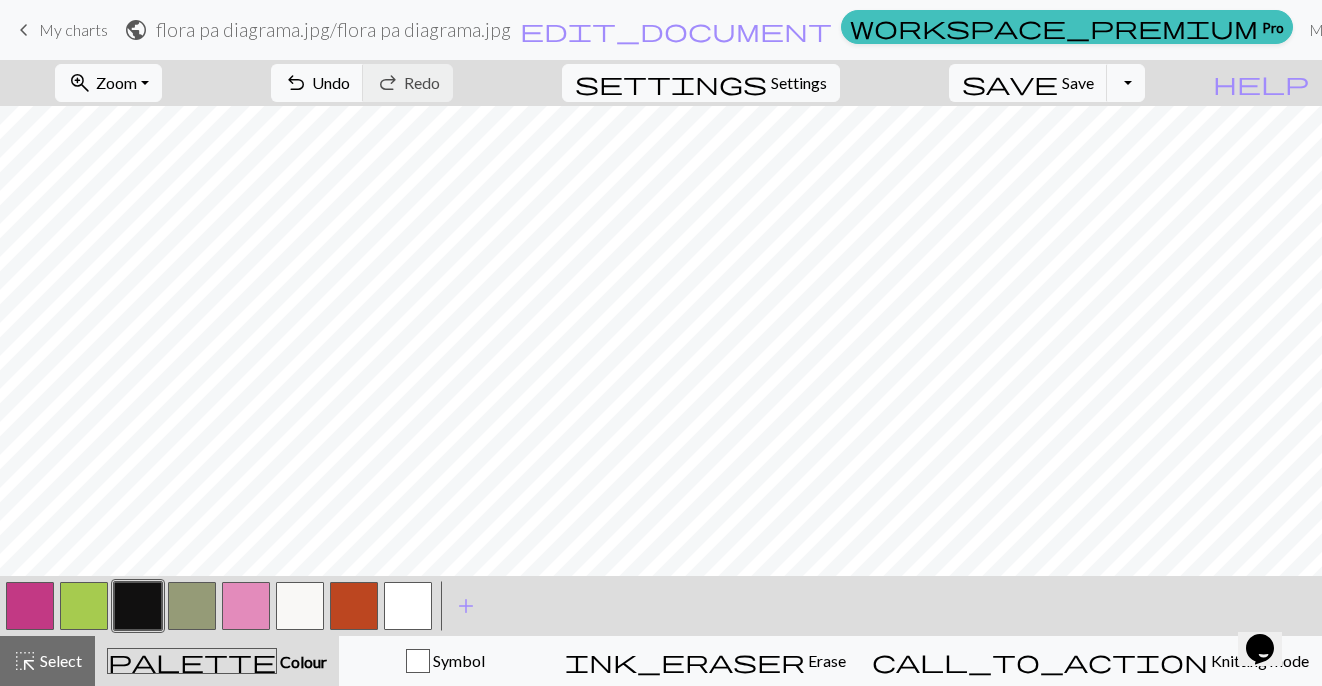 click at bounding box center (300, 606) 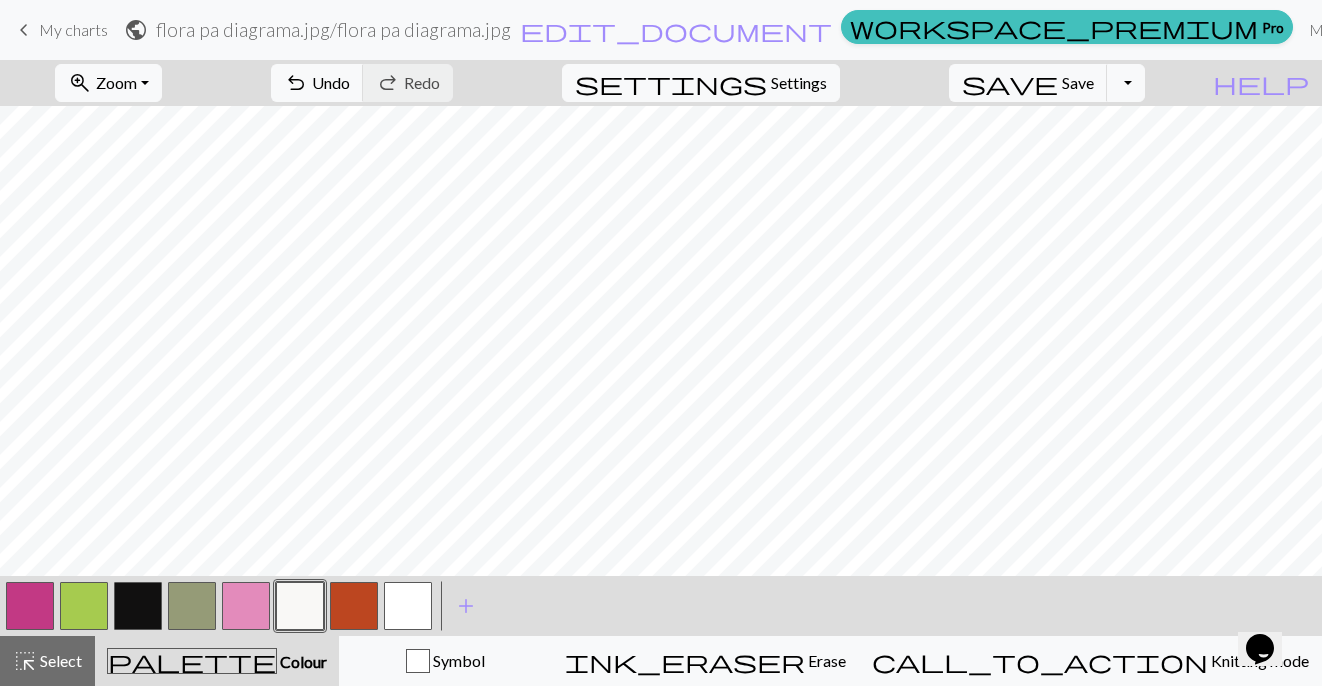 click at bounding box center (408, 606) 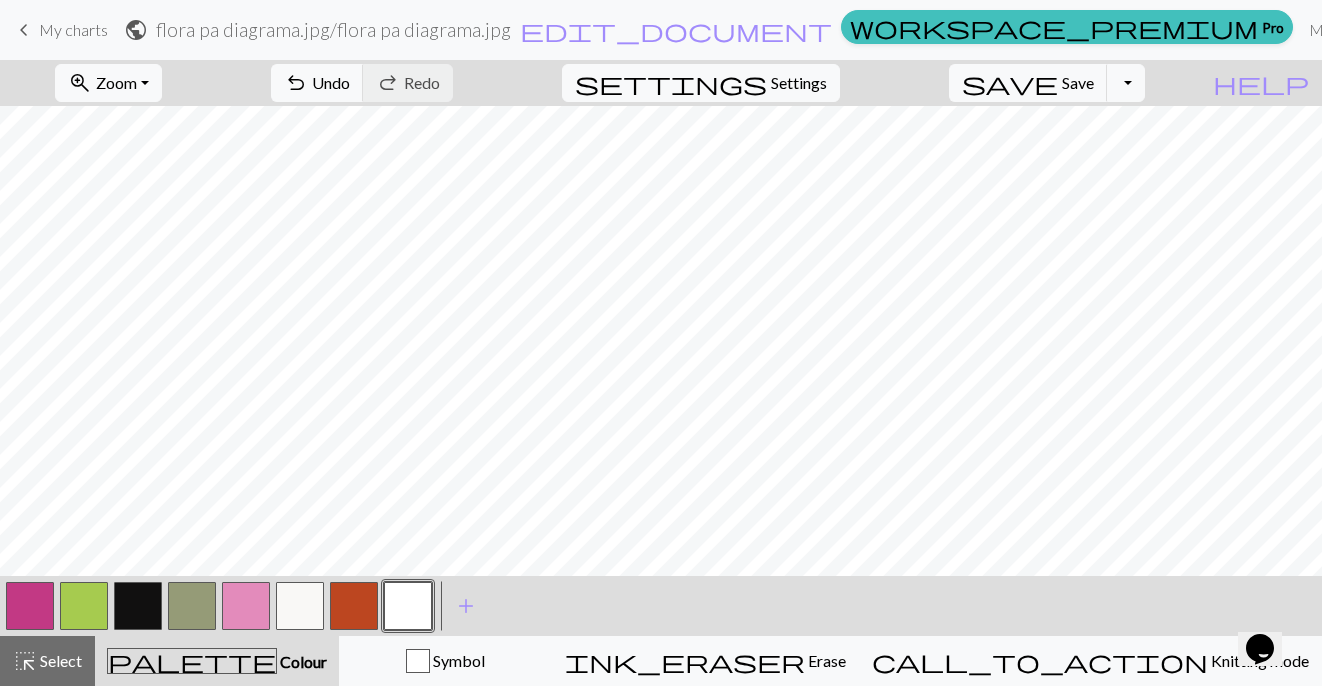 click at bounding box center [138, 606] 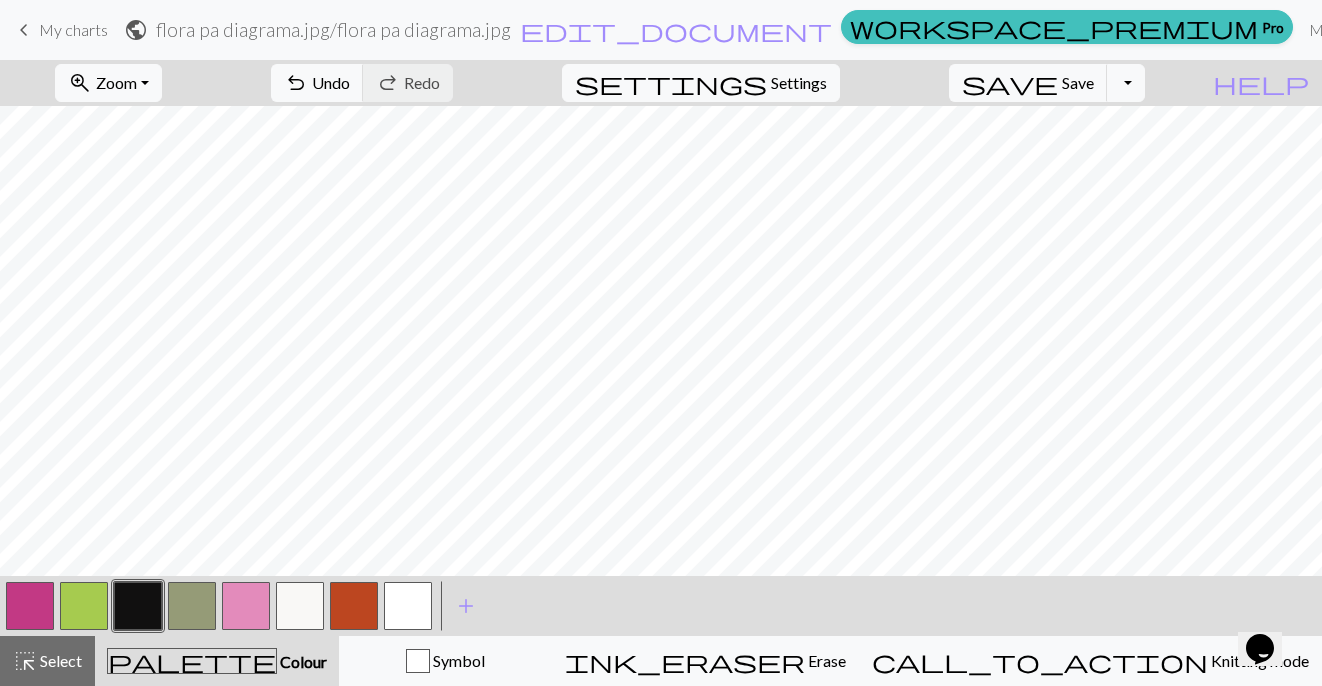 click at bounding box center [408, 606] 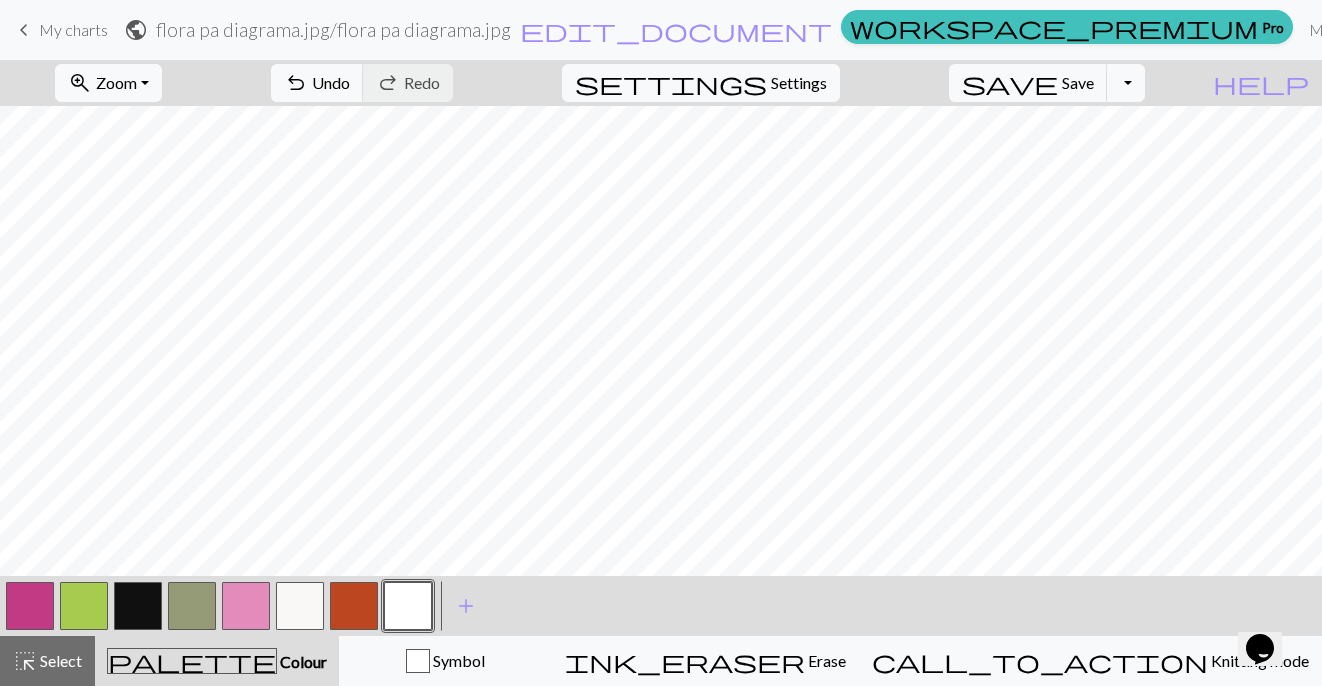 click at bounding box center [138, 606] 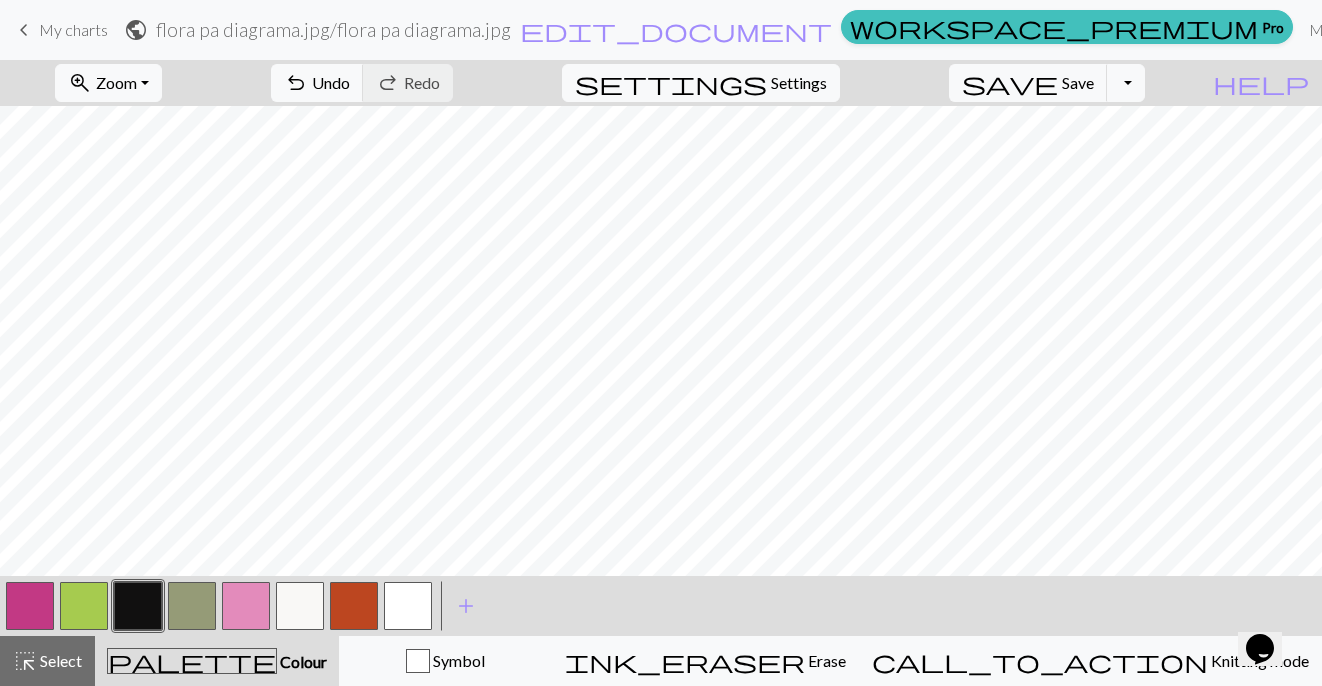 click at bounding box center (30, 606) 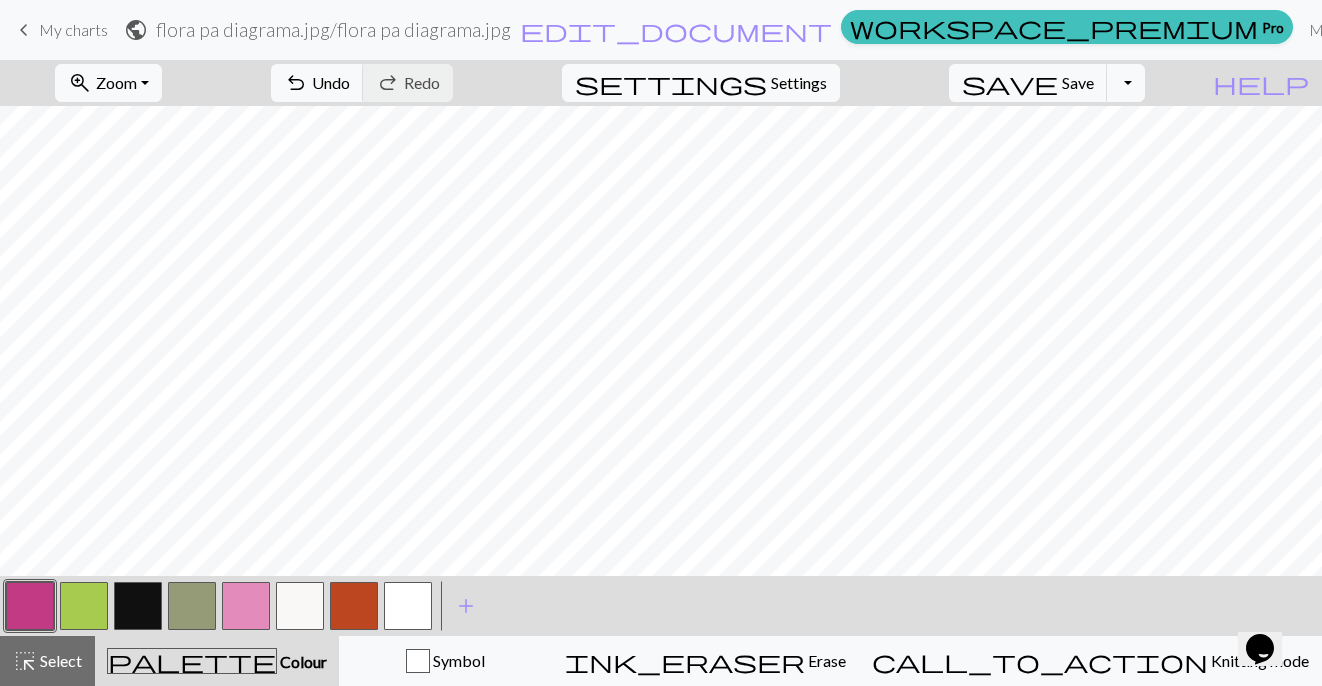 click at bounding box center [246, 606] 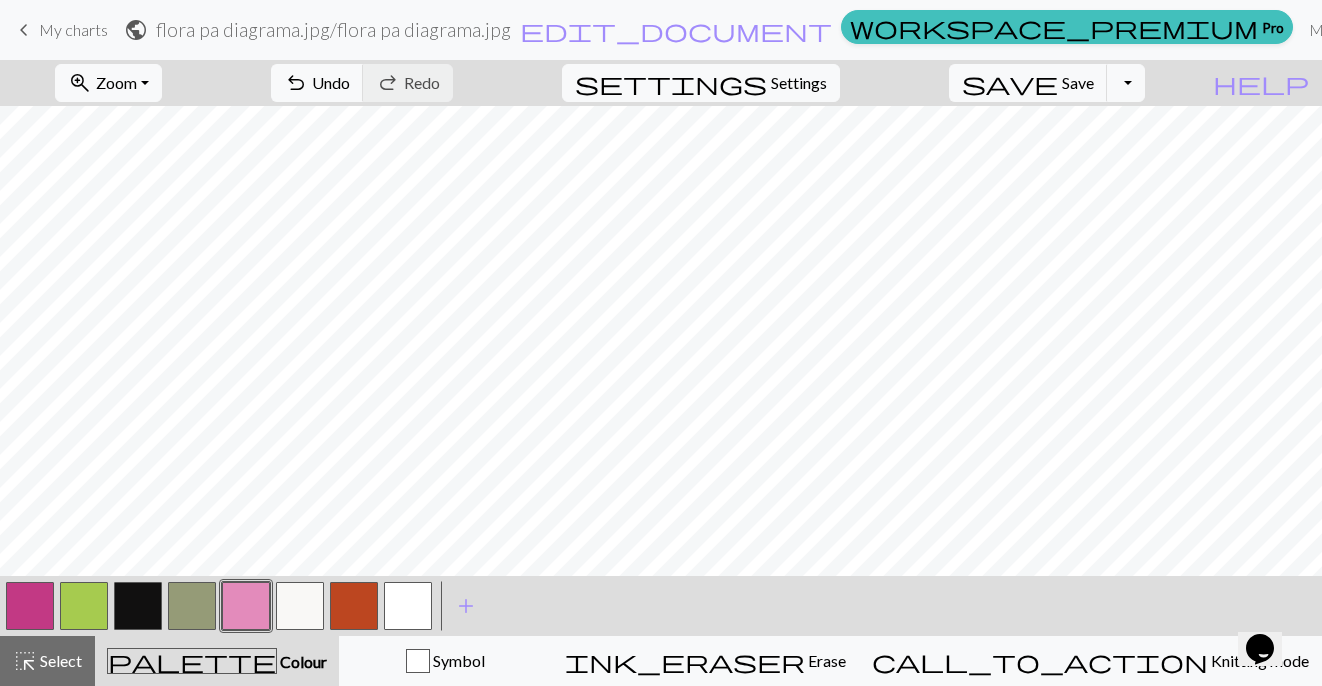 click at bounding box center (30, 606) 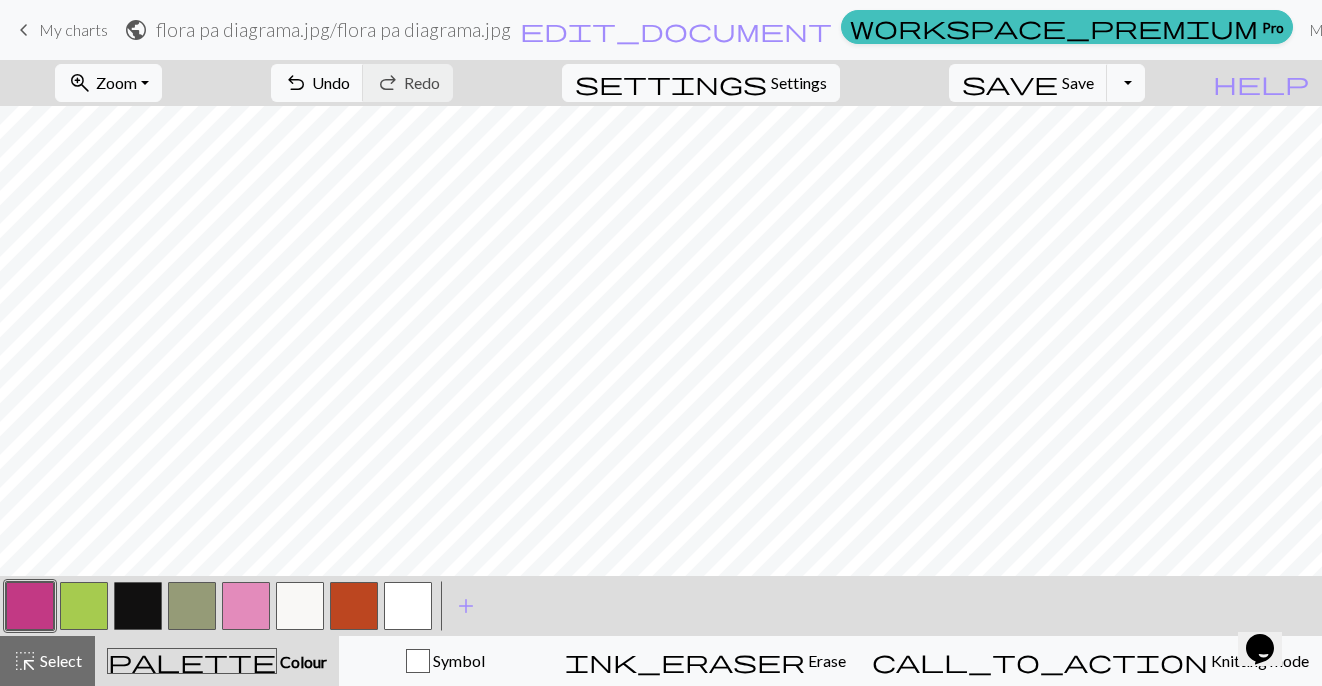 click at bounding box center [246, 606] 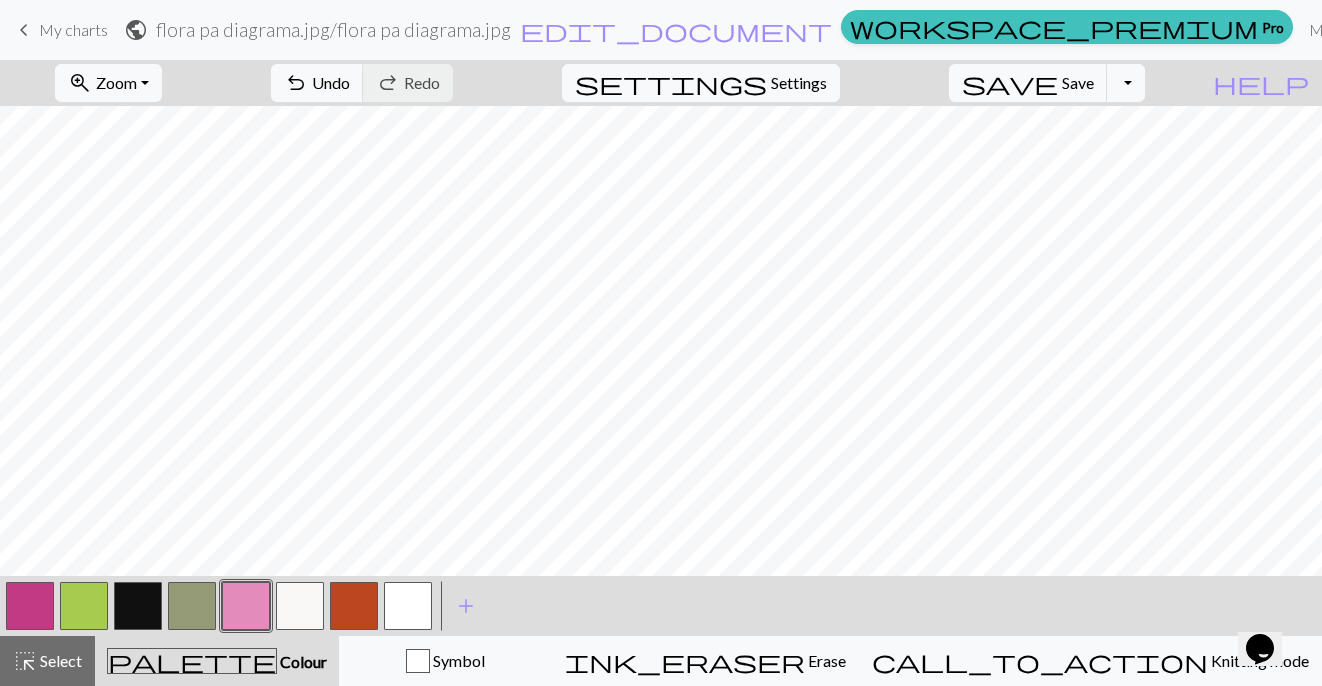 click at bounding box center [354, 606] 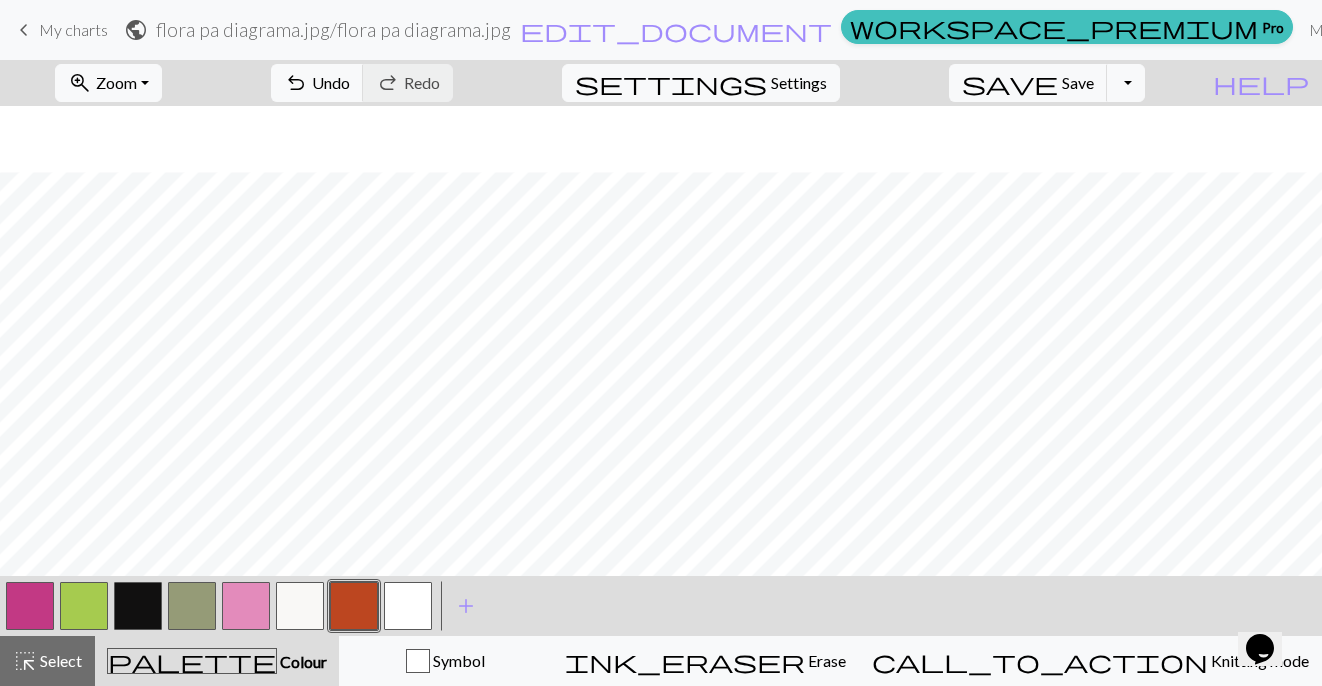 scroll, scrollTop: 66, scrollLeft: 0, axis: vertical 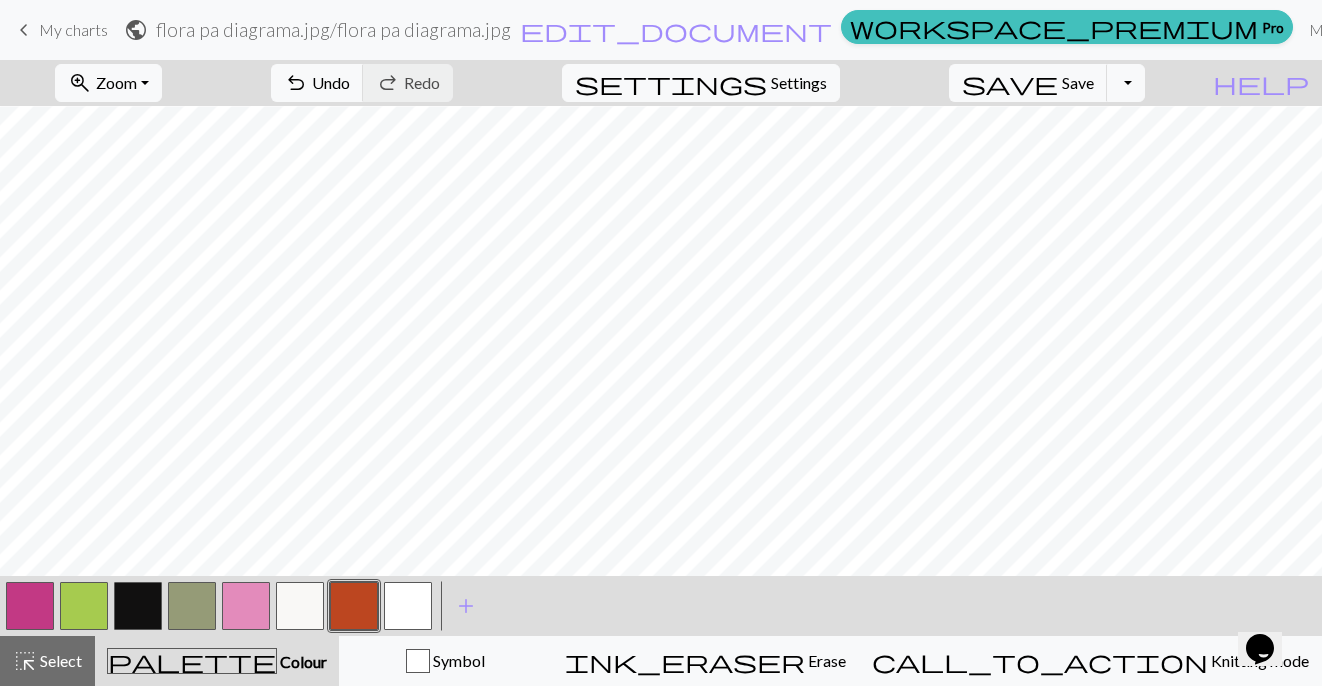 click at bounding box center [192, 606] 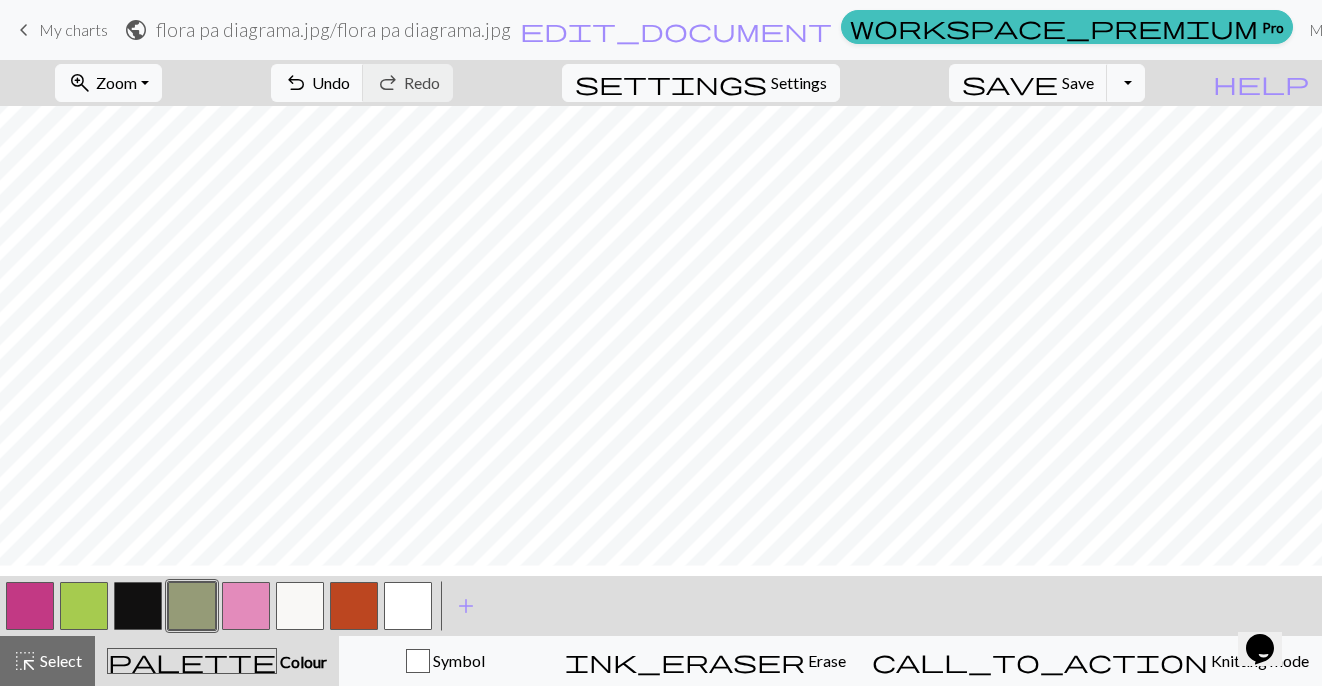 scroll, scrollTop: 21, scrollLeft: 0, axis: vertical 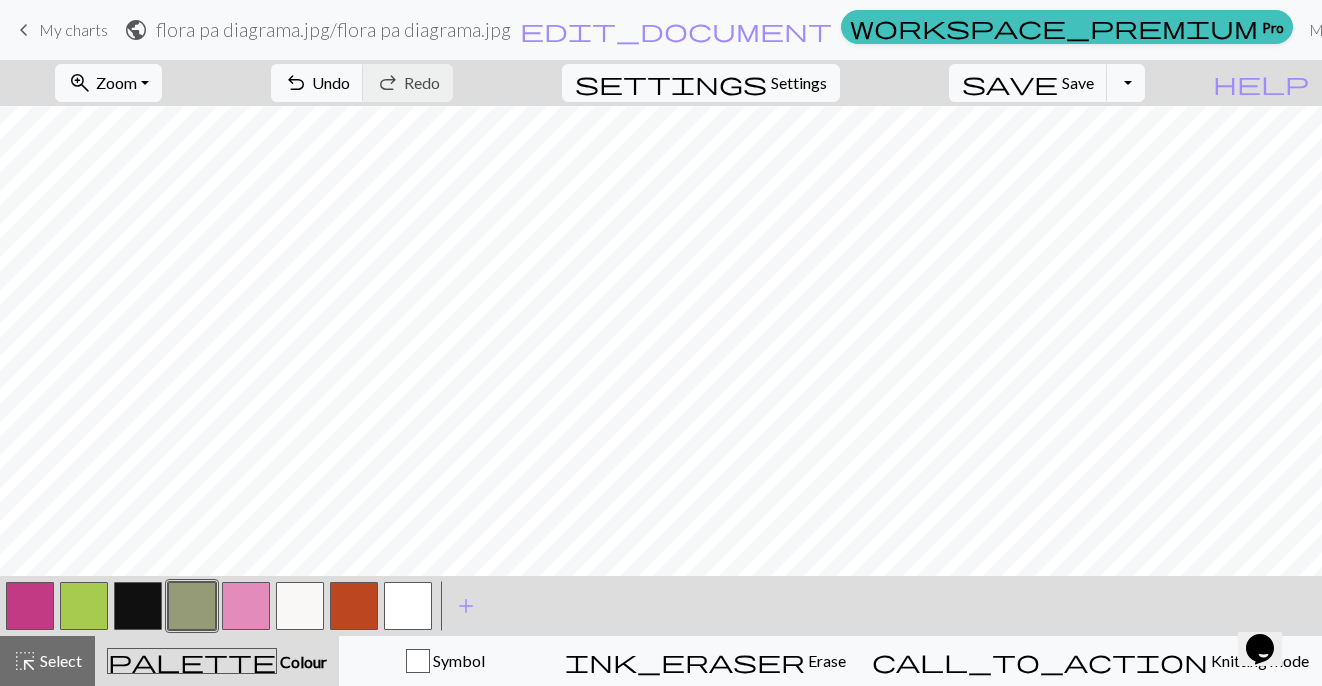 click at bounding box center (84, 606) 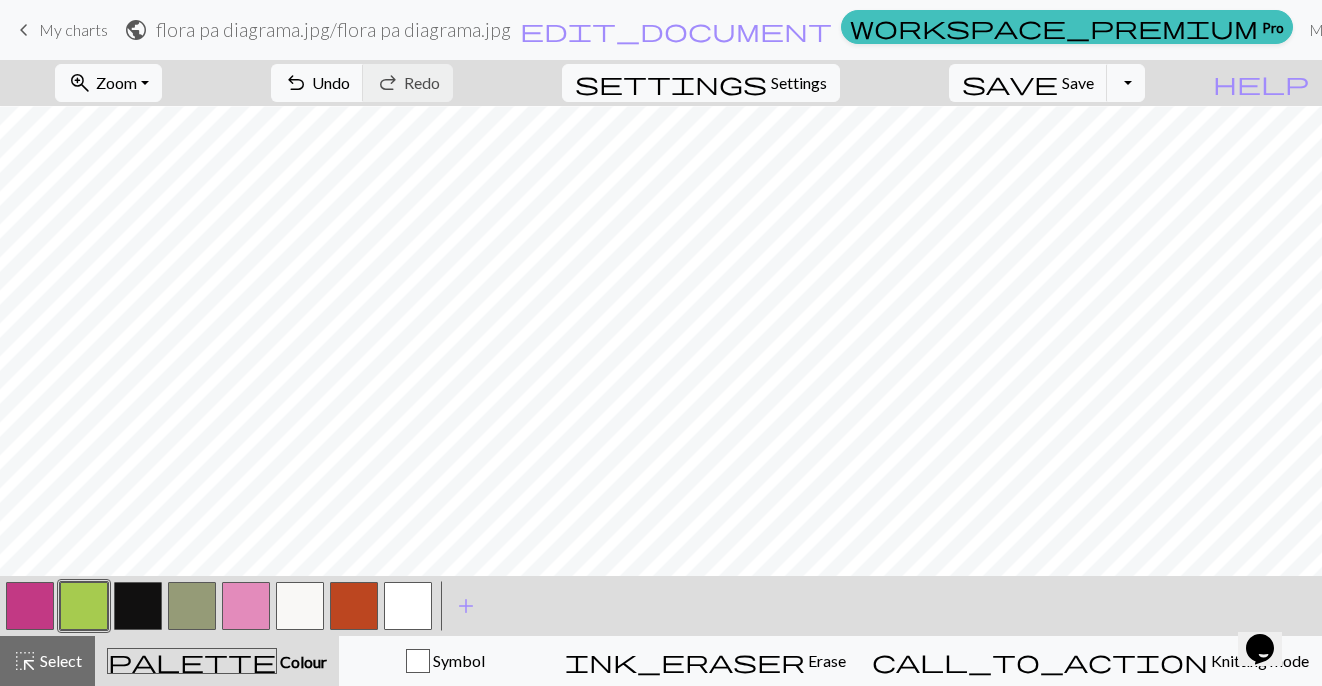 click at bounding box center [138, 606] 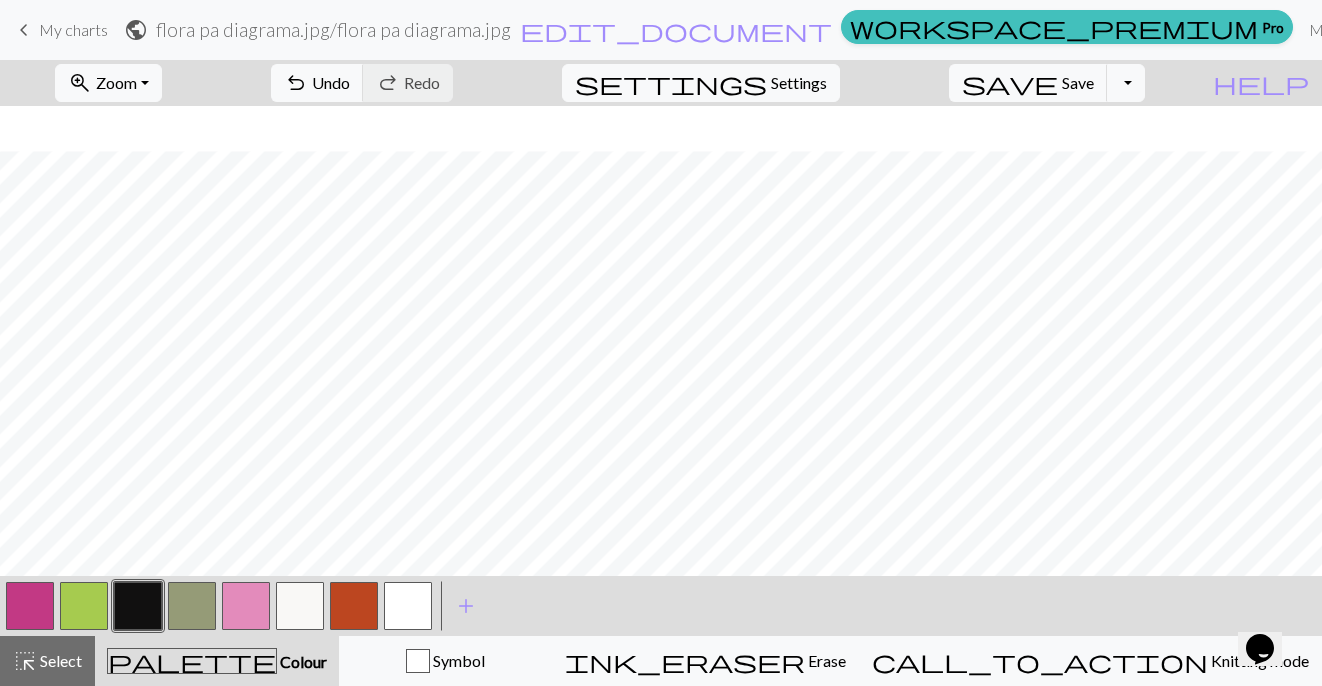 scroll, scrollTop: 66, scrollLeft: 0, axis: vertical 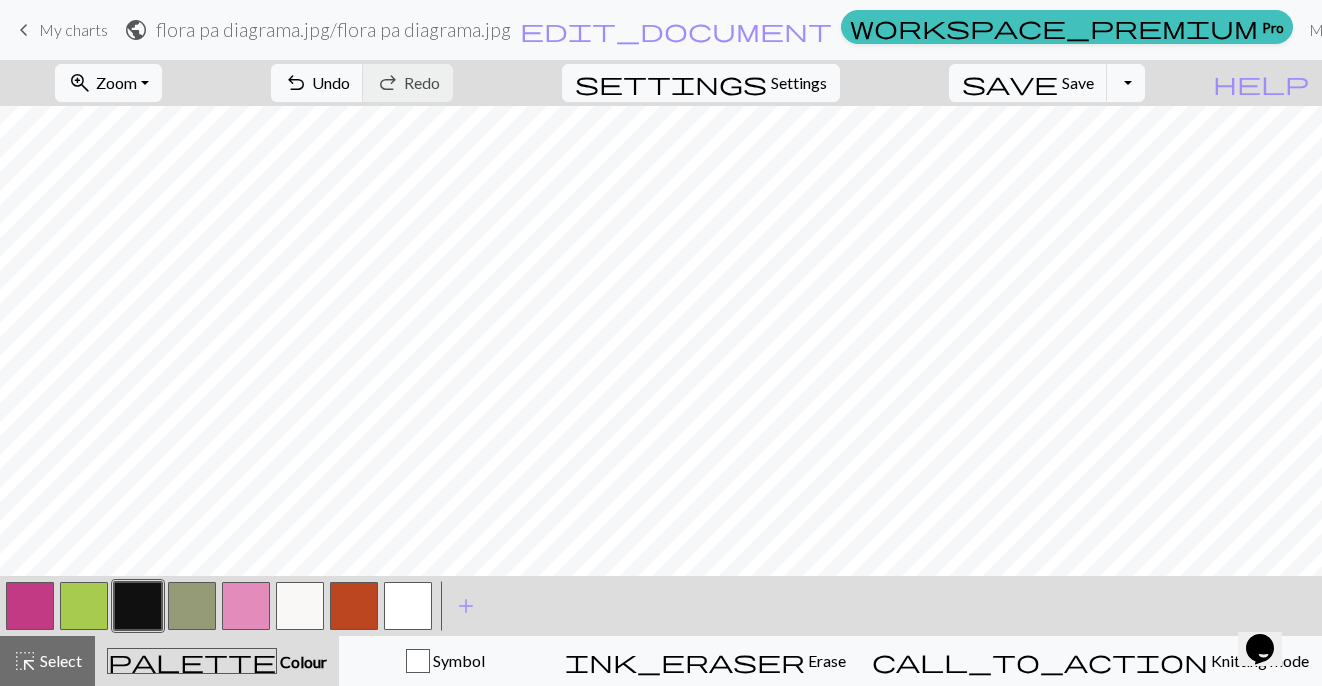 click at bounding box center [408, 606] 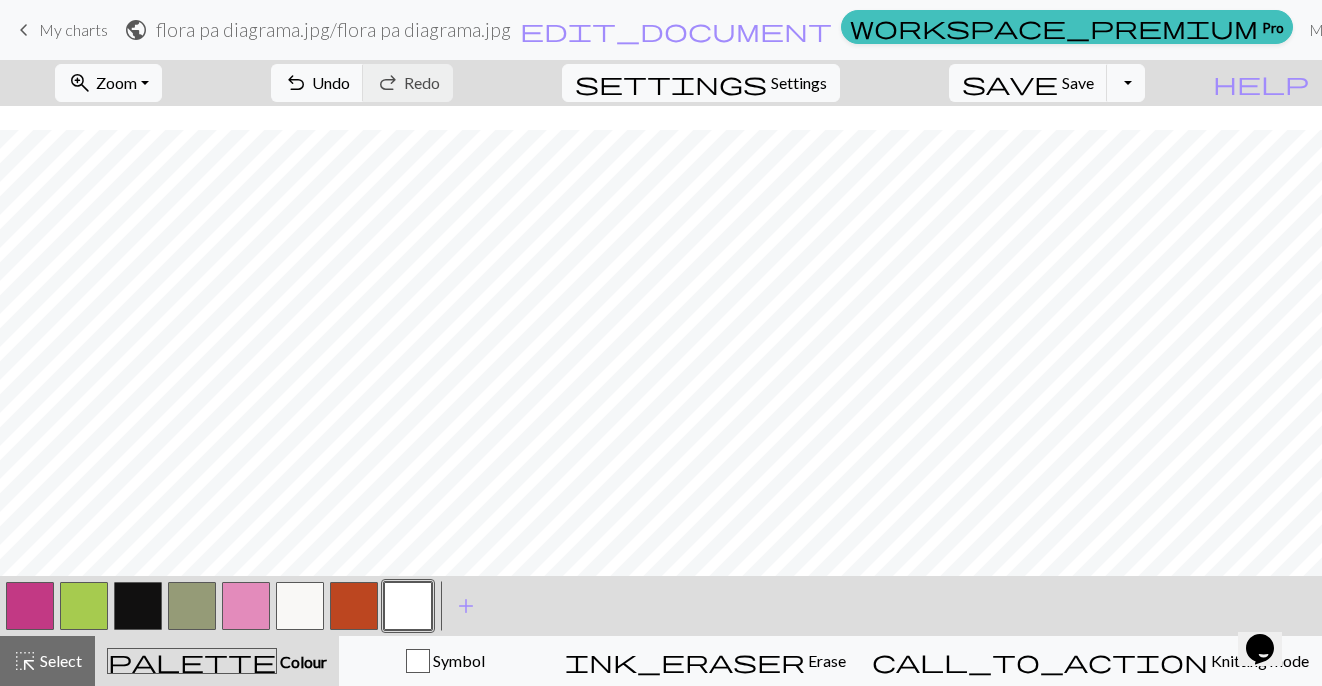 scroll, scrollTop: 47, scrollLeft: 0, axis: vertical 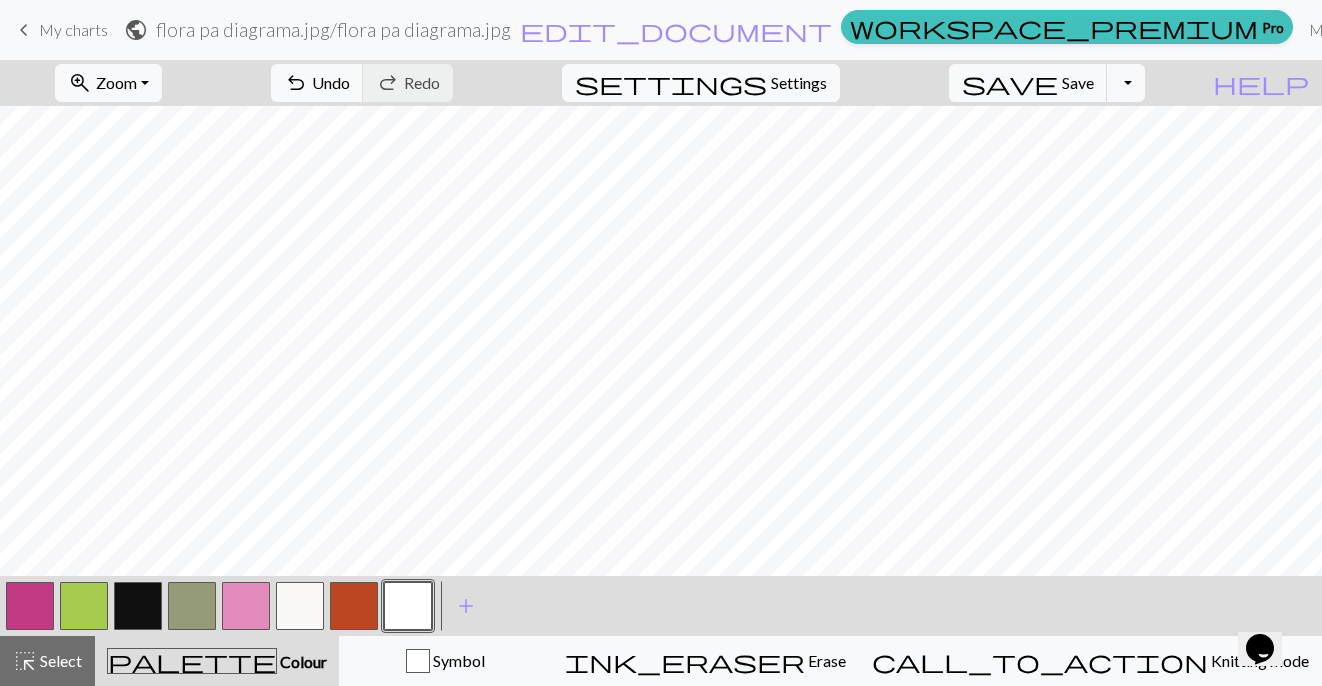 click at bounding box center (30, 606) 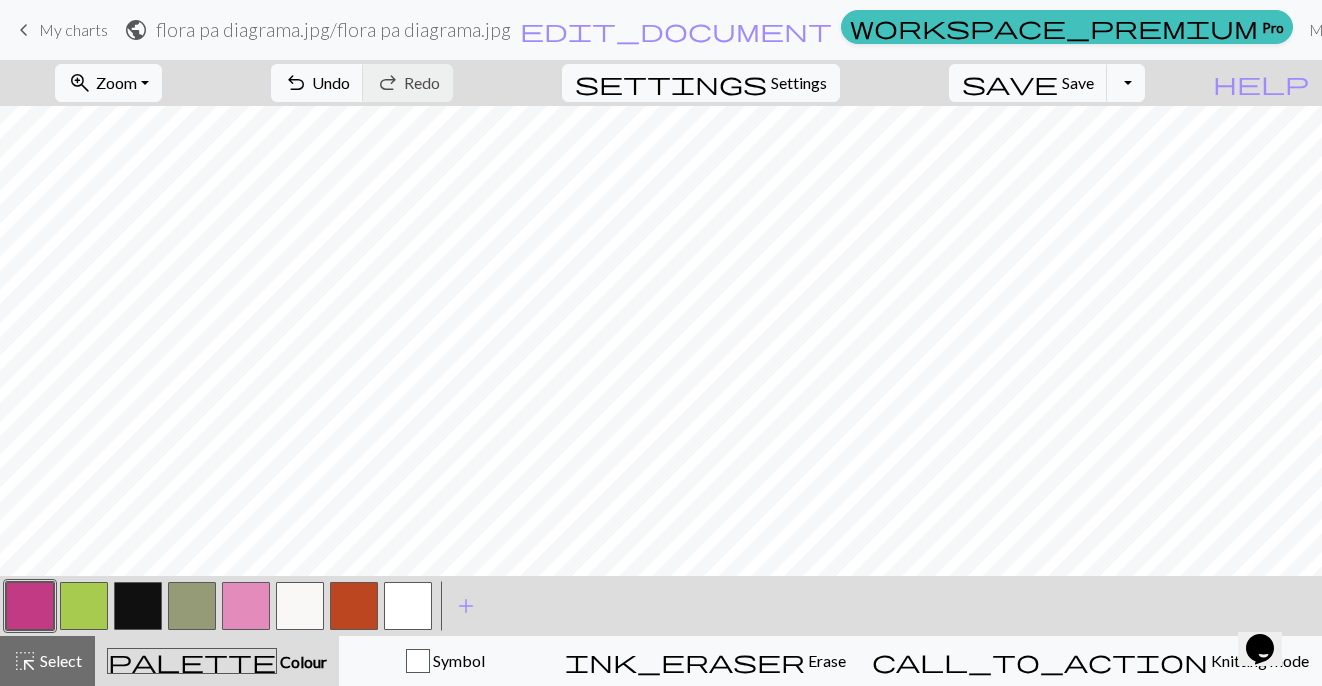 click at bounding box center (408, 606) 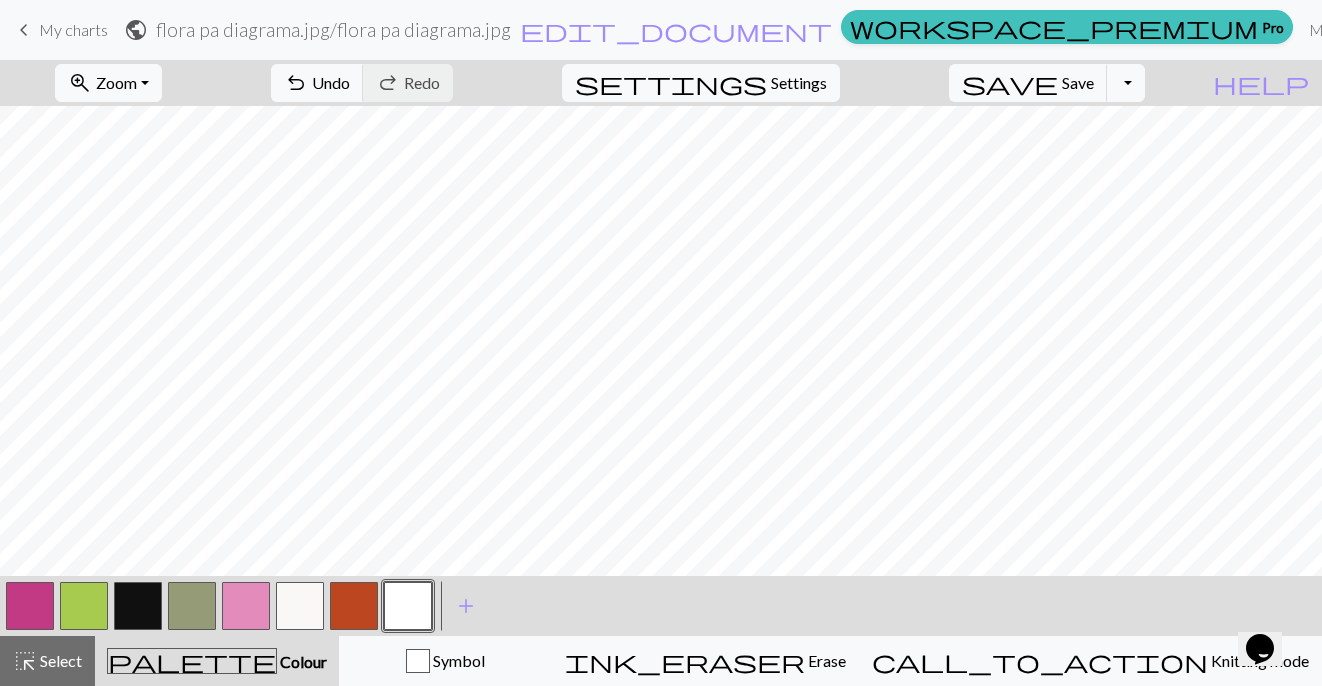 click at bounding box center [246, 606] 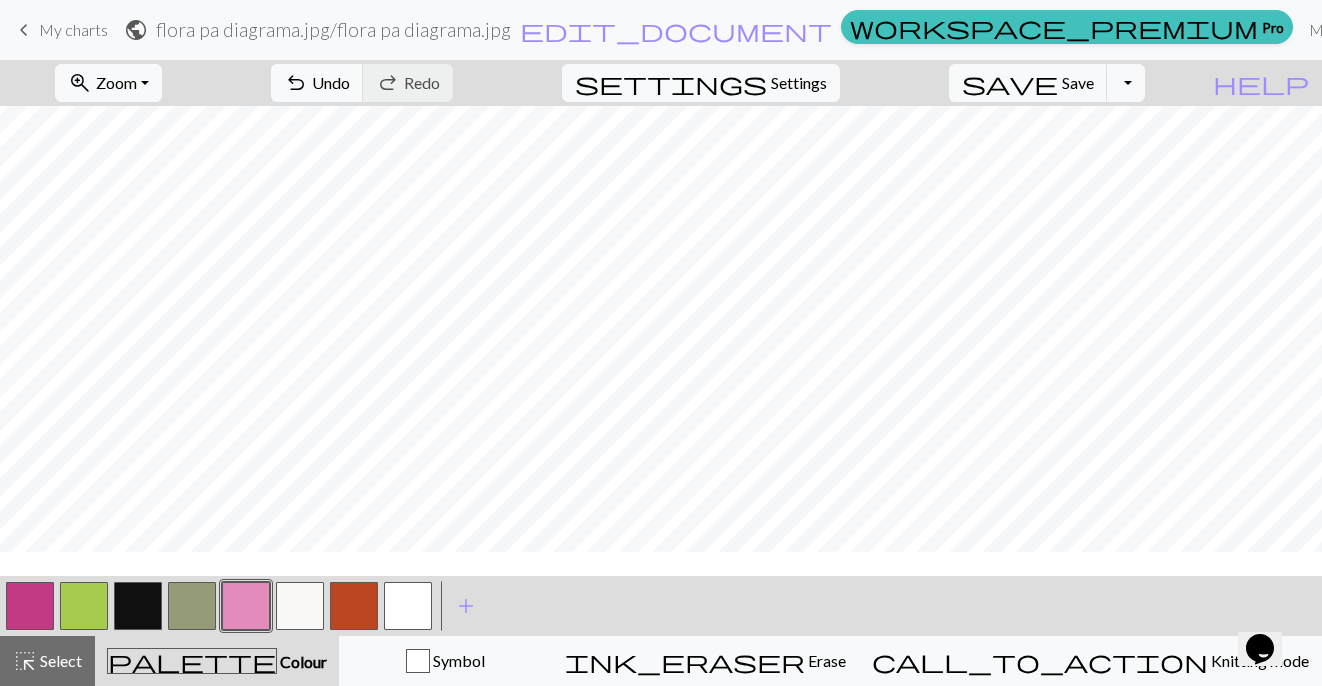 scroll, scrollTop: 21, scrollLeft: 0, axis: vertical 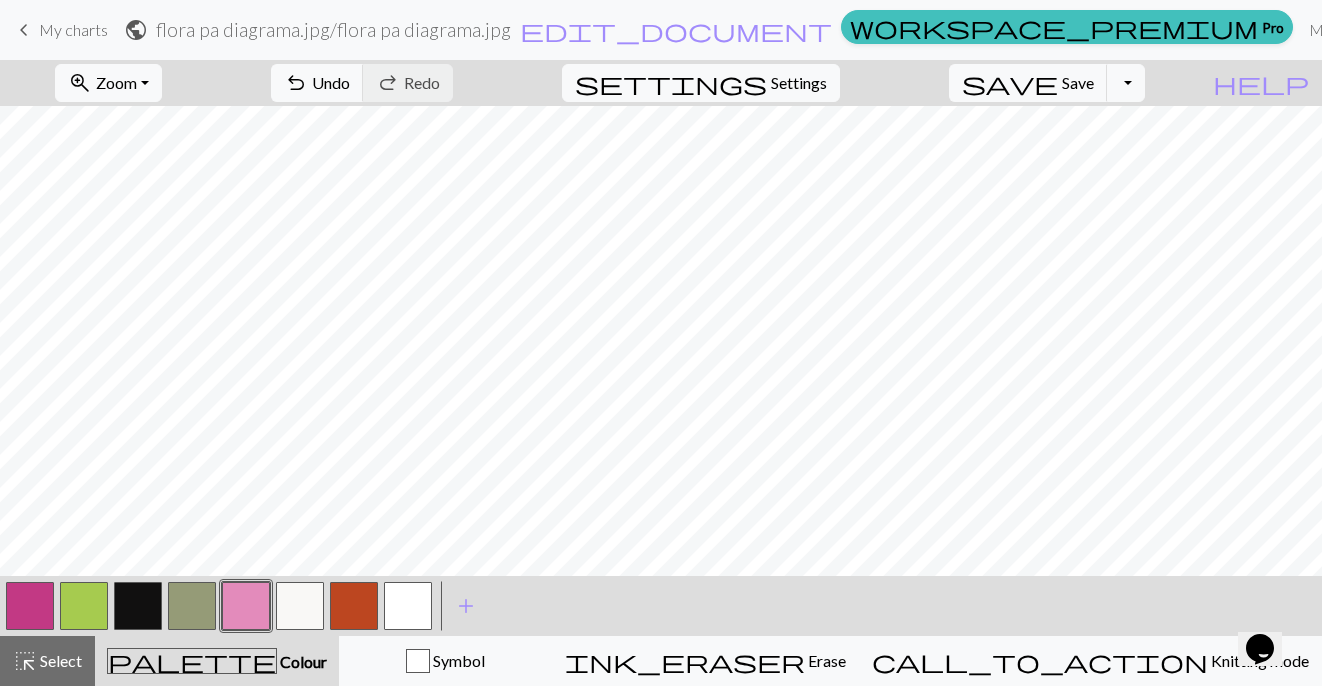 click at bounding box center (408, 606) 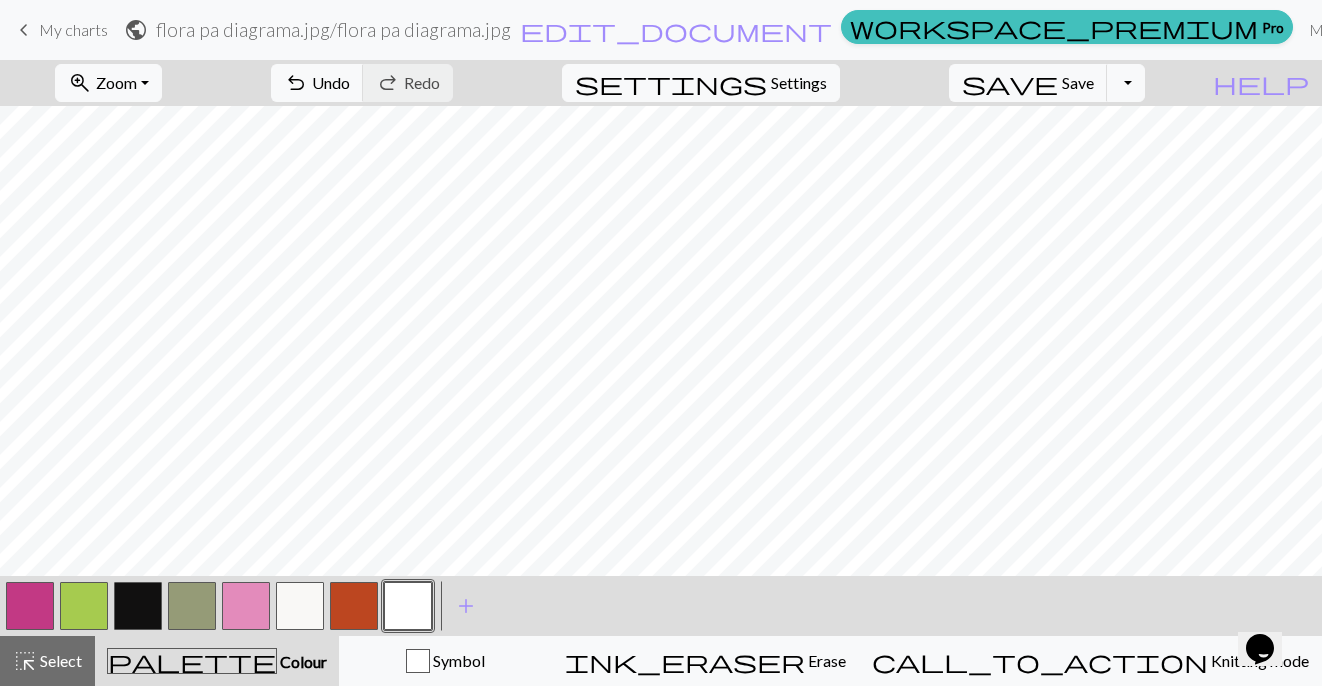 click at bounding box center (30, 606) 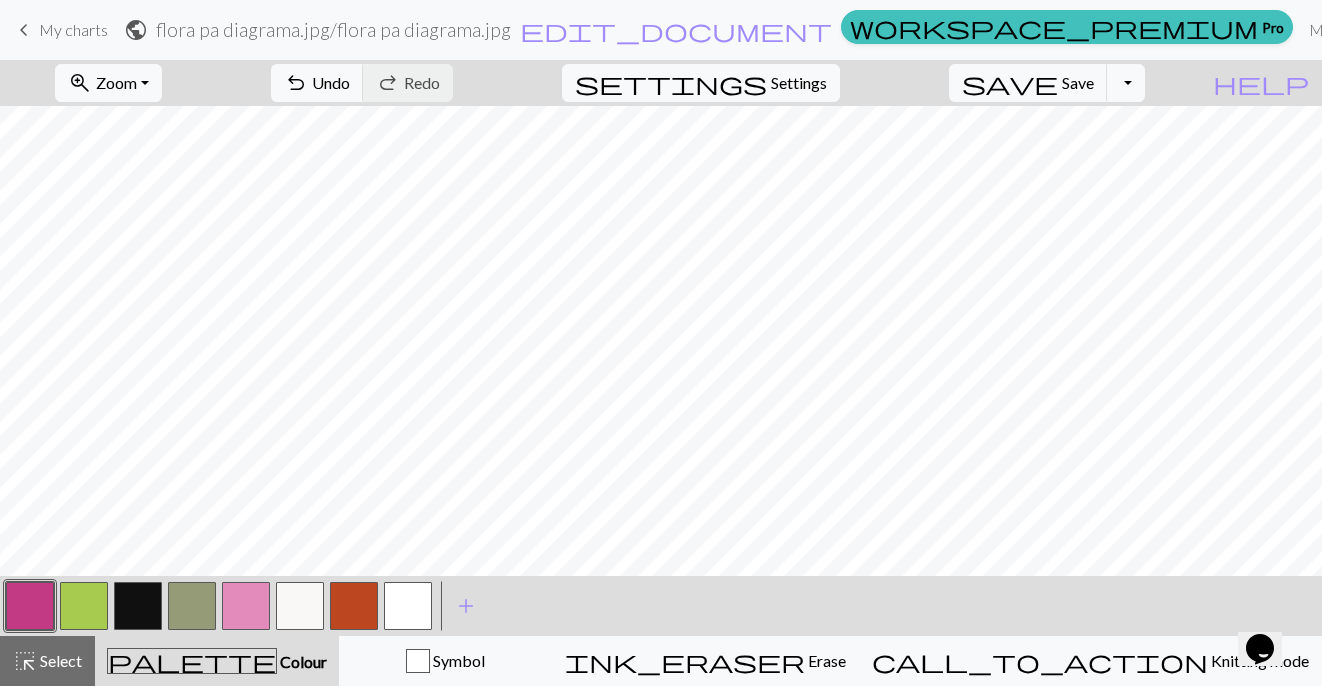 click at bounding box center (408, 606) 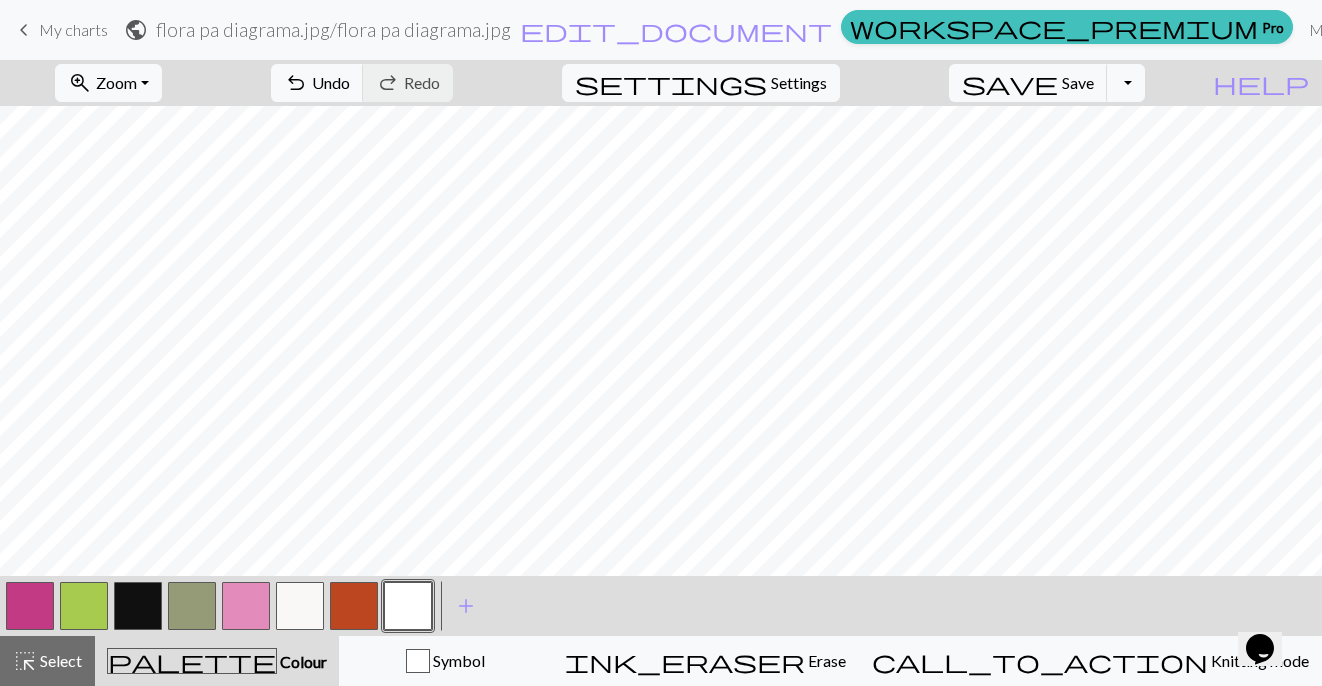 click at bounding box center (138, 606) 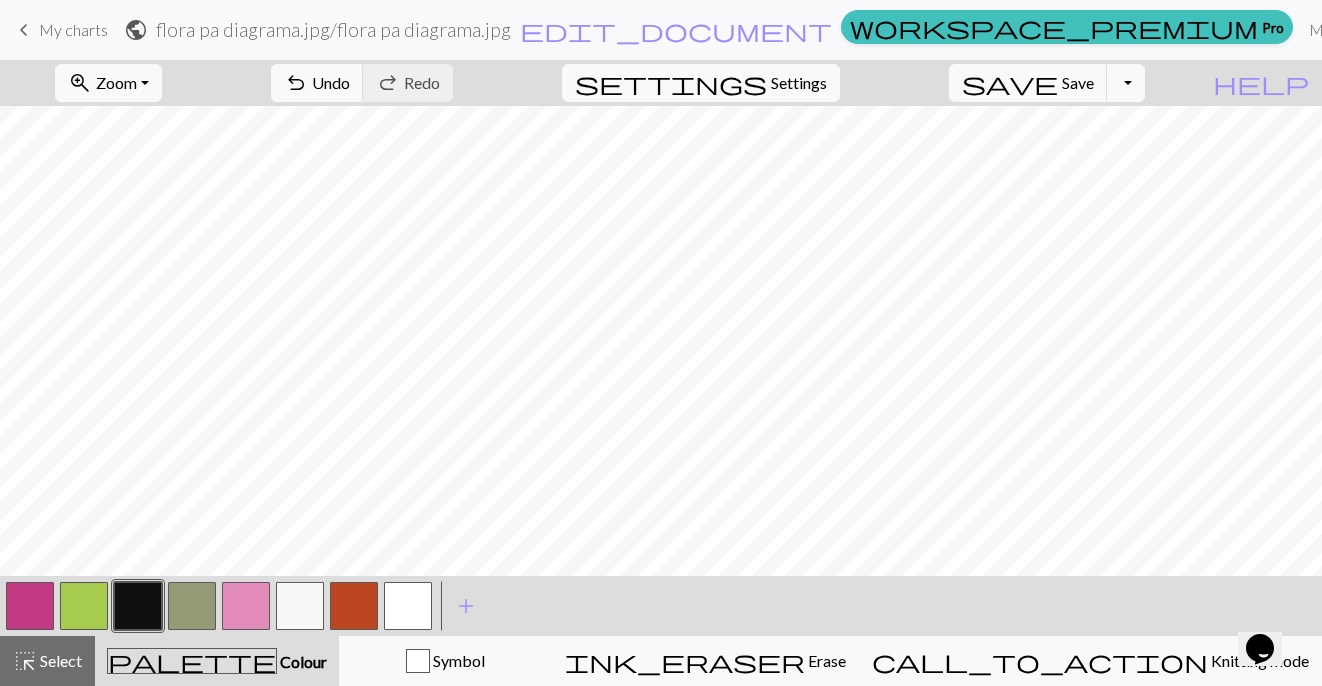 click at bounding box center (408, 606) 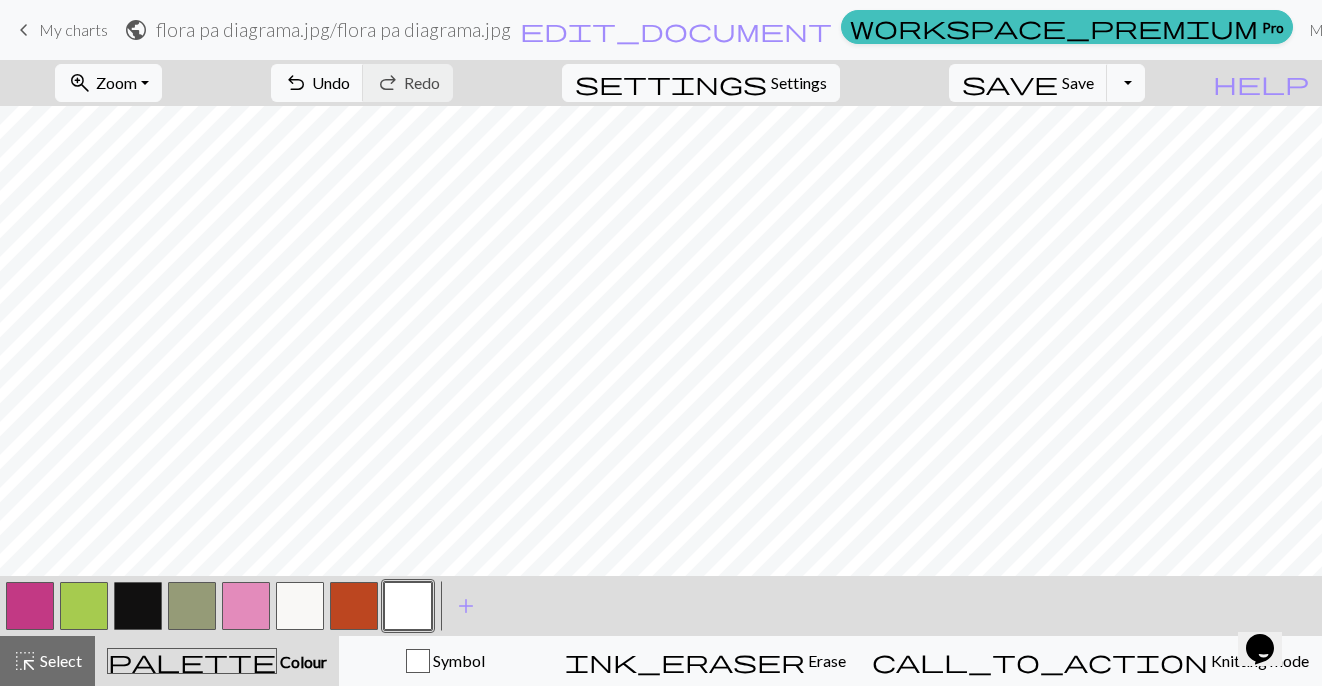 click at bounding box center [138, 606] 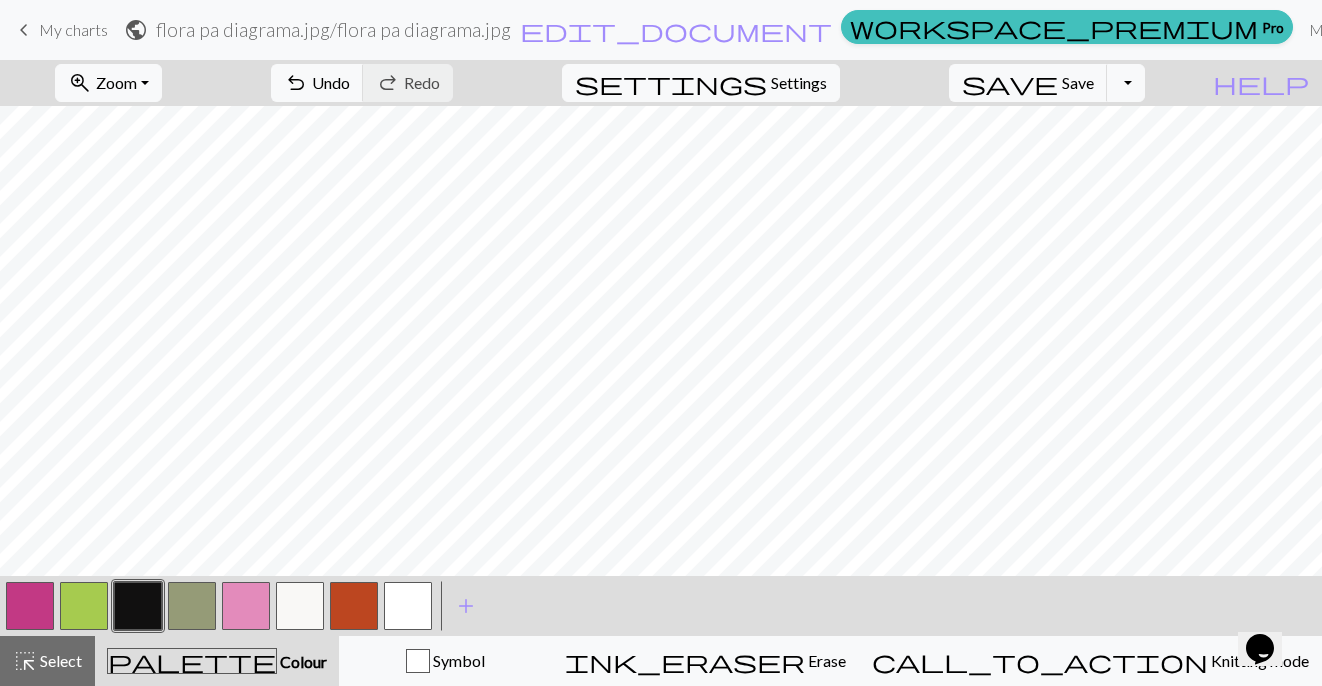 scroll, scrollTop: 19, scrollLeft: 0, axis: vertical 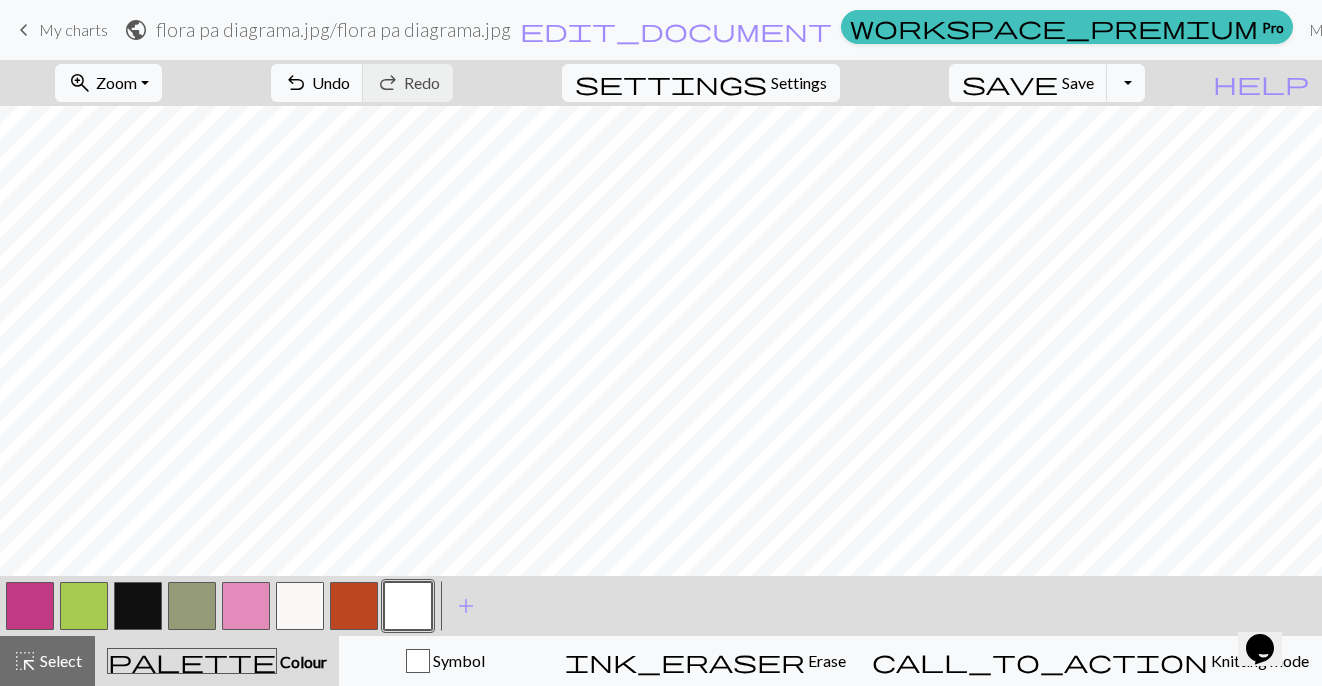 click at bounding box center [30, 606] 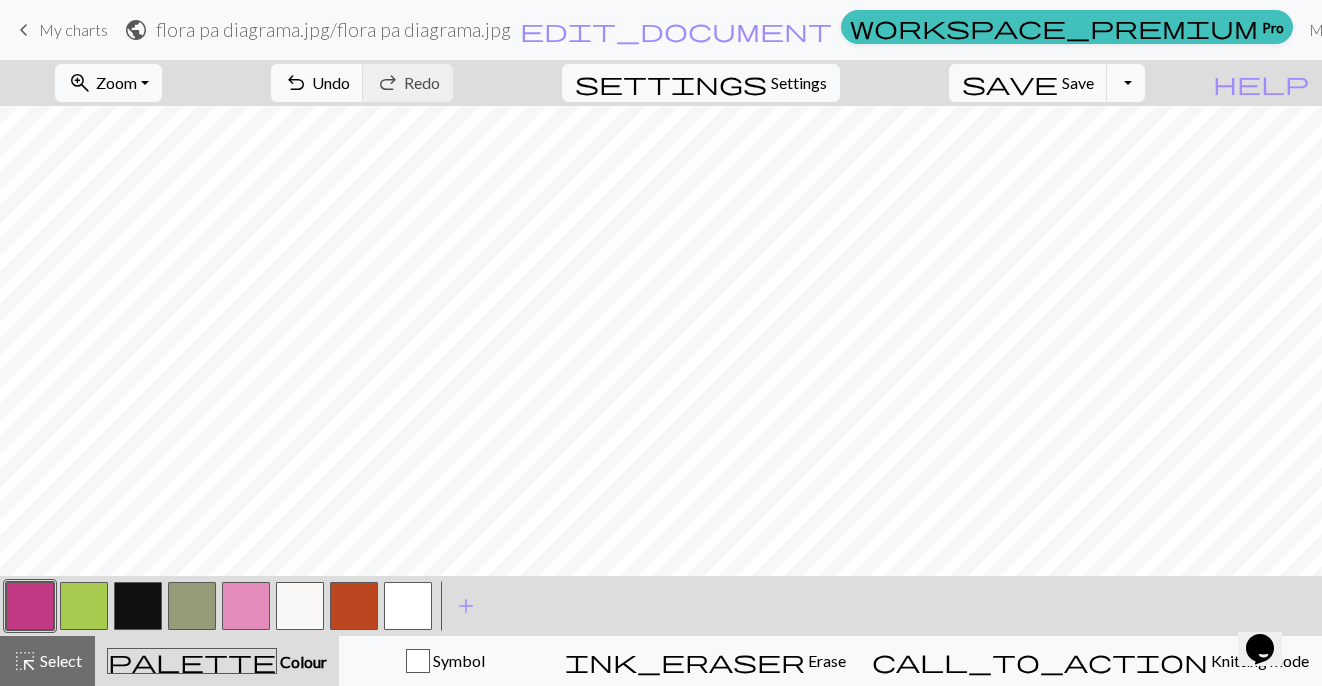 click at bounding box center (246, 606) 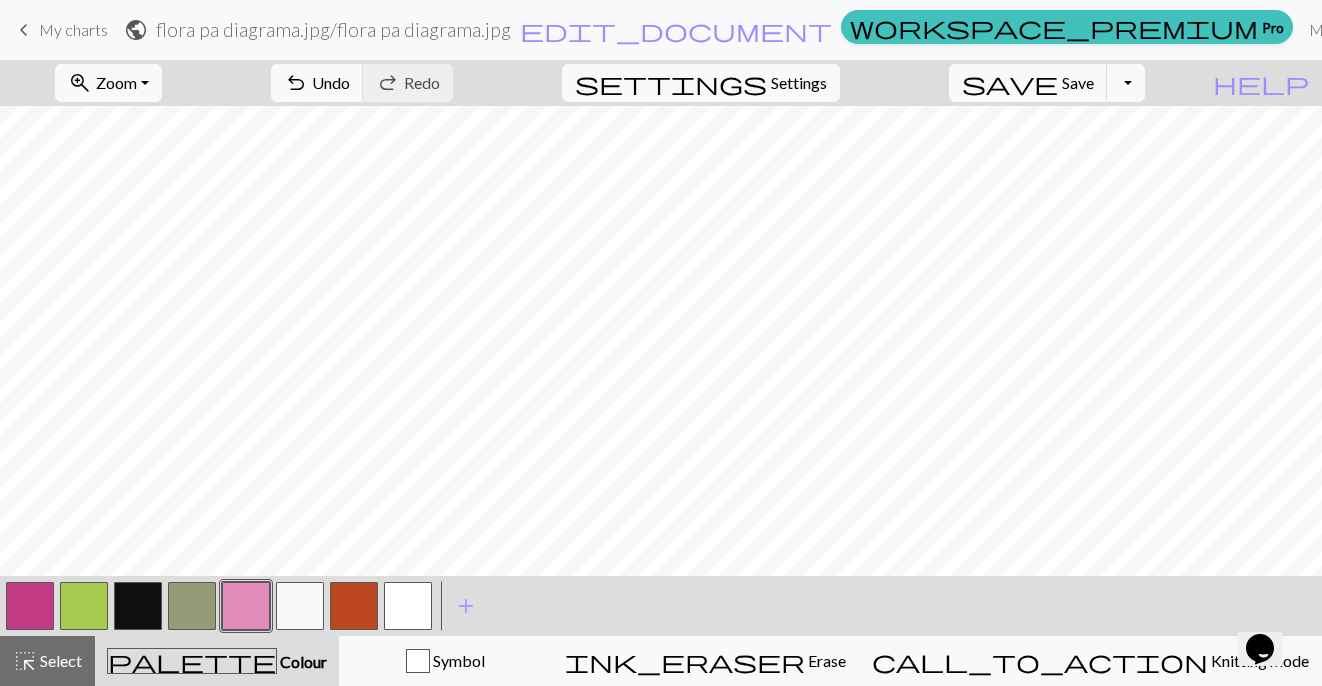 scroll, scrollTop: 47, scrollLeft: 0, axis: vertical 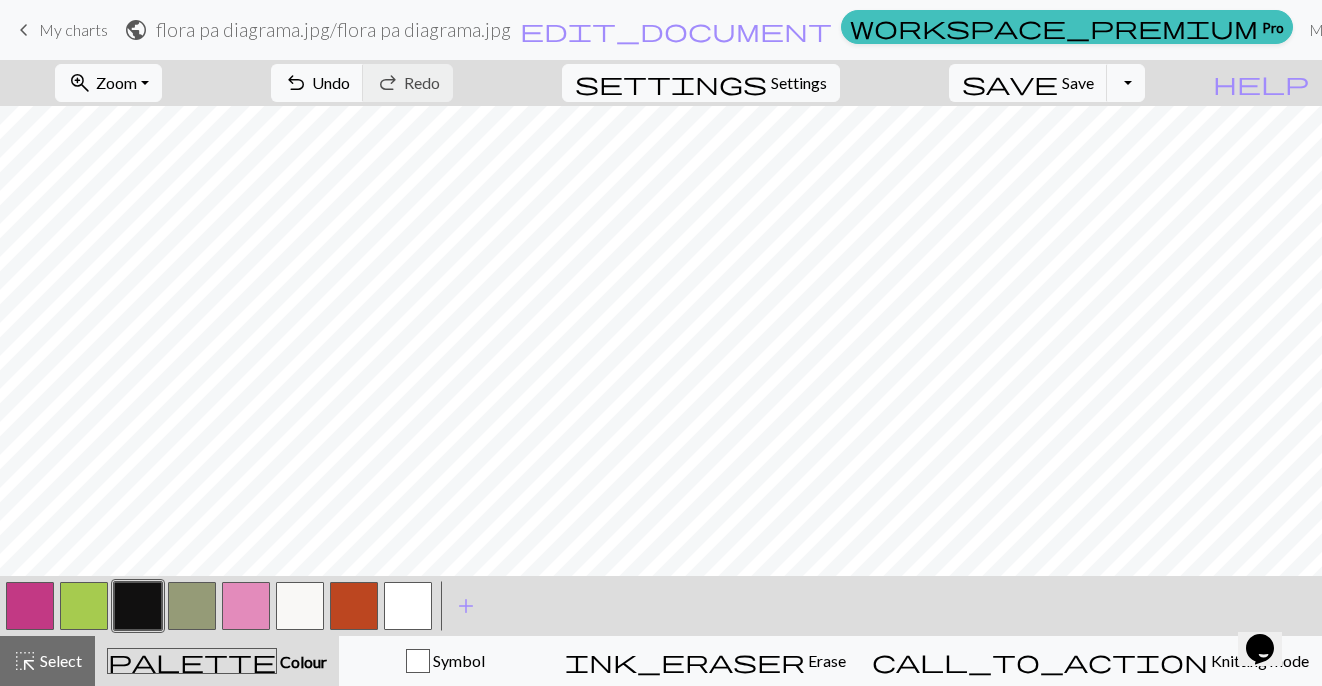 click at bounding box center [408, 606] 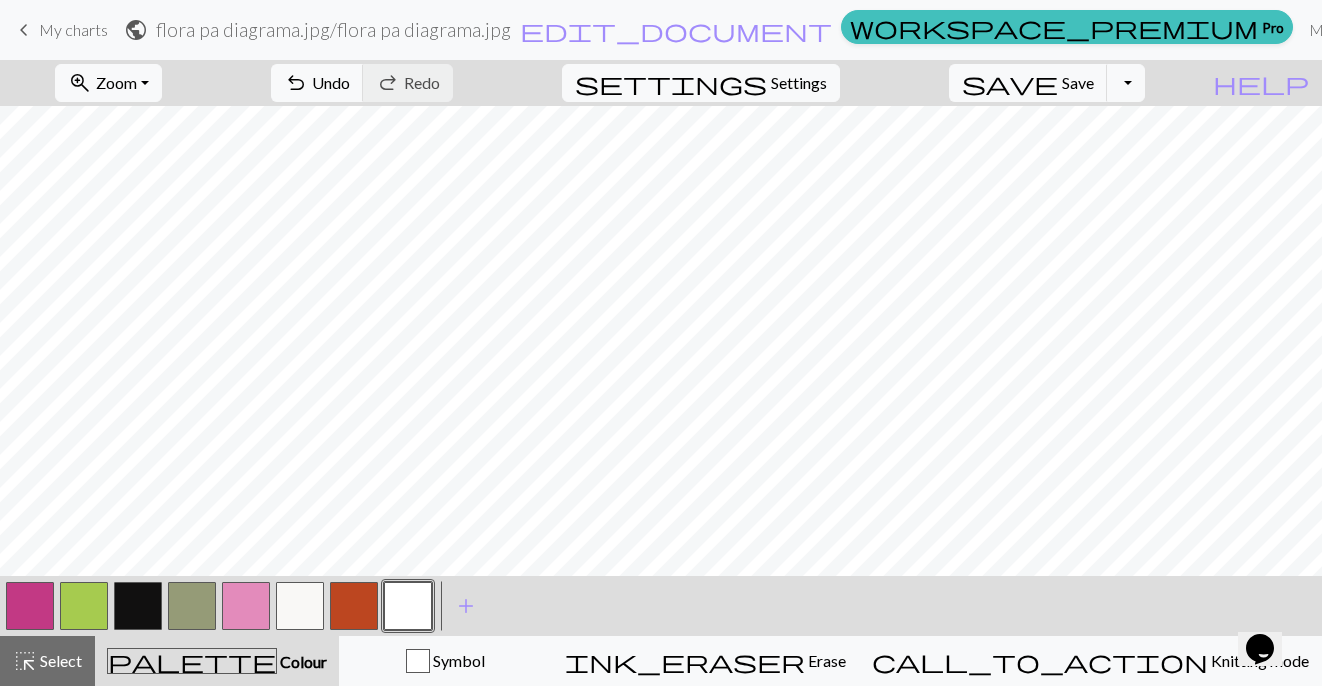 click at bounding box center (138, 606) 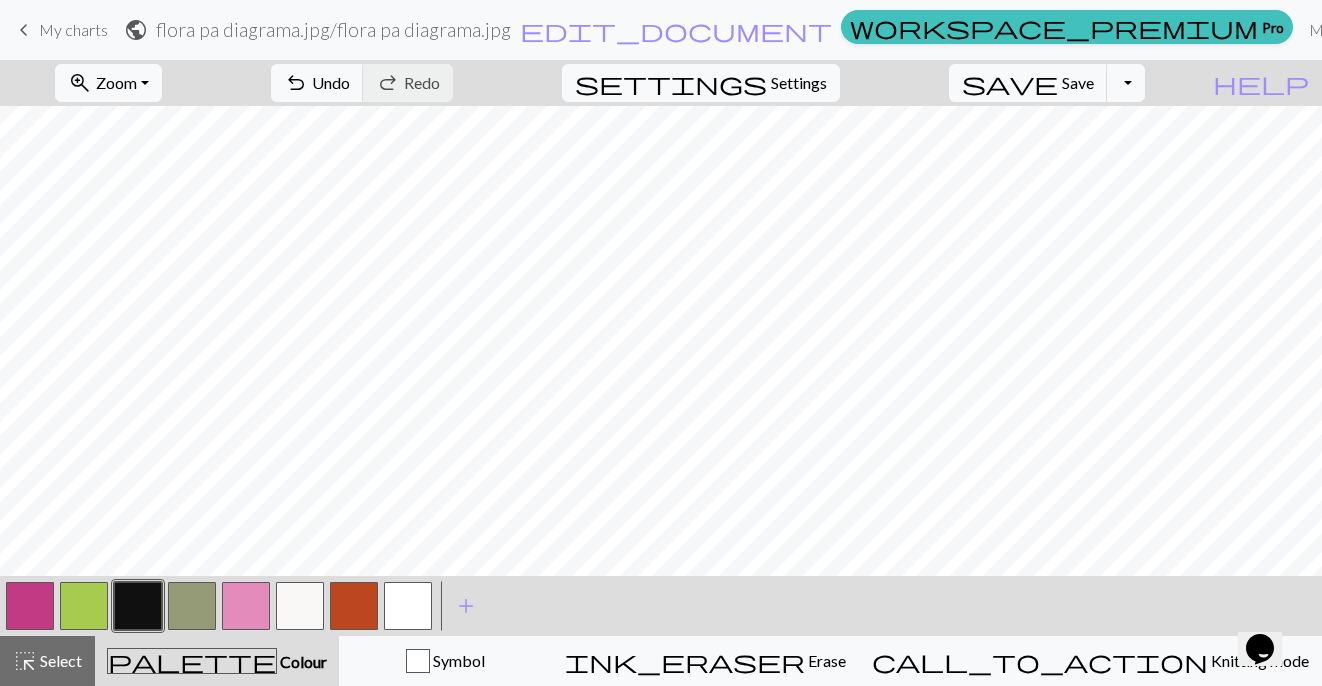 click at bounding box center (192, 606) 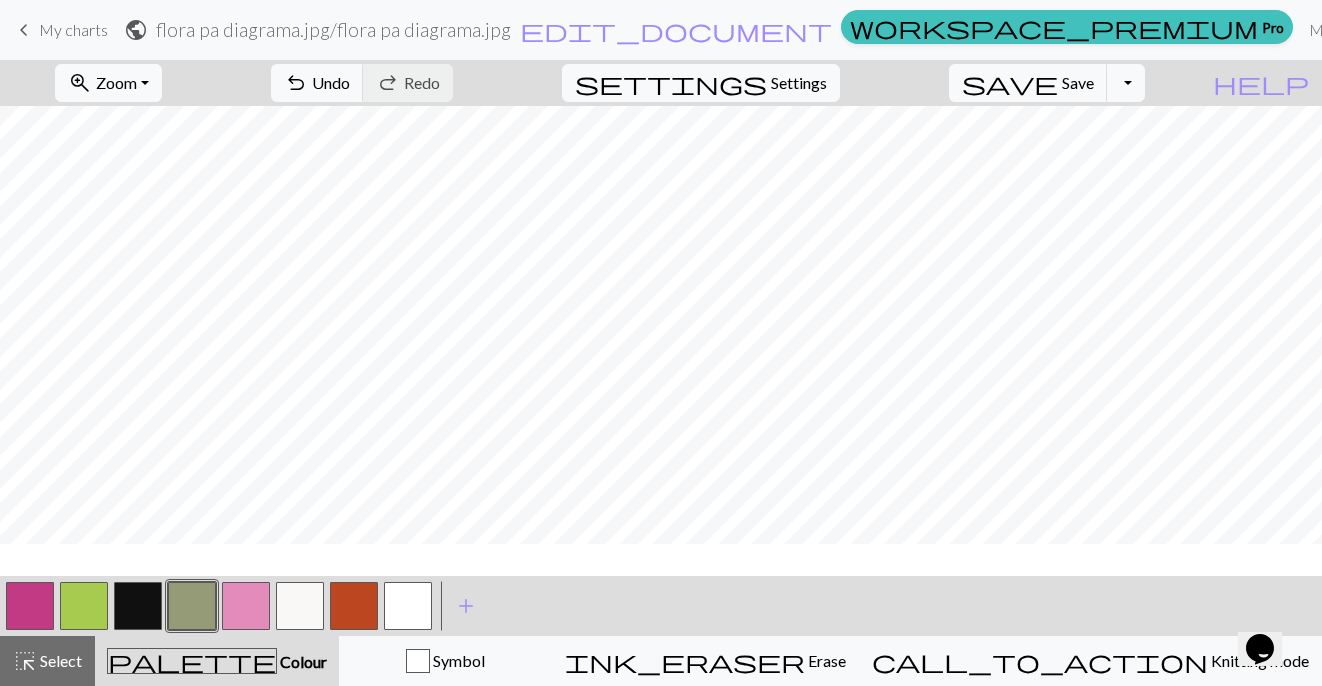 scroll, scrollTop: 0, scrollLeft: 0, axis: both 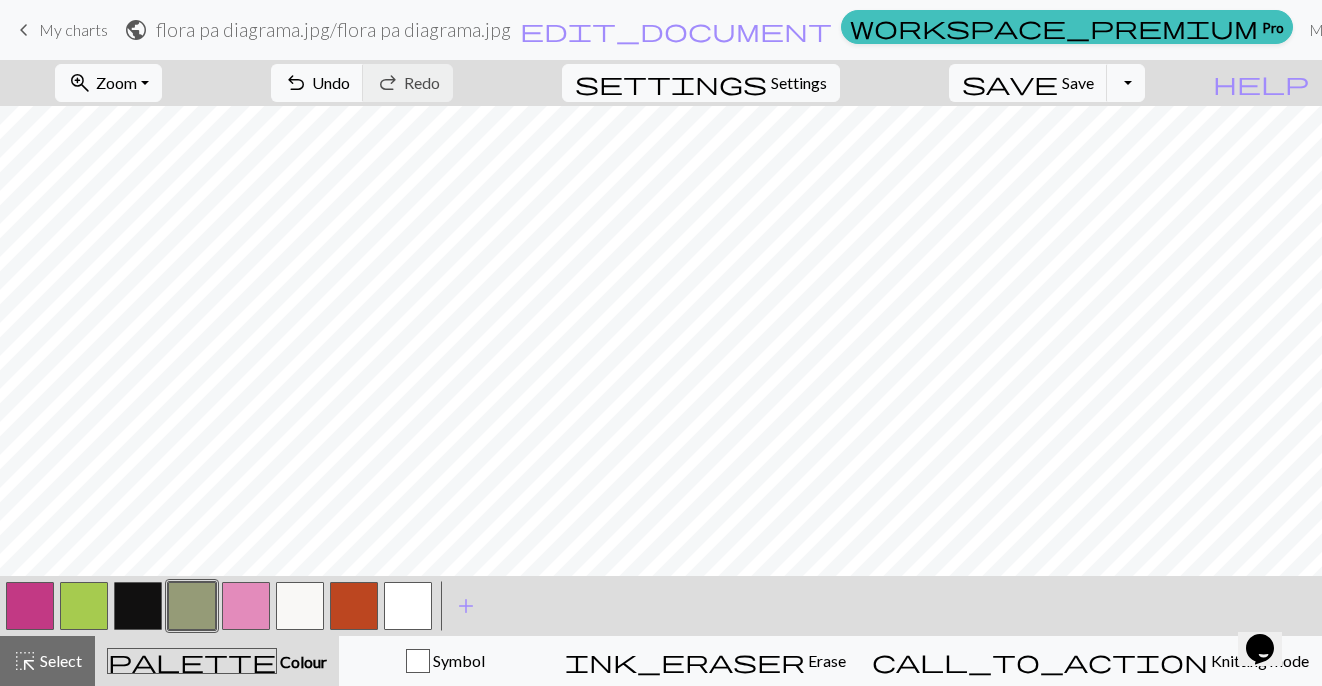 click at bounding box center [30, 606] 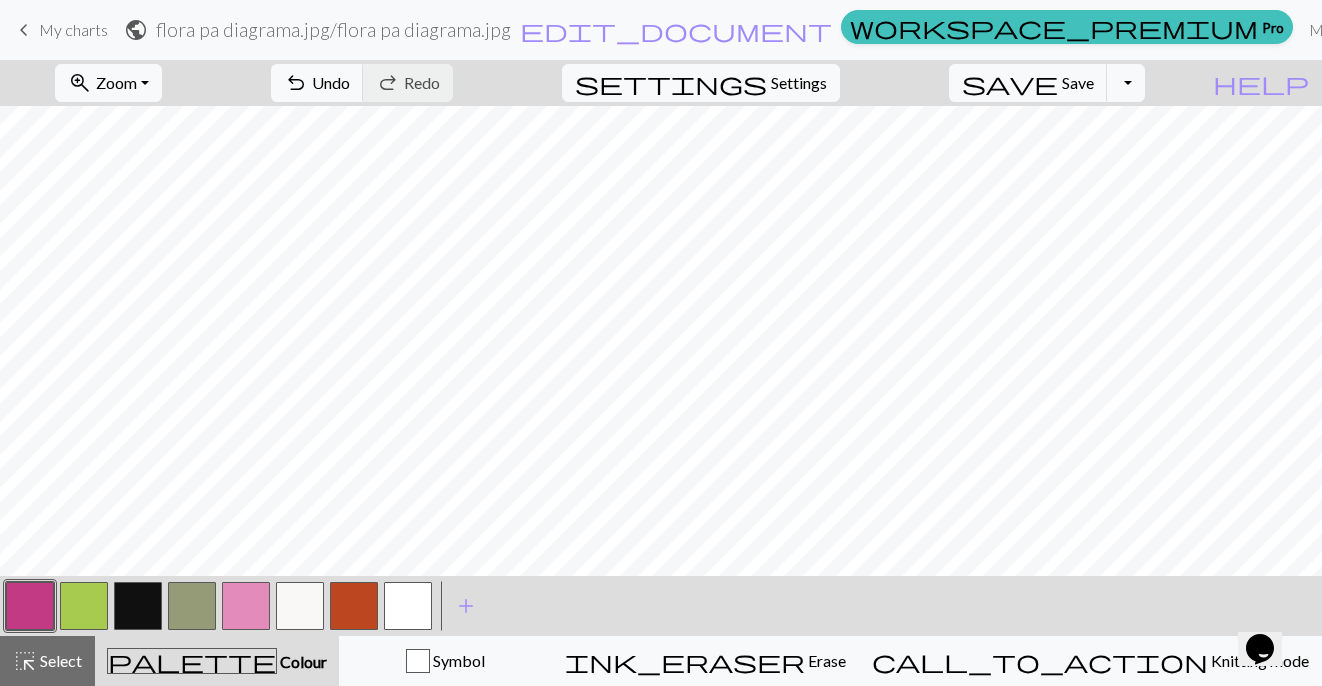 click at bounding box center [246, 606] 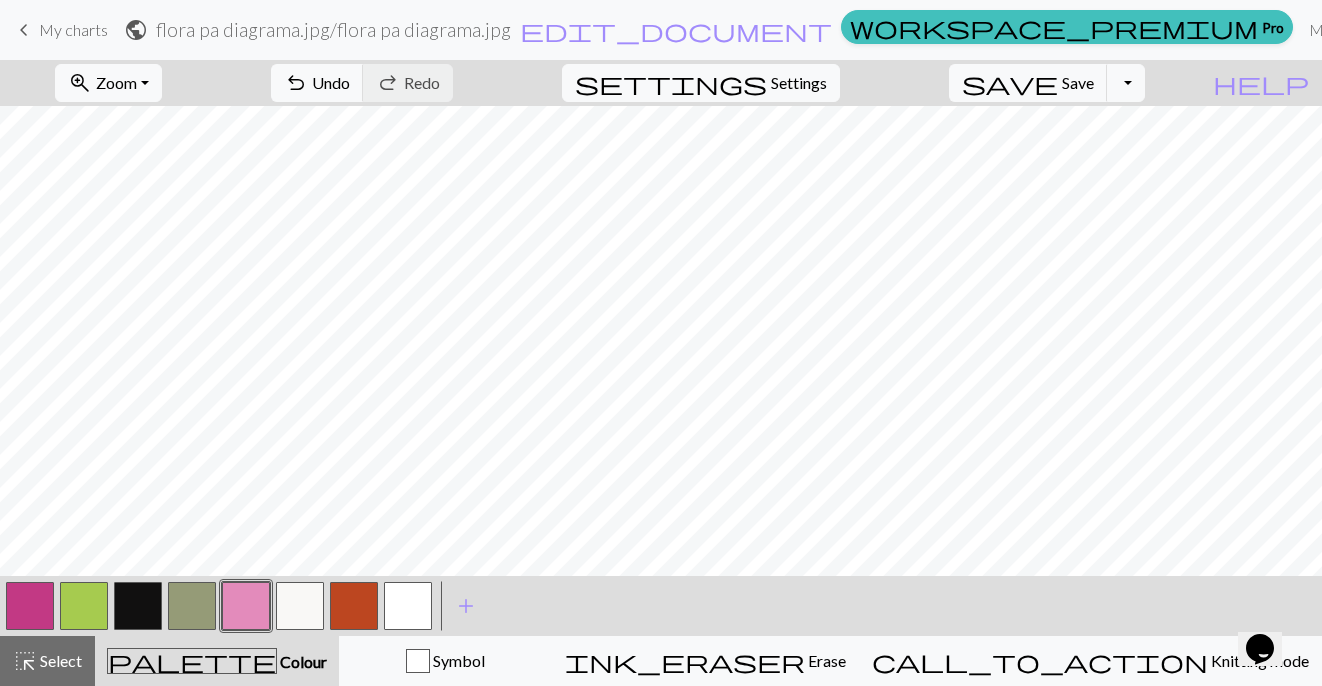 click at bounding box center (30, 606) 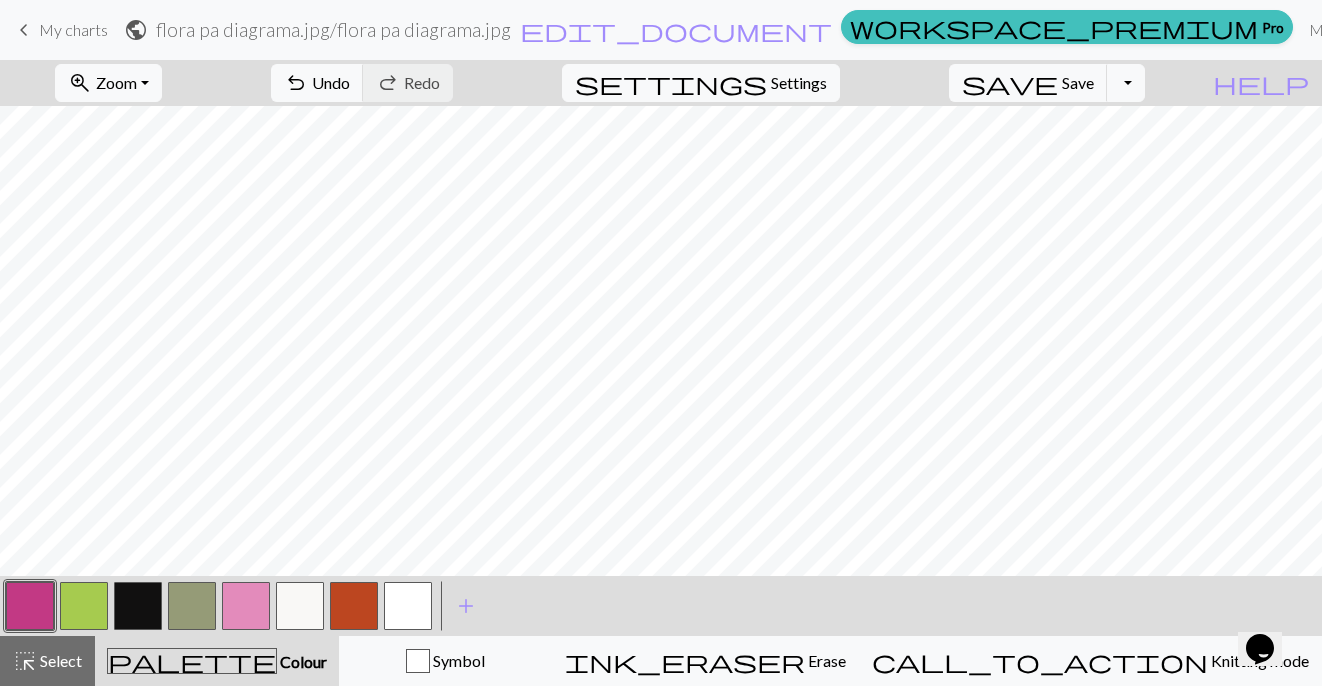 click at bounding box center (246, 606) 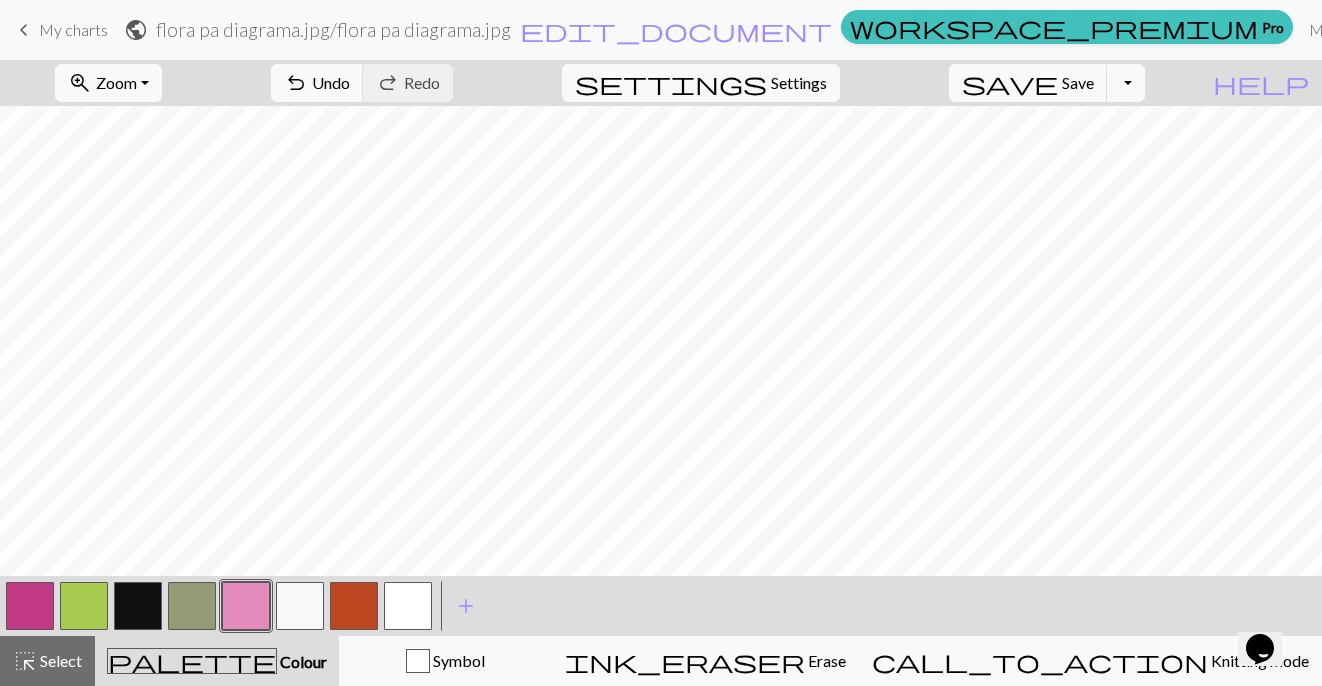 click at bounding box center [354, 606] 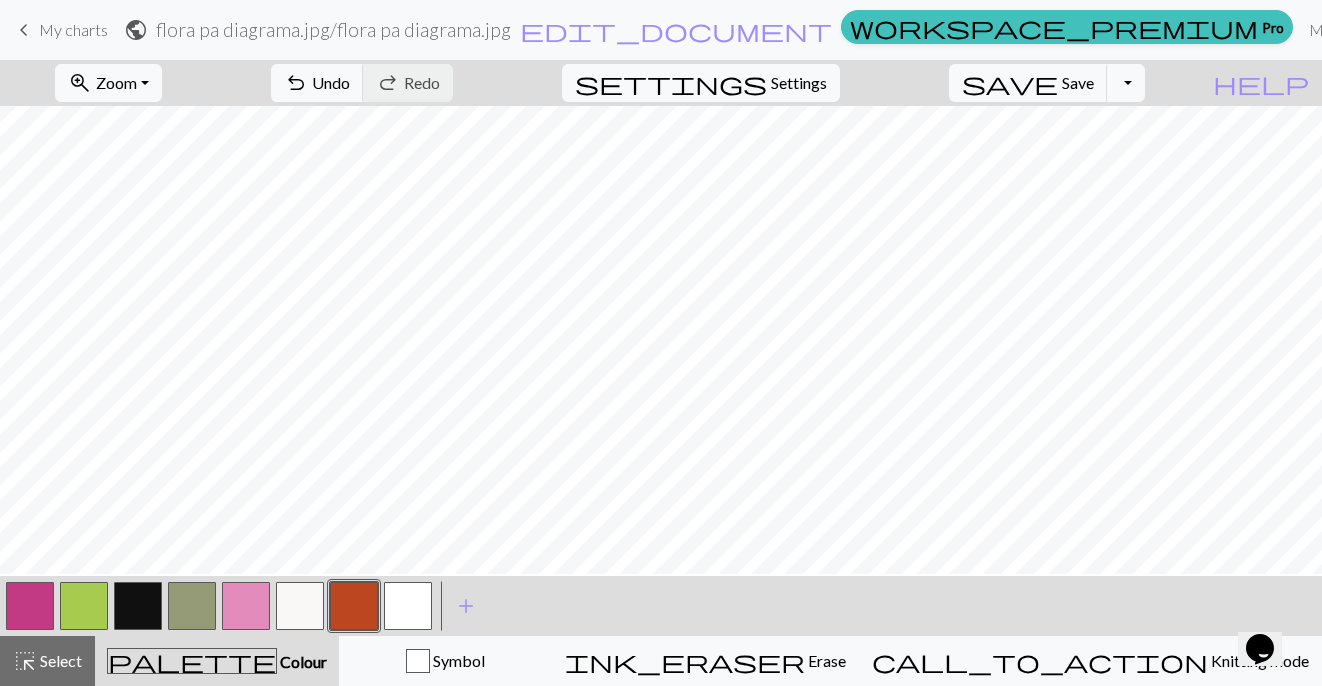scroll, scrollTop: 0, scrollLeft: 0, axis: both 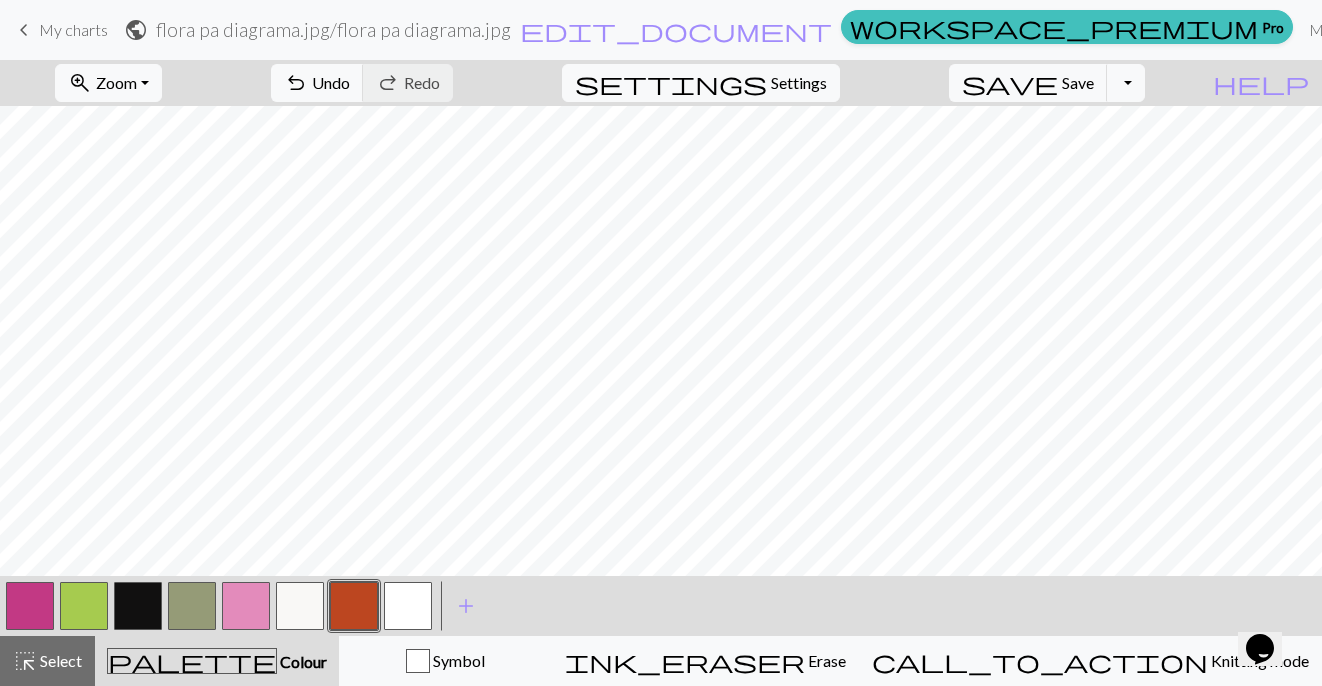 click at bounding box center [138, 606] 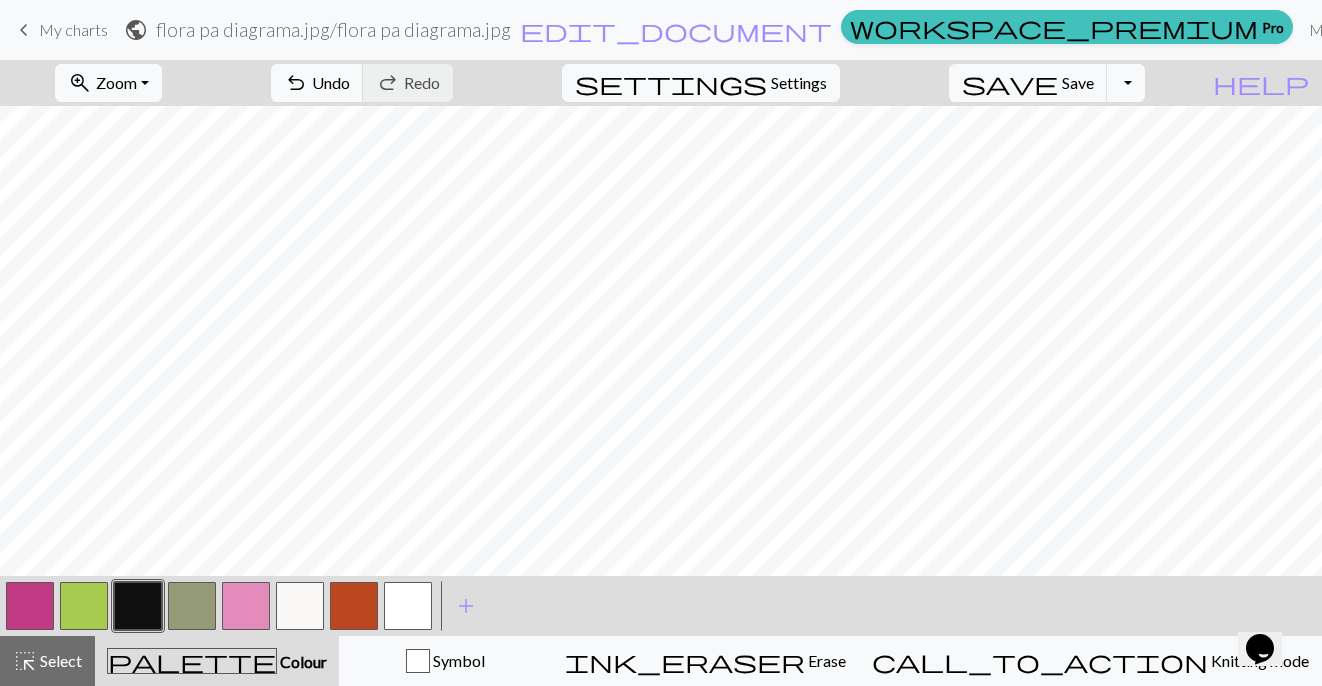 scroll, scrollTop: 0, scrollLeft: 0, axis: both 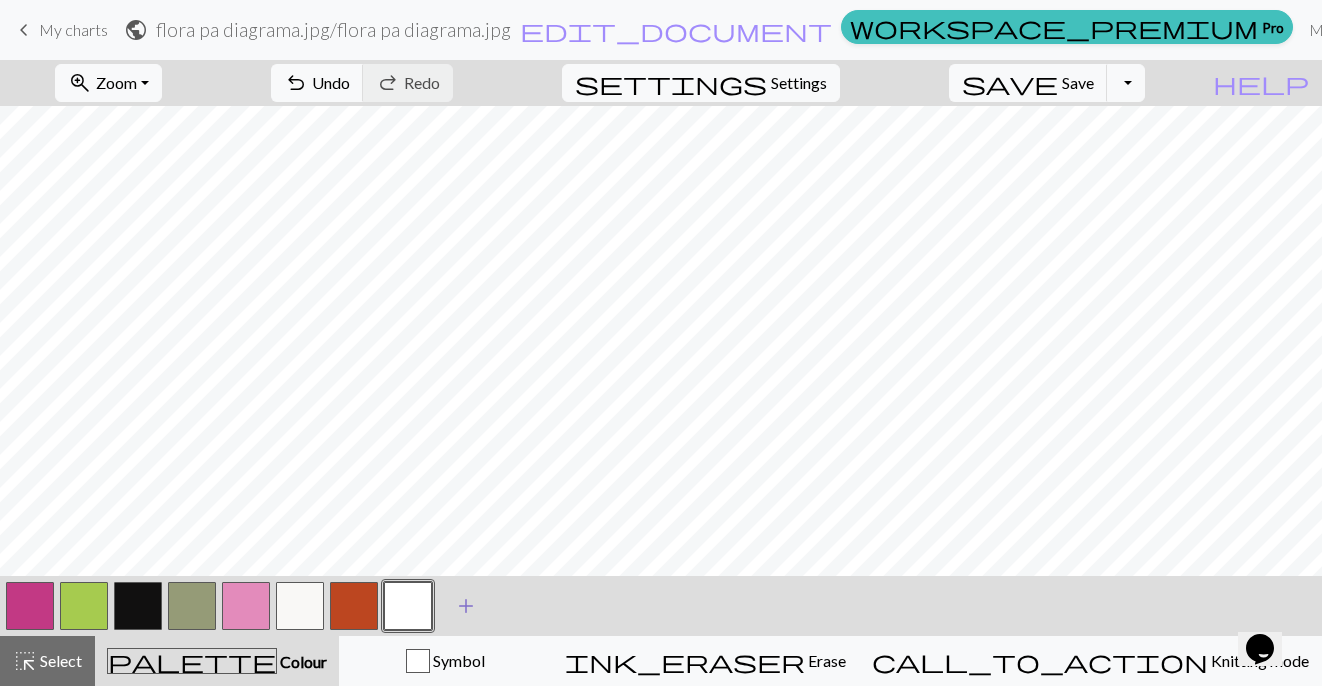 click on "add" at bounding box center (466, 606) 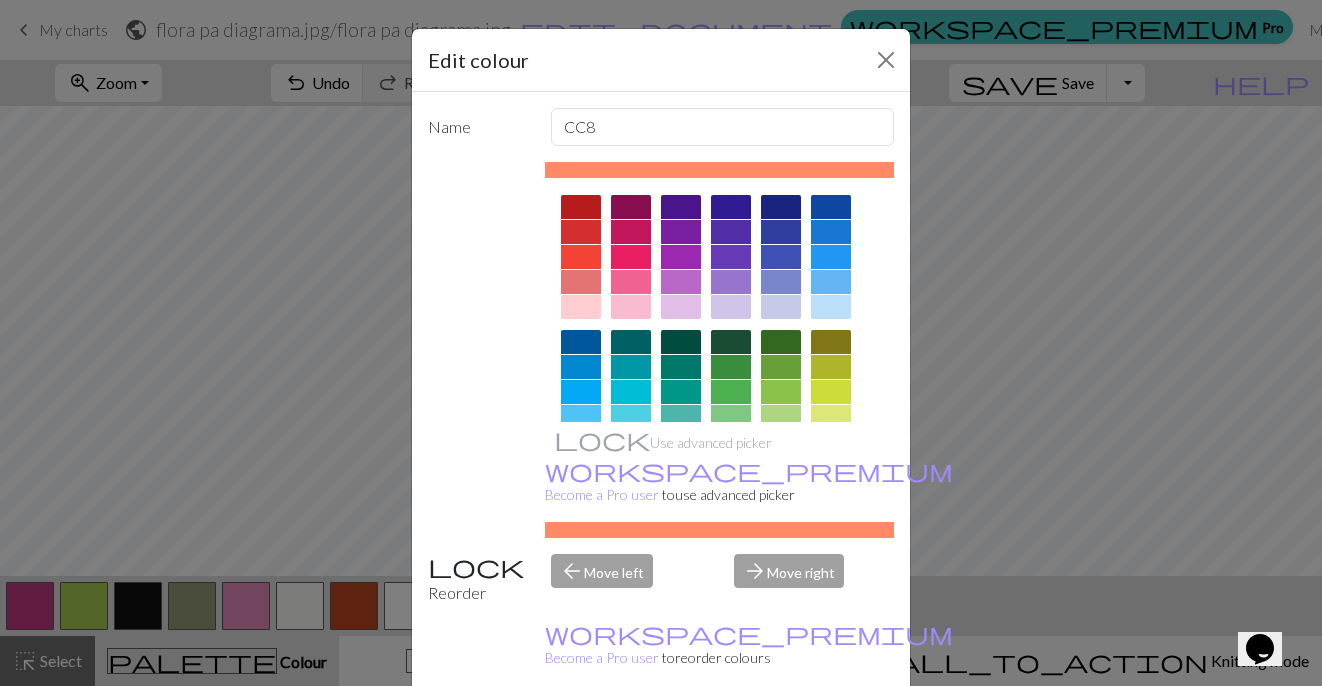 scroll, scrollTop: 0, scrollLeft: 0, axis: both 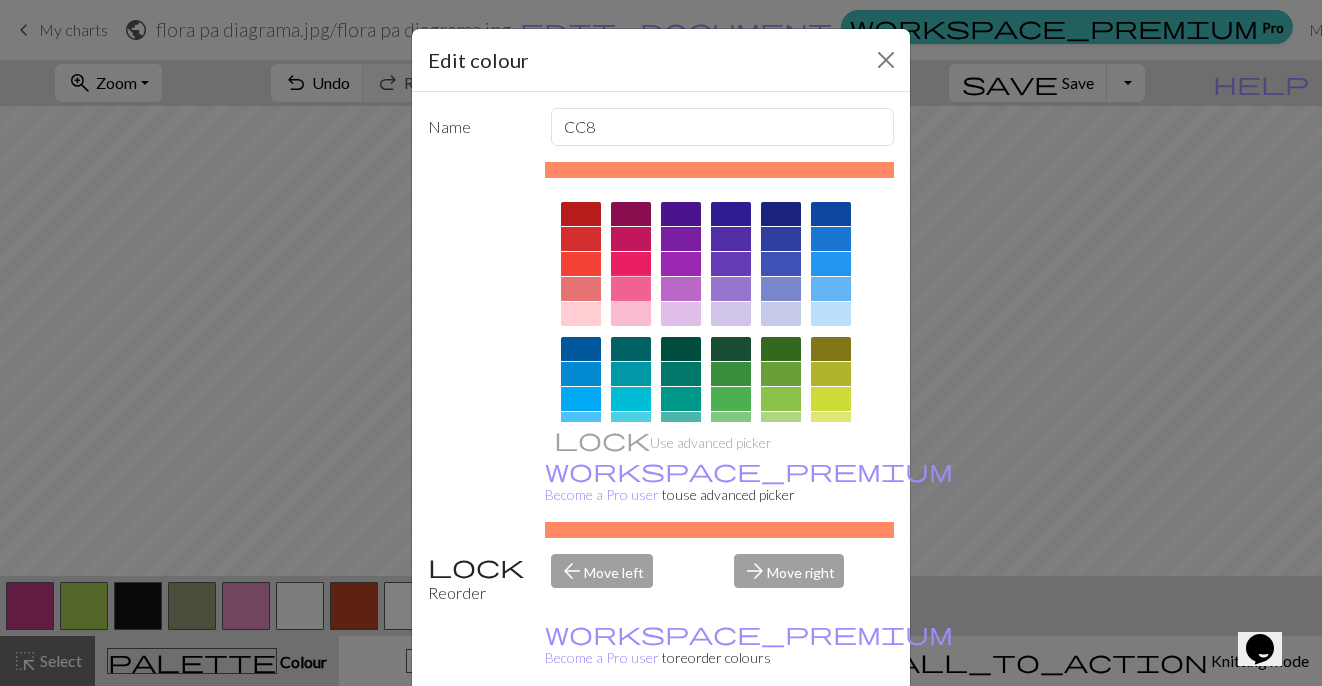 click at bounding box center [631, 289] 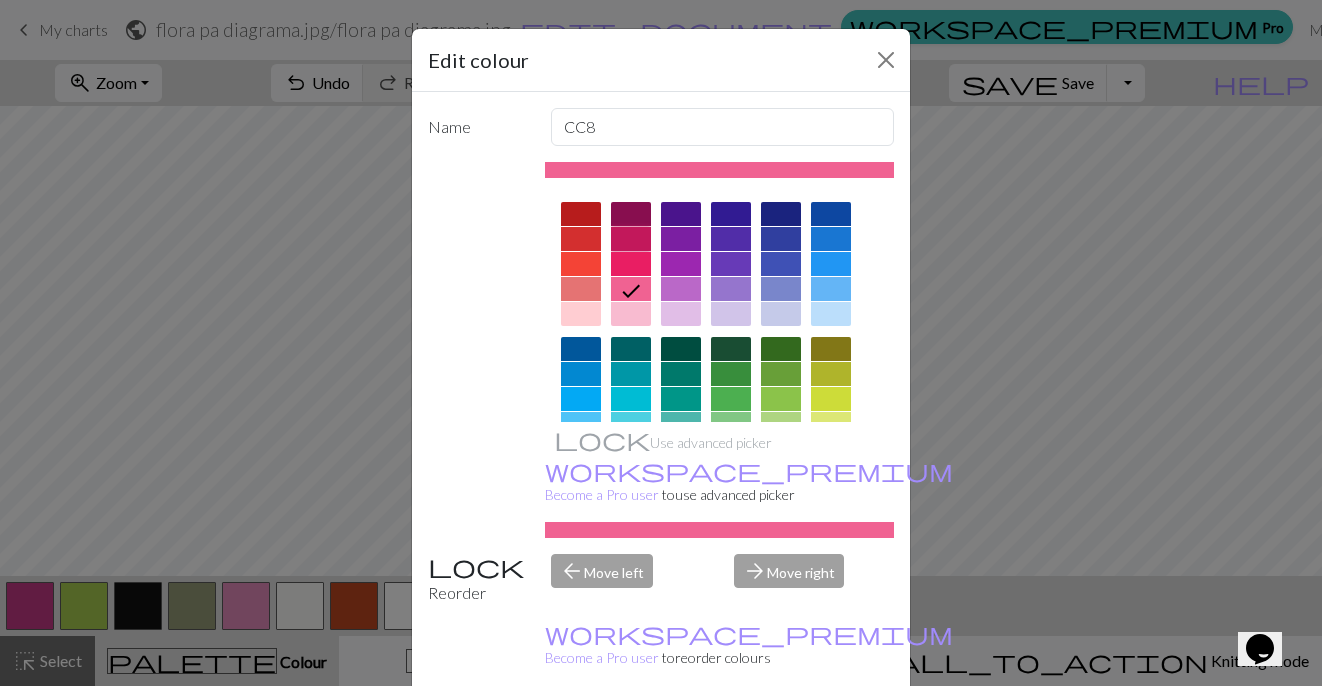 click at bounding box center (631, 239) 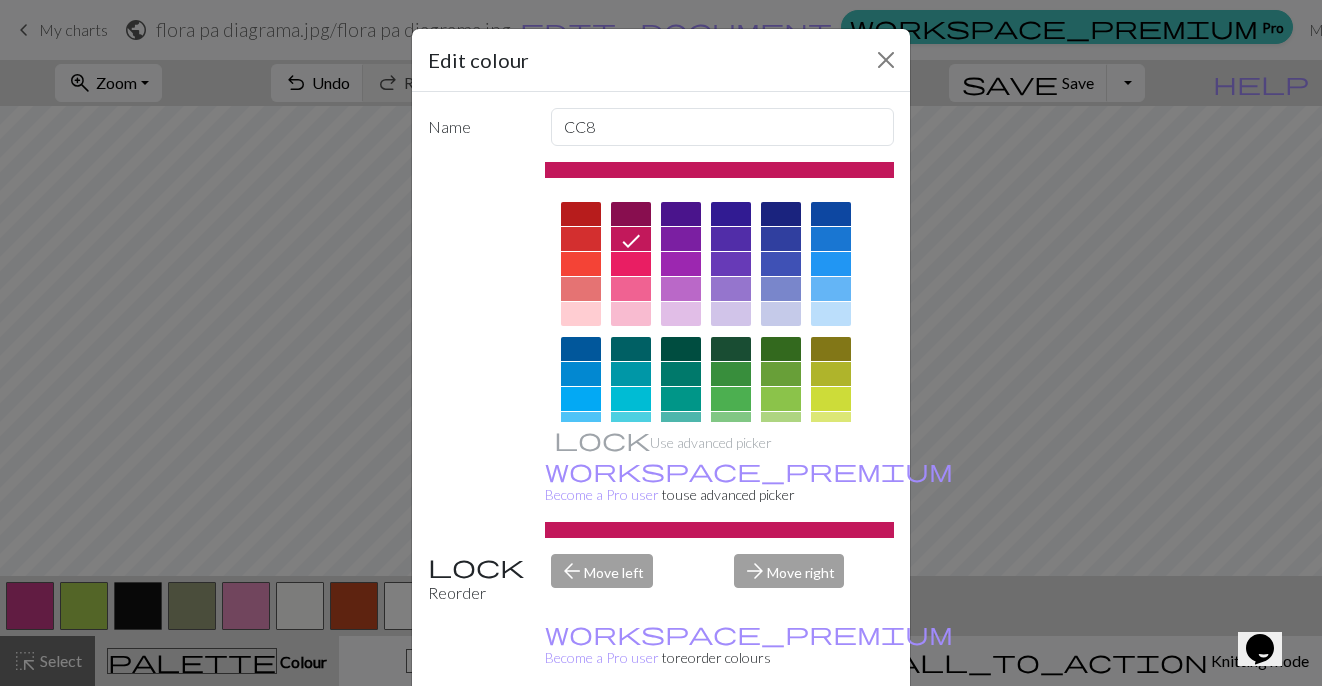 click on "Done" at bounding box center [781, 737] 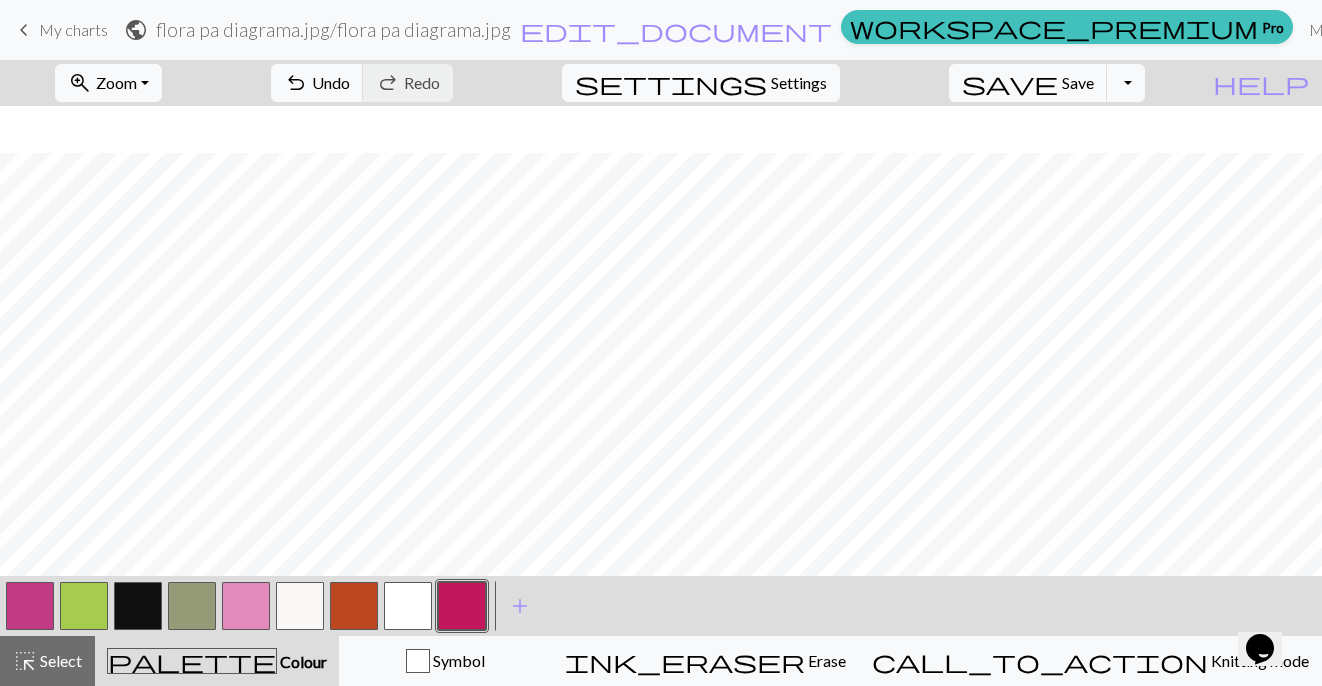 scroll, scrollTop: 47, scrollLeft: 0, axis: vertical 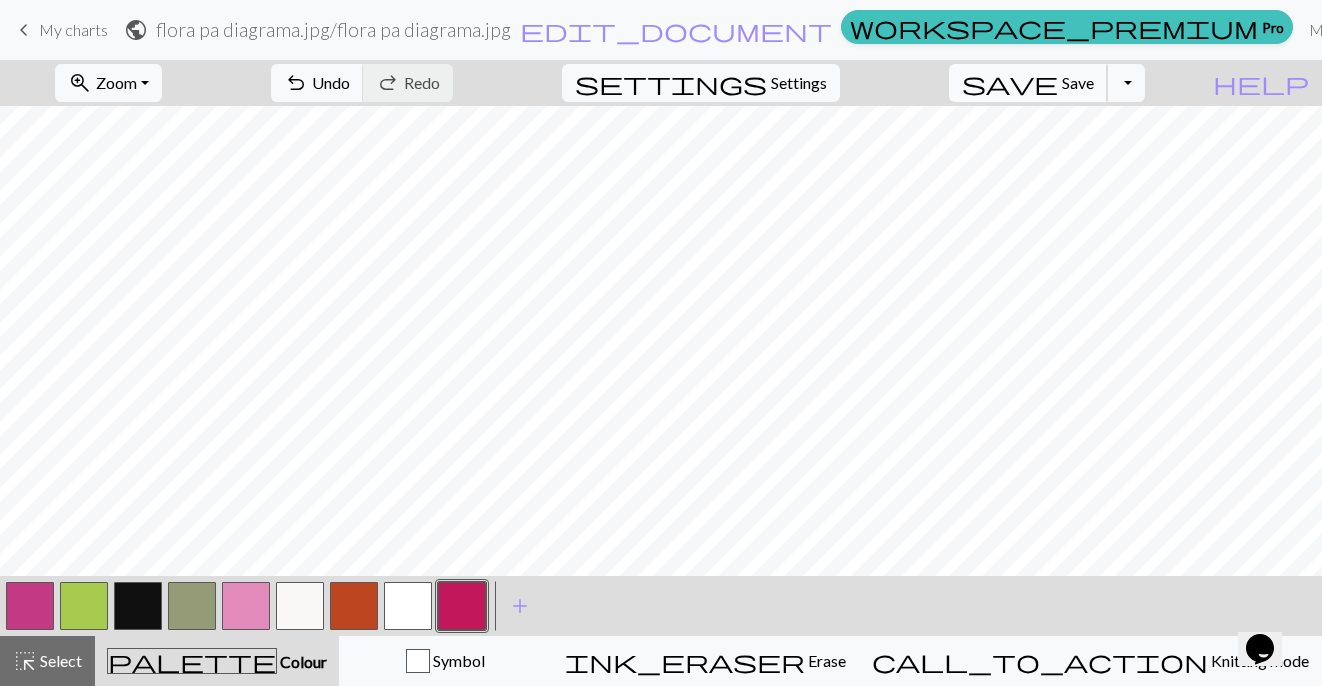 click on "save Save Save" at bounding box center (1028, 83) 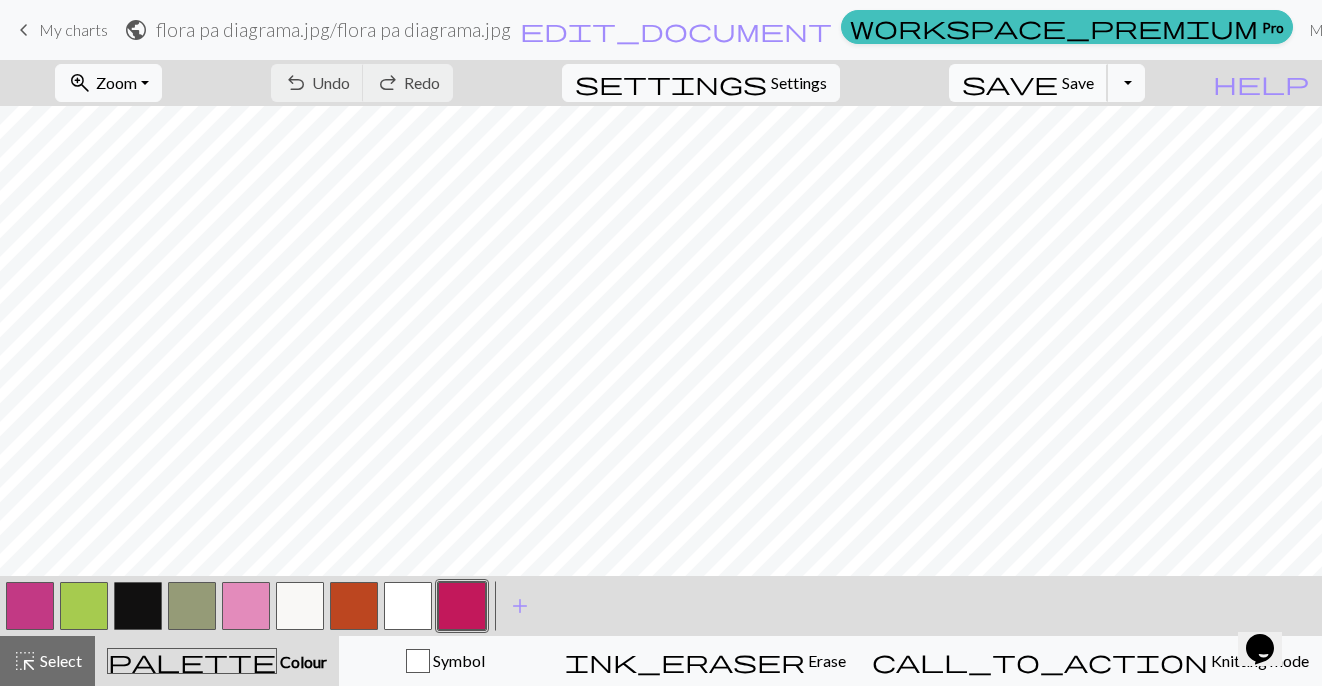 click on "Save" at bounding box center [1078, 82] 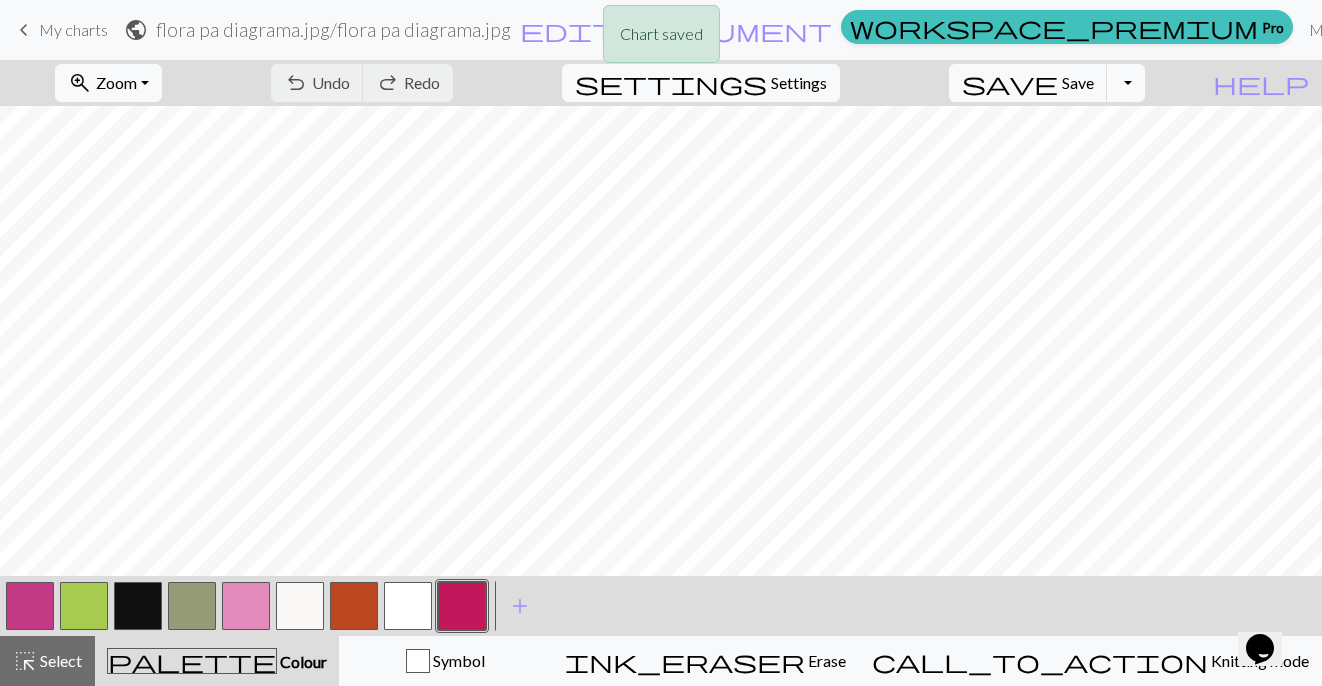 click on "Toggle Dropdown" at bounding box center (1126, 83) 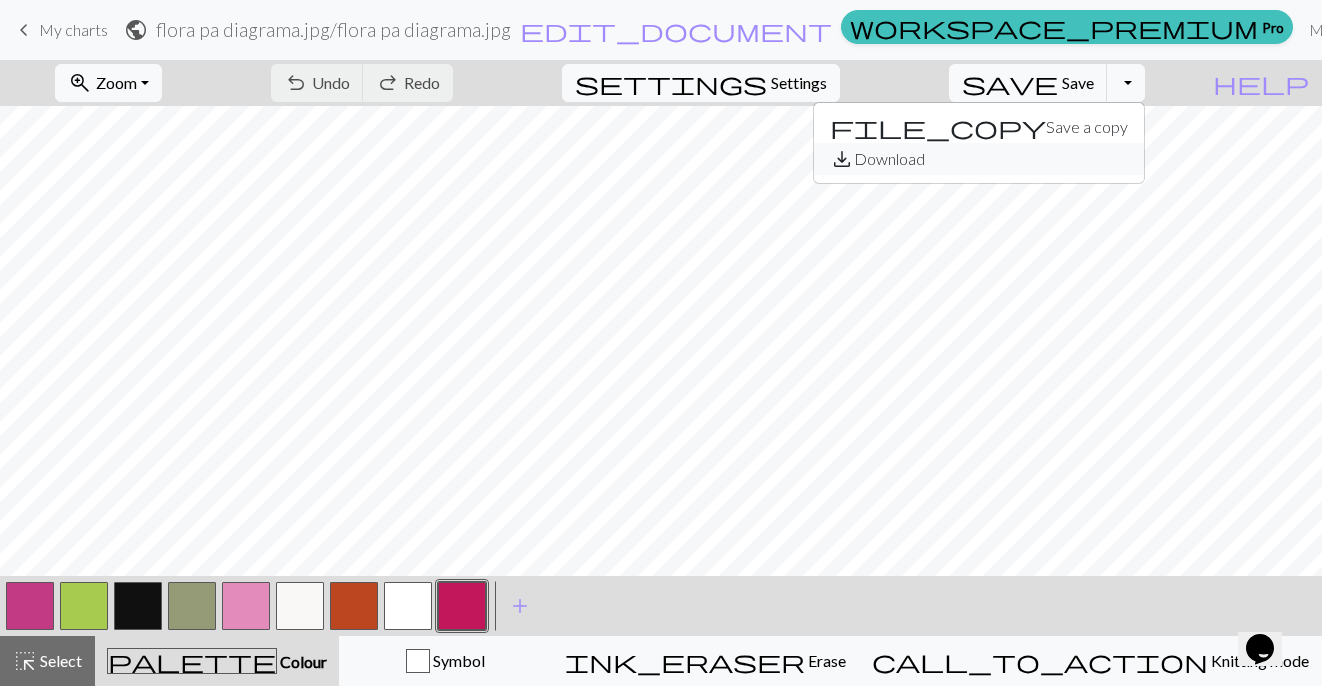 click on "save_alt  Download" at bounding box center (979, 159) 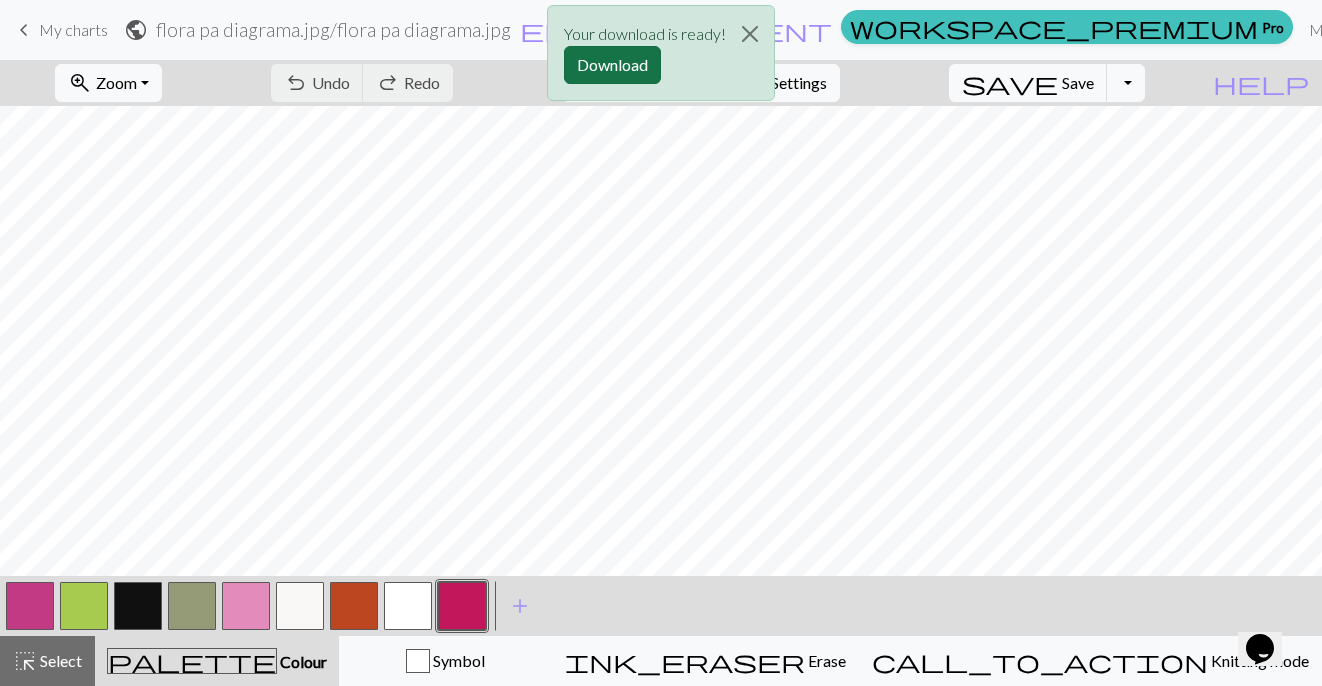 click on "Download" at bounding box center [612, 65] 